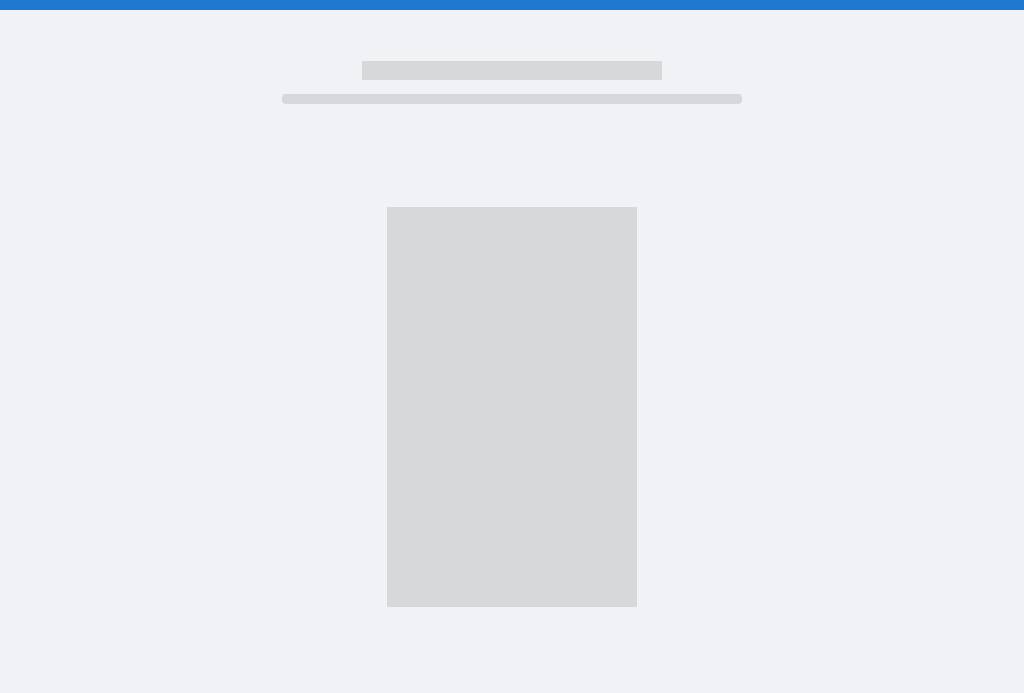 scroll, scrollTop: 0, scrollLeft: 0, axis: both 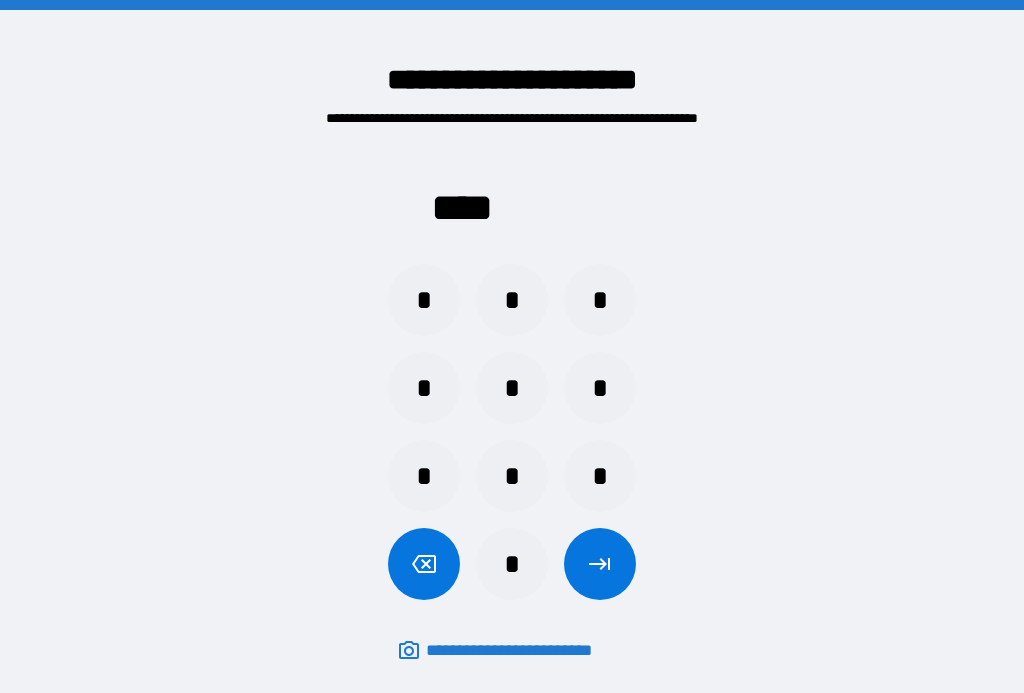 click on "*" at bounding box center (600, 300) 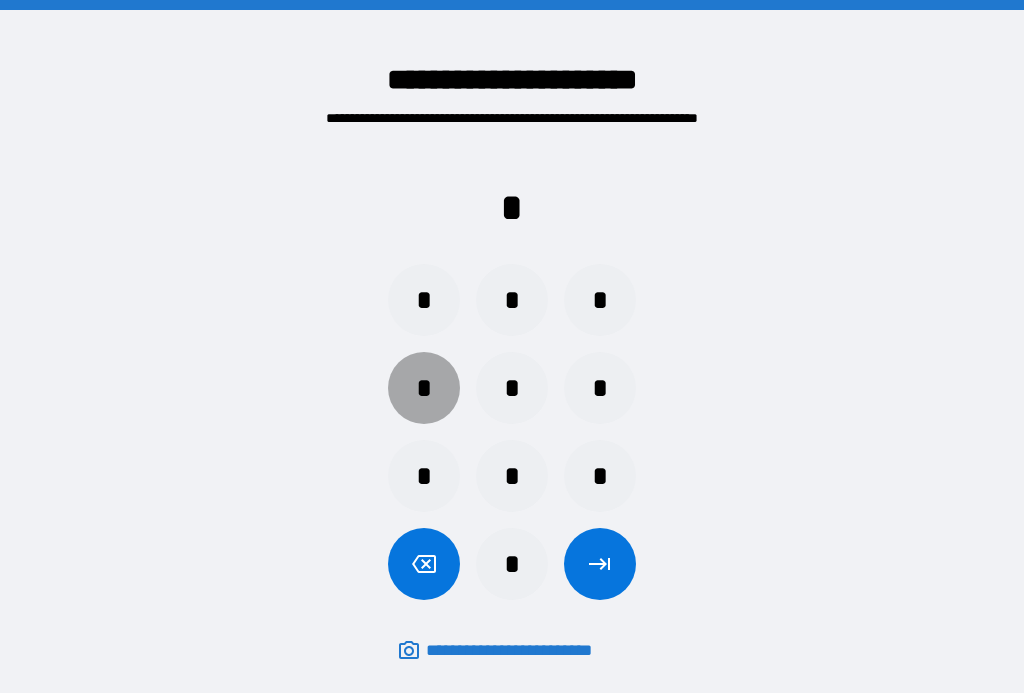 click on "*" at bounding box center [424, 388] 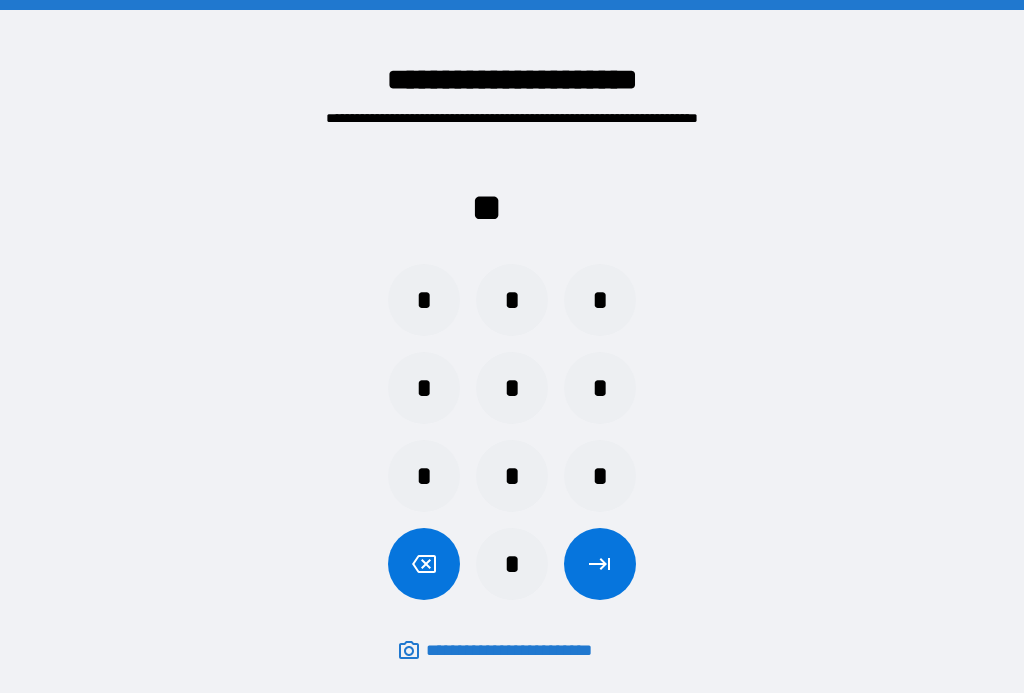 click on "*" at bounding box center [512, 476] 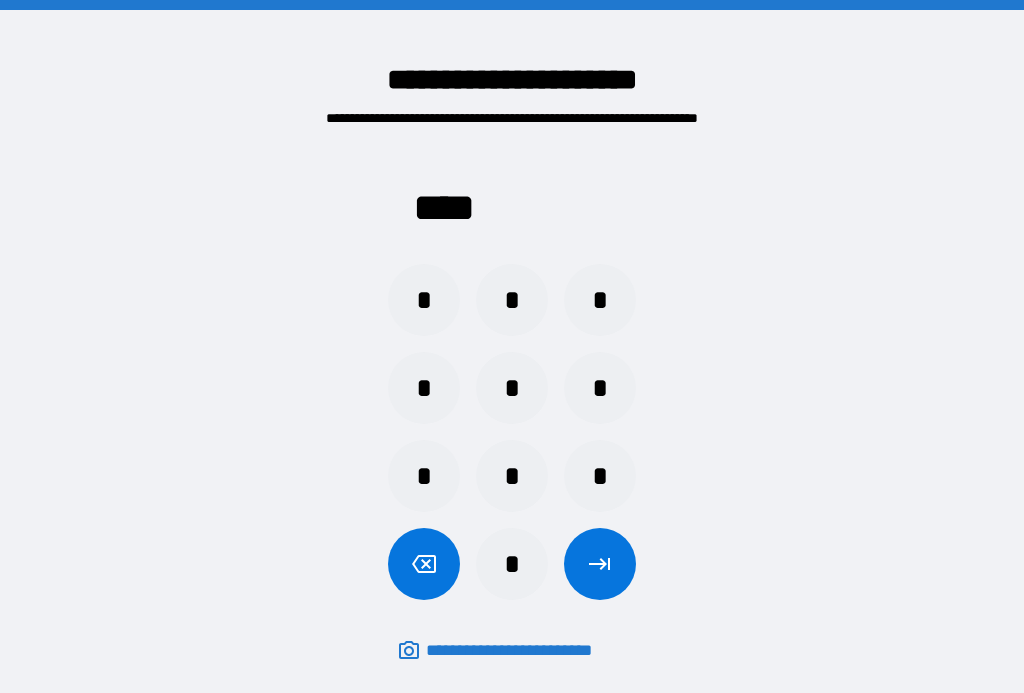 click 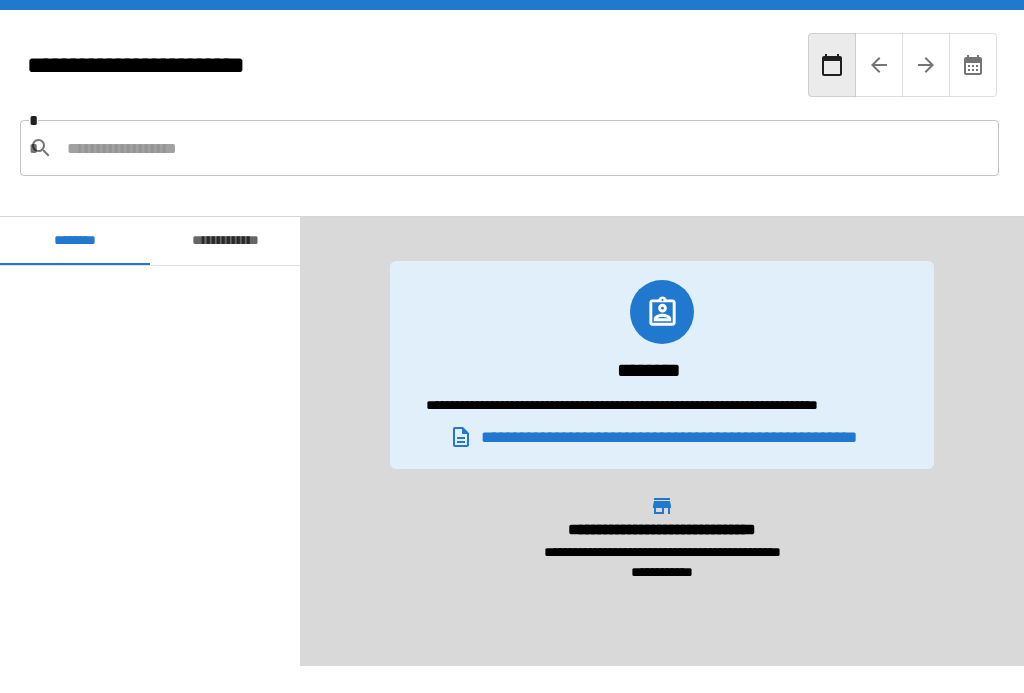 scroll, scrollTop: 120, scrollLeft: 0, axis: vertical 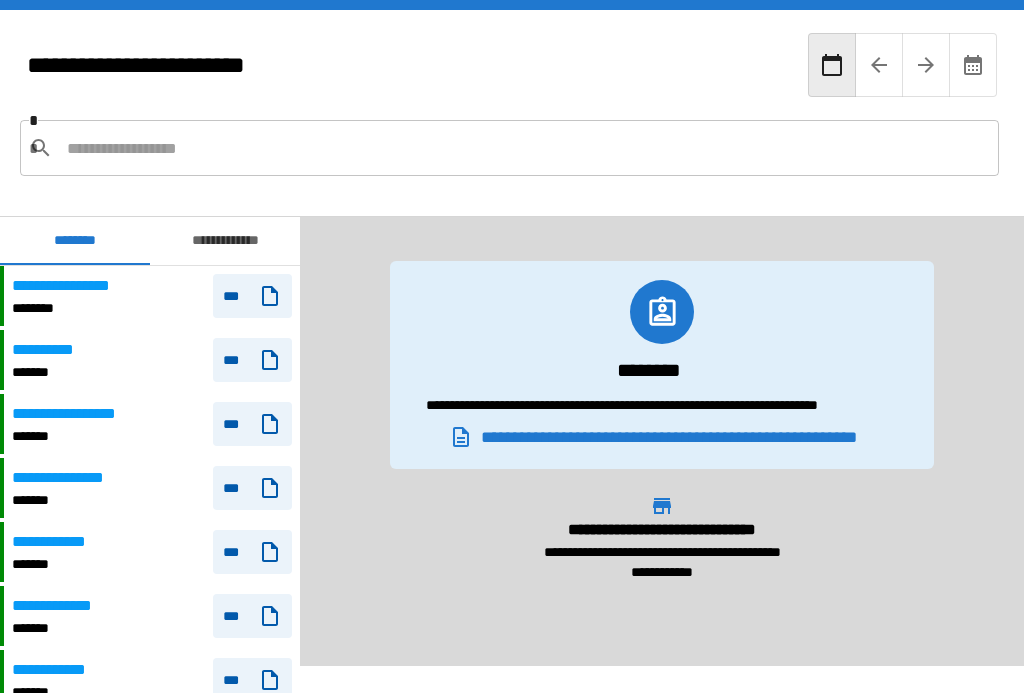 click at bounding box center [525, 148] 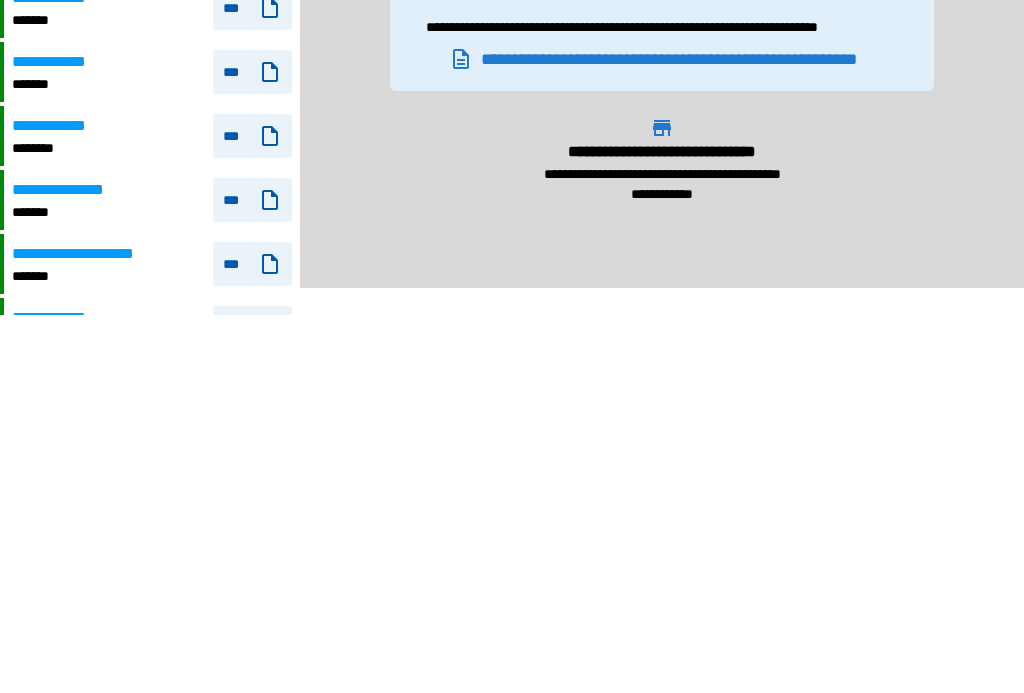 scroll, scrollTop: 409, scrollLeft: 0, axis: vertical 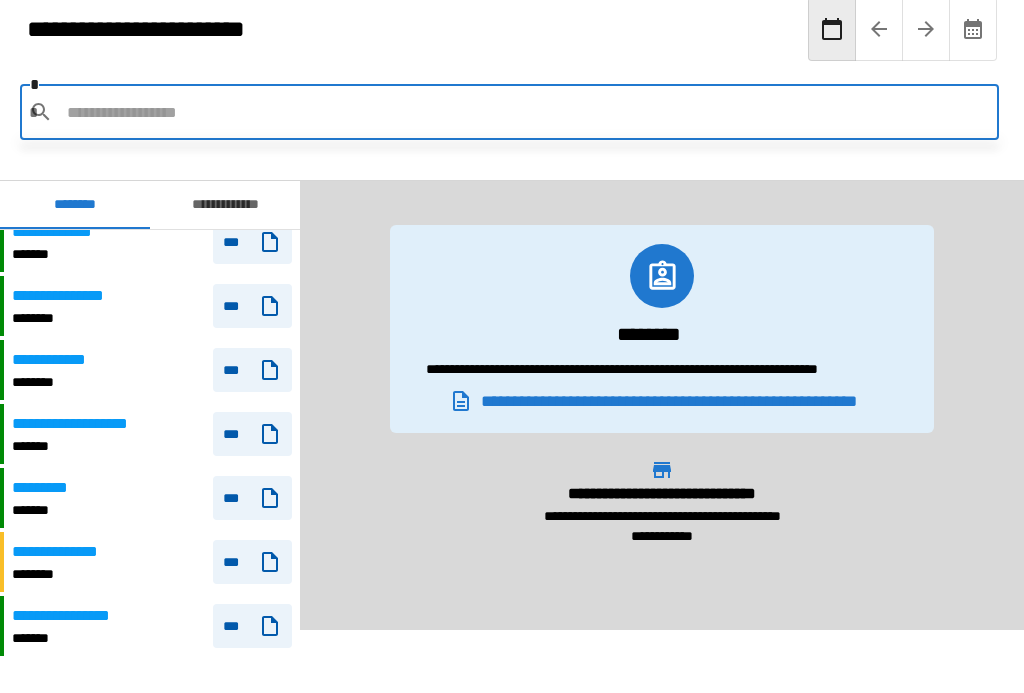 click on "**********" at bounding box center (83, 424) 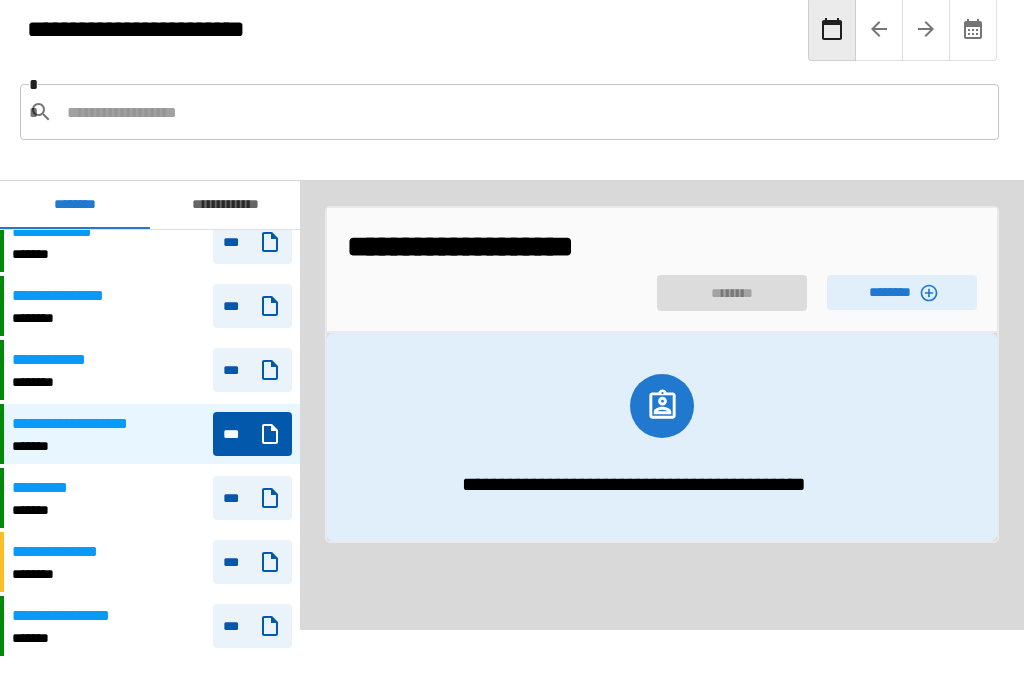 click on "********" at bounding box center [902, 292] 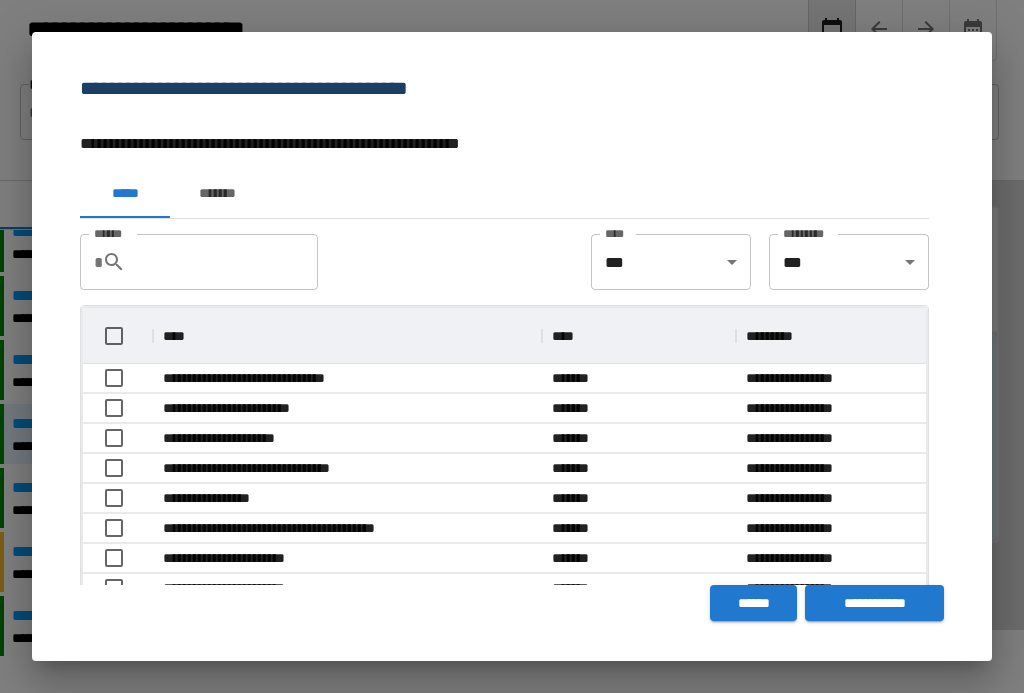 scroll, scrollTop: 1, scrollLeft: 1, axis: both 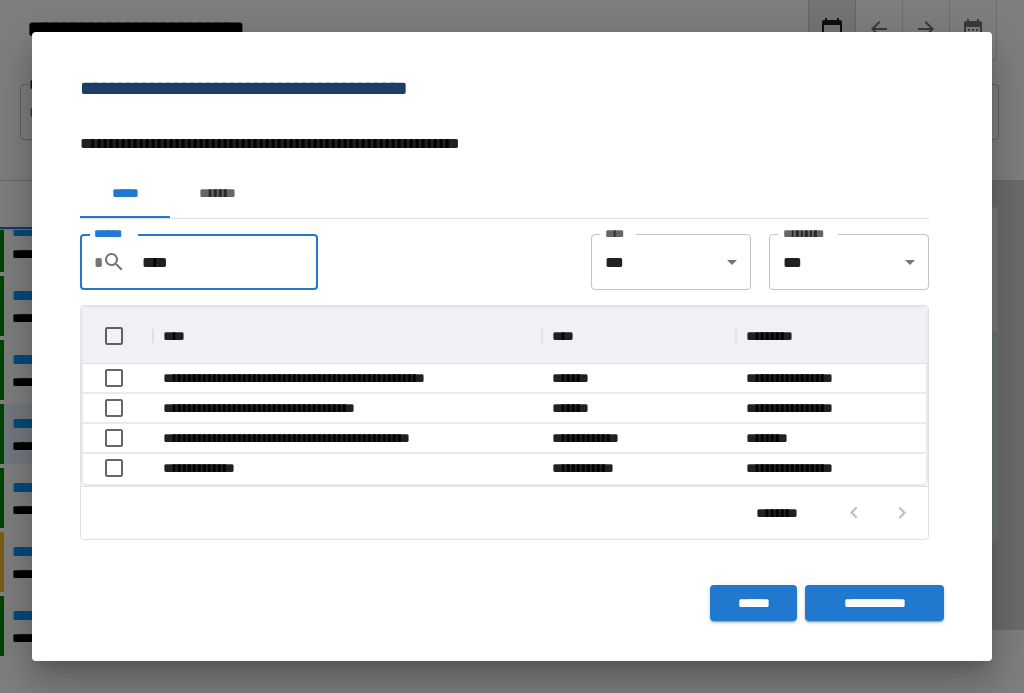 type on "****" 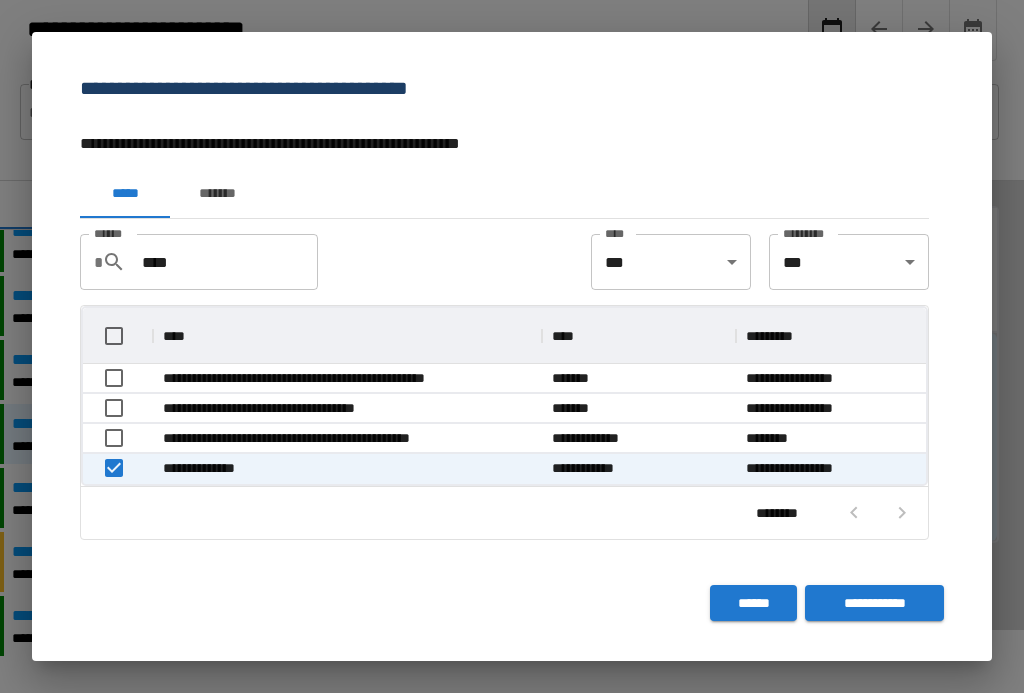 click on "**********" at bounding box center [874, 603] 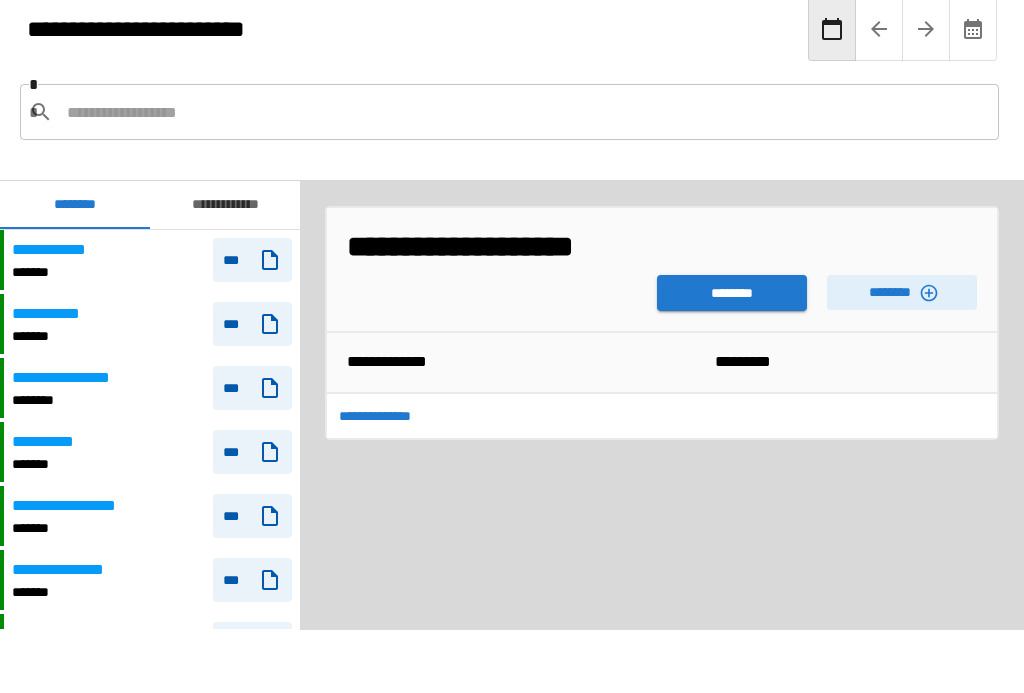 scroll, scrollTop: 120, scrollLeft: 0, axis: vertical 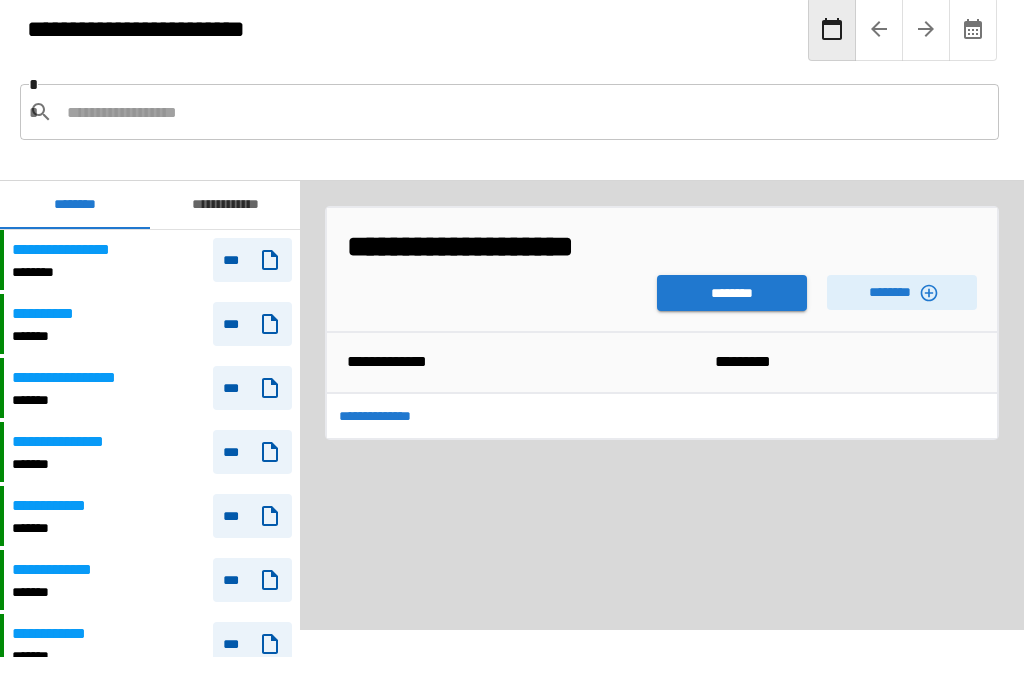click on "********" at bounding box center [732, 293] 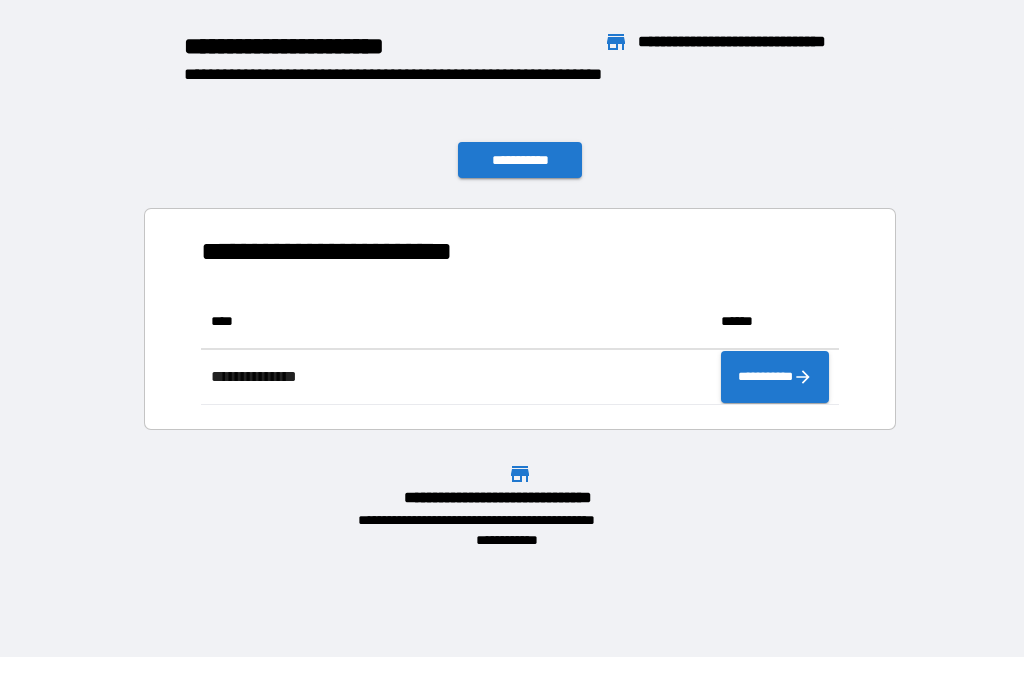 scroll, scrollTop: 1, scrollLeft: 1, axis: both 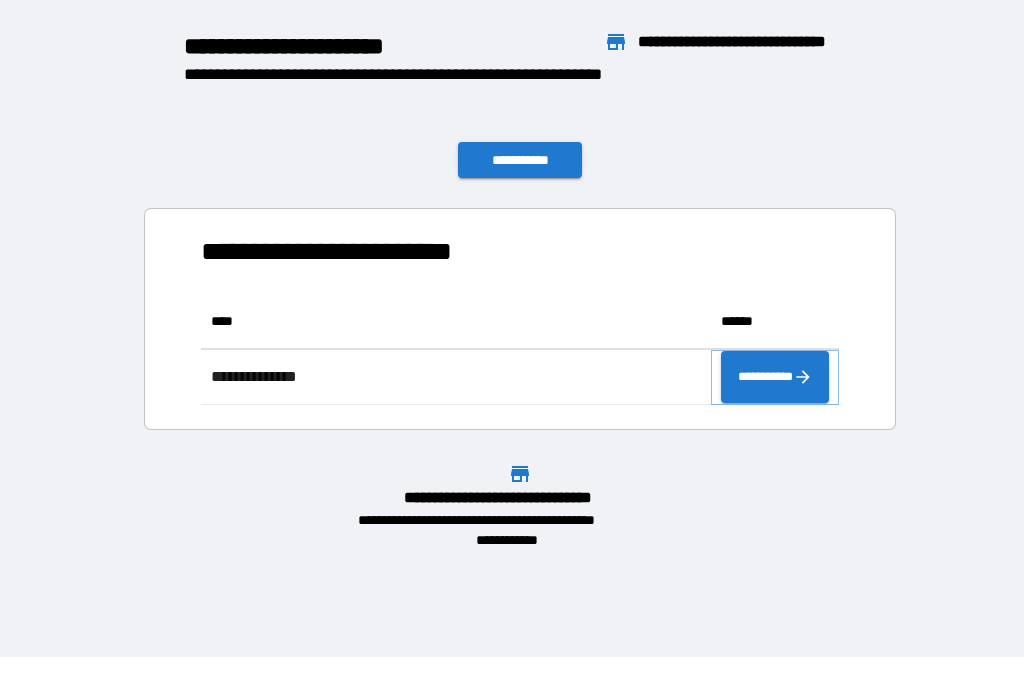 click on "**********" at bounding box center (775, 377) 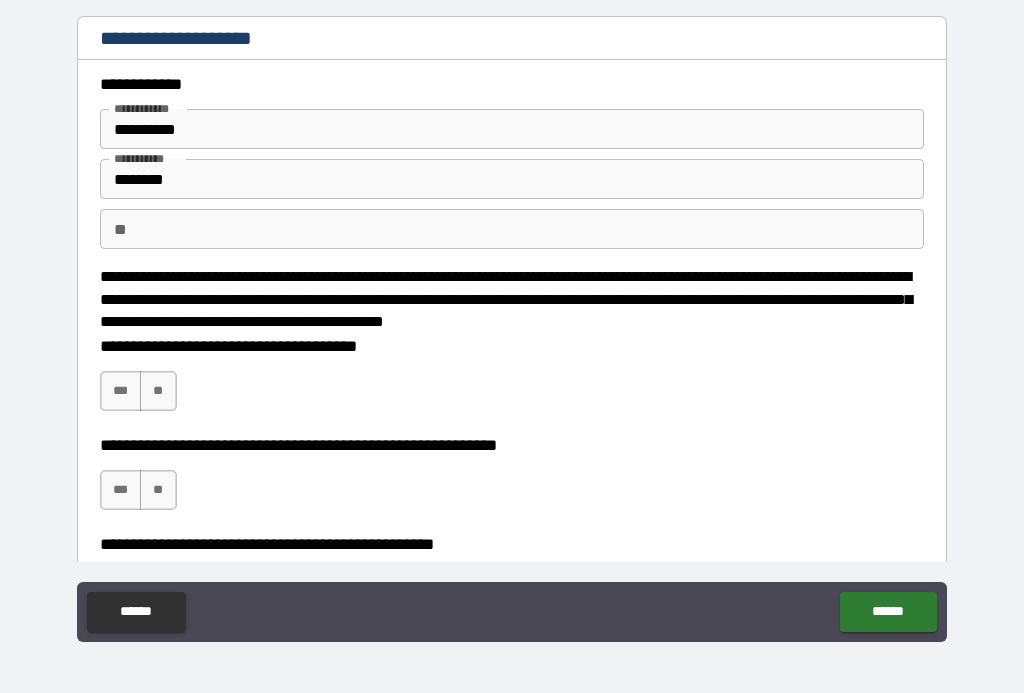 click on "**" at bounding box center [158, 391] 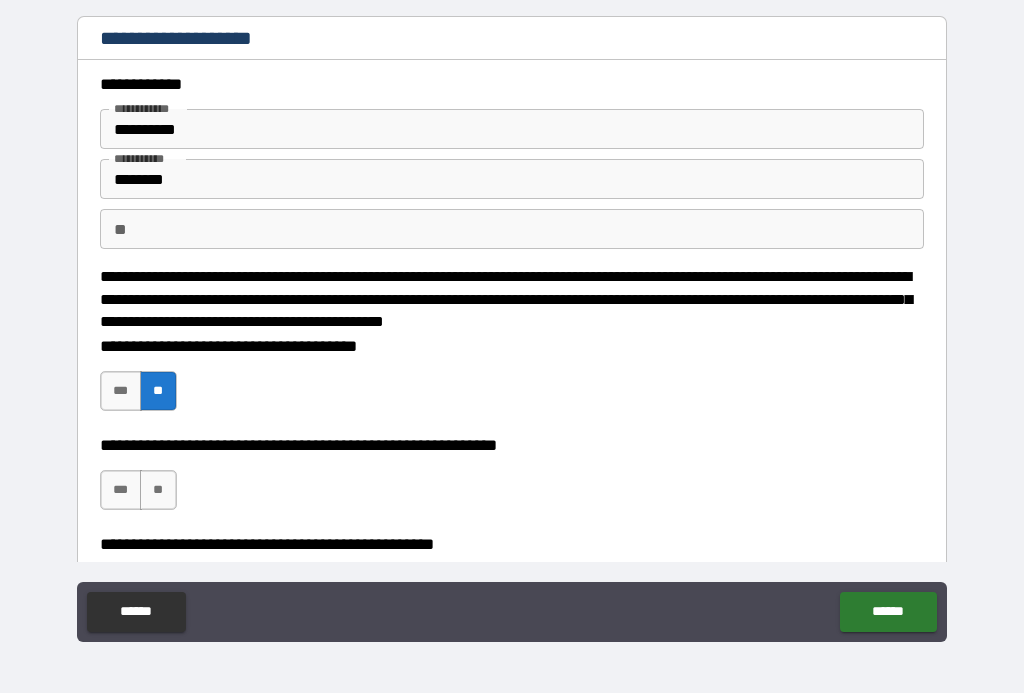 click on "***" at bounding box center [121, 490] 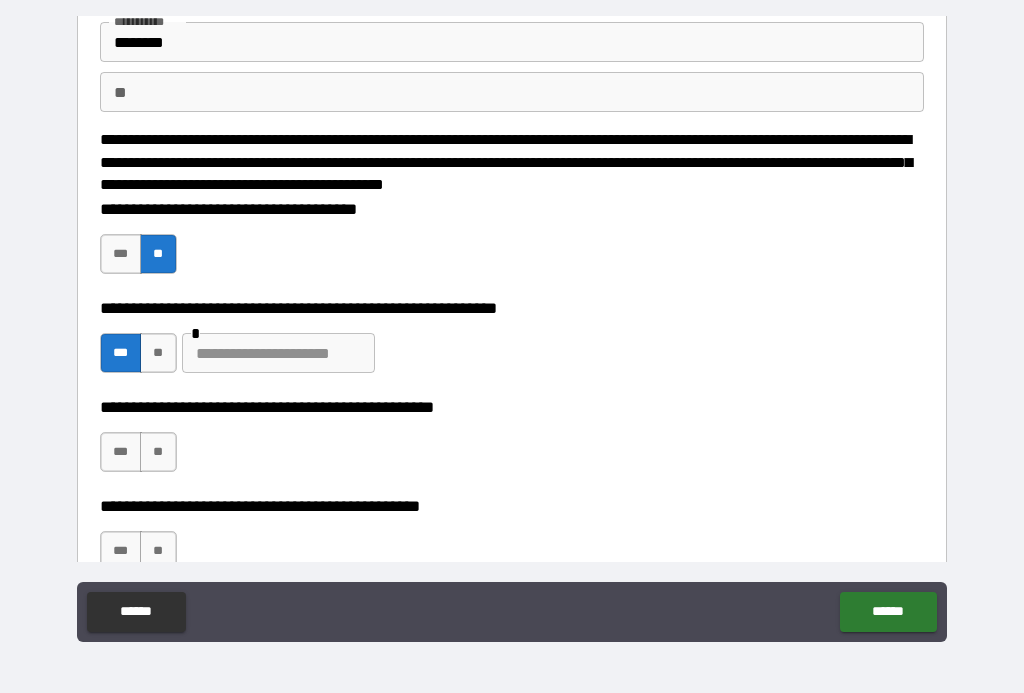 scroll, scrollTop: 148, scrollLeft: 0, axis: vertical 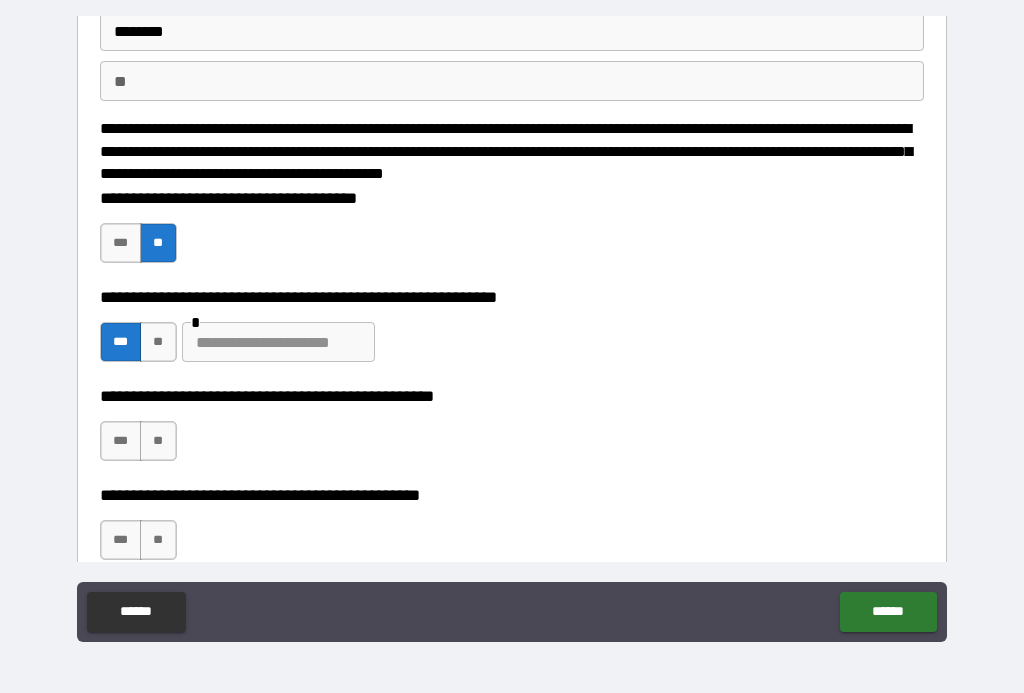 click at bounding box center (278, 342) 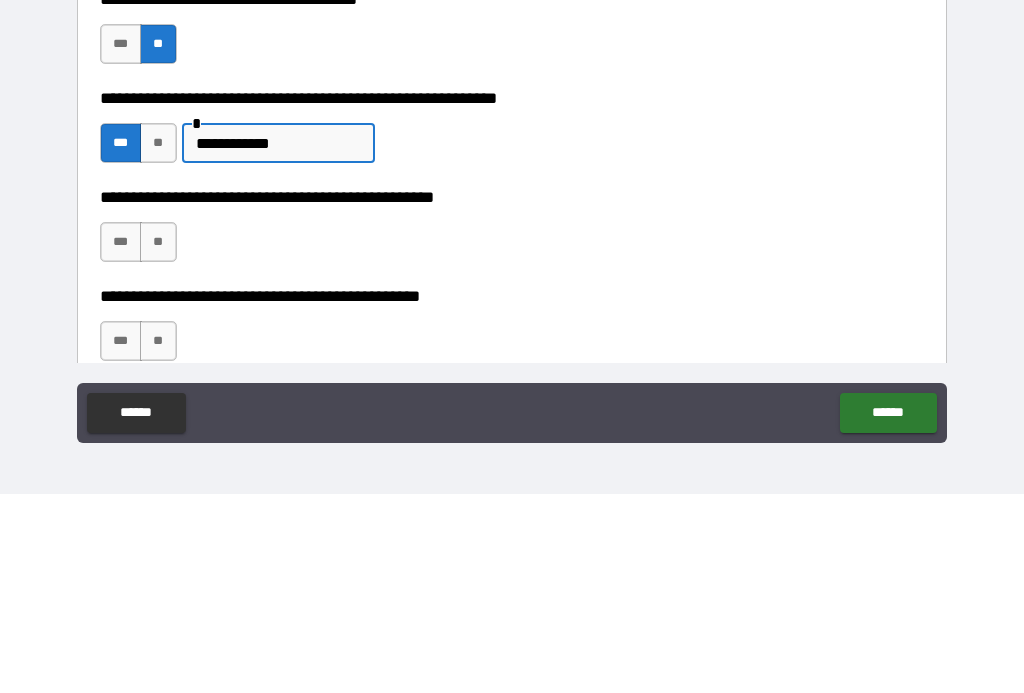 type on "**********" 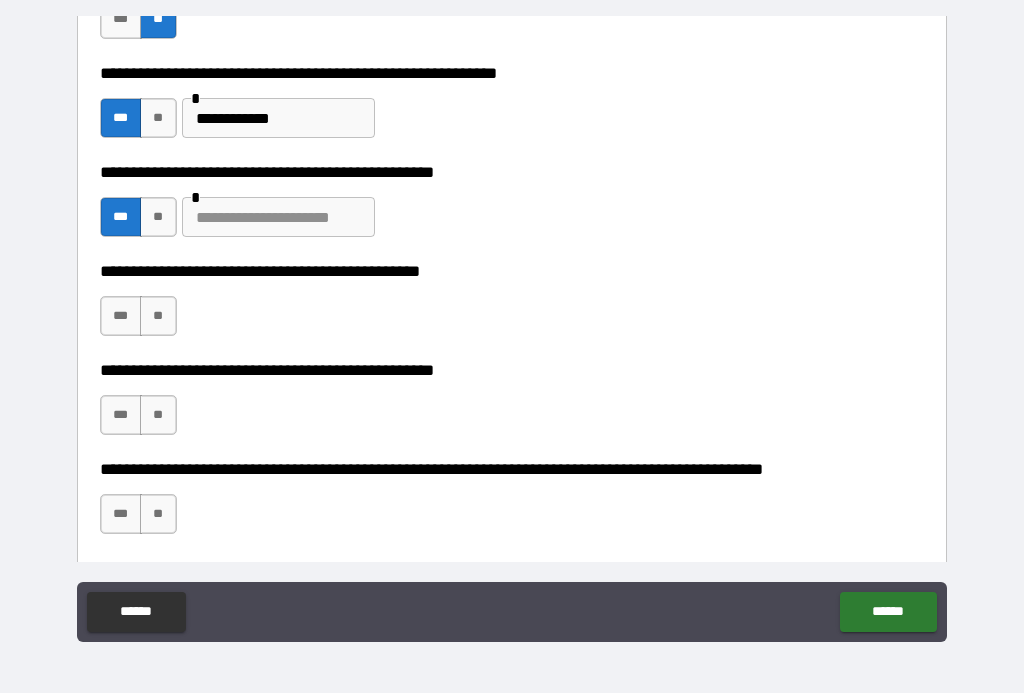 scroll, scrollTop: 376, scrollLeft: 0, axis: vertical 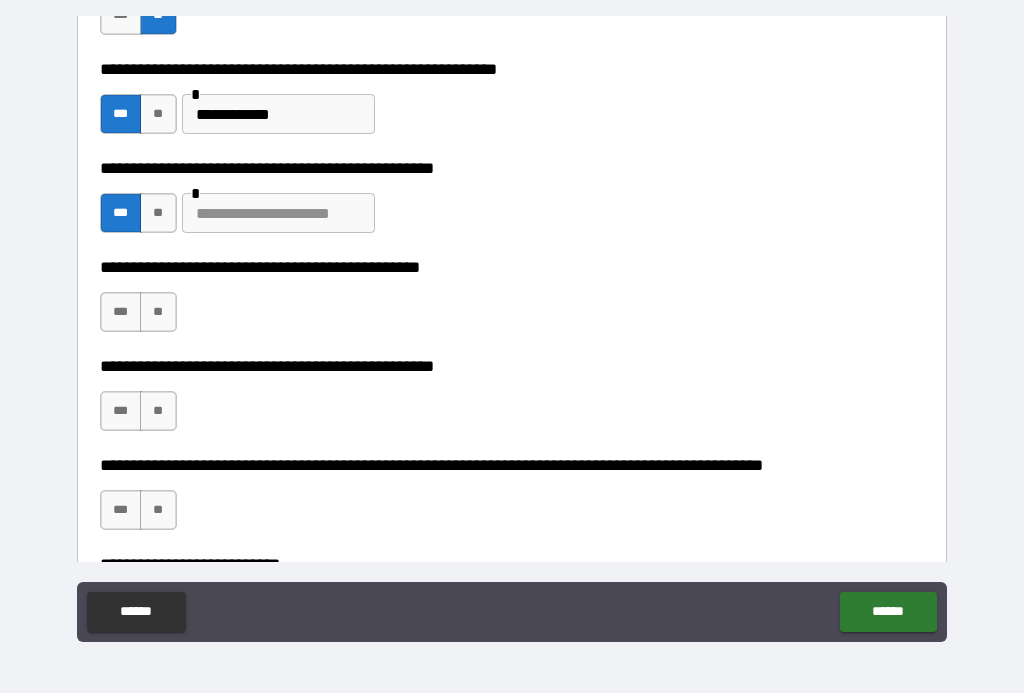 click on "***" at bounding box center (121, 312) 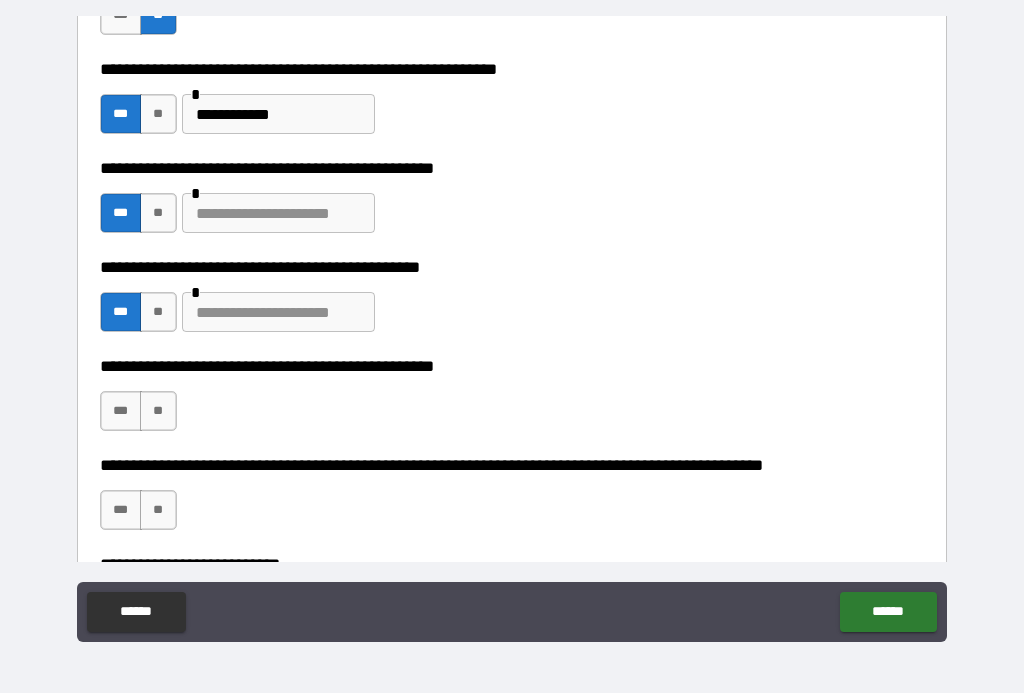 click at bounding box center [278, 312] 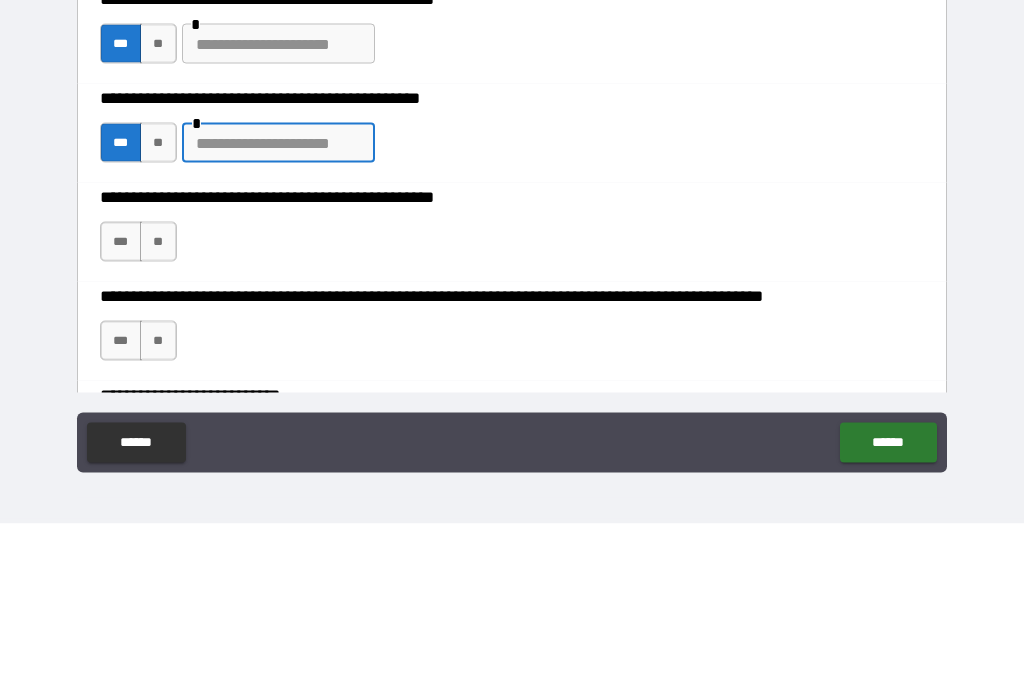 click at bounding box center (278, 213) 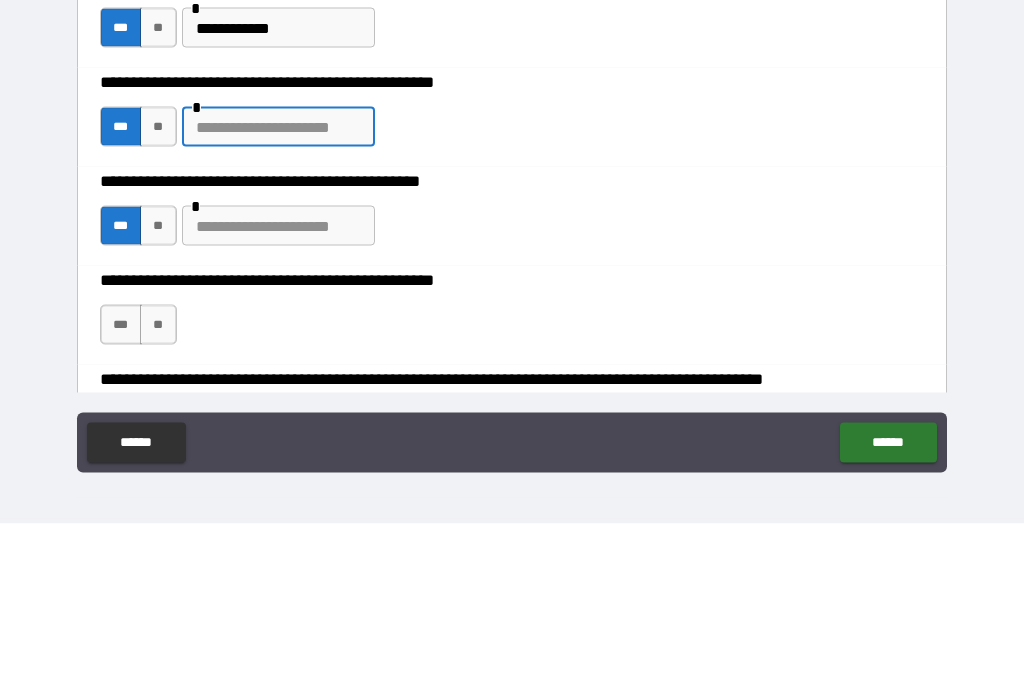 scroll, scrollTop: 268, scrollLeft: 0, axis: vertical 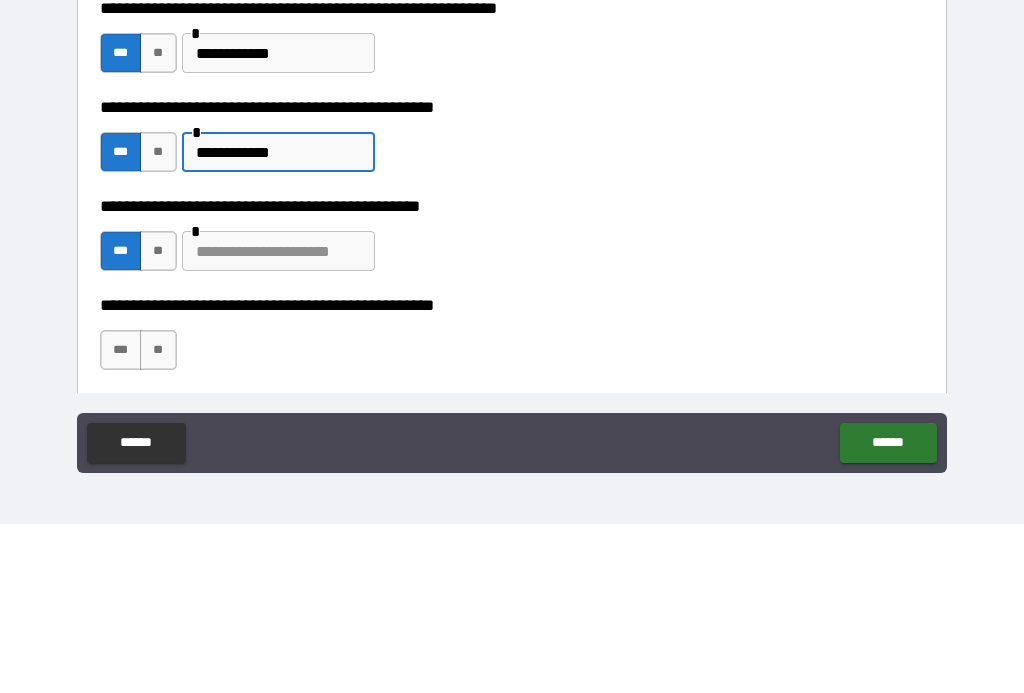 type on "**********" 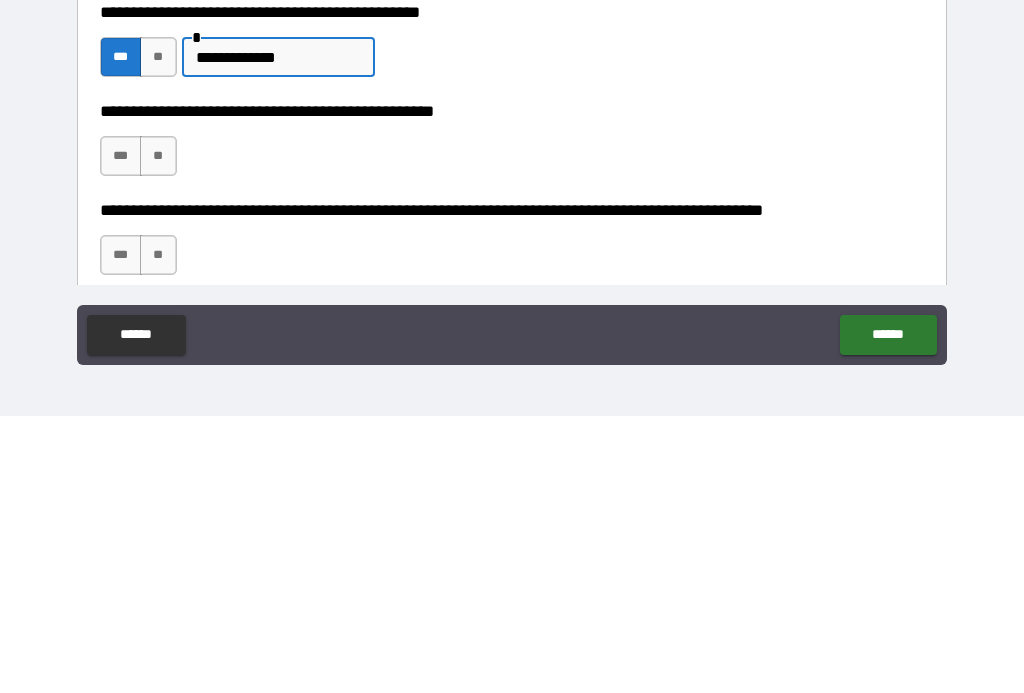 scroll, scrollTop: 355, scrollLeft: 0, axis: vertical 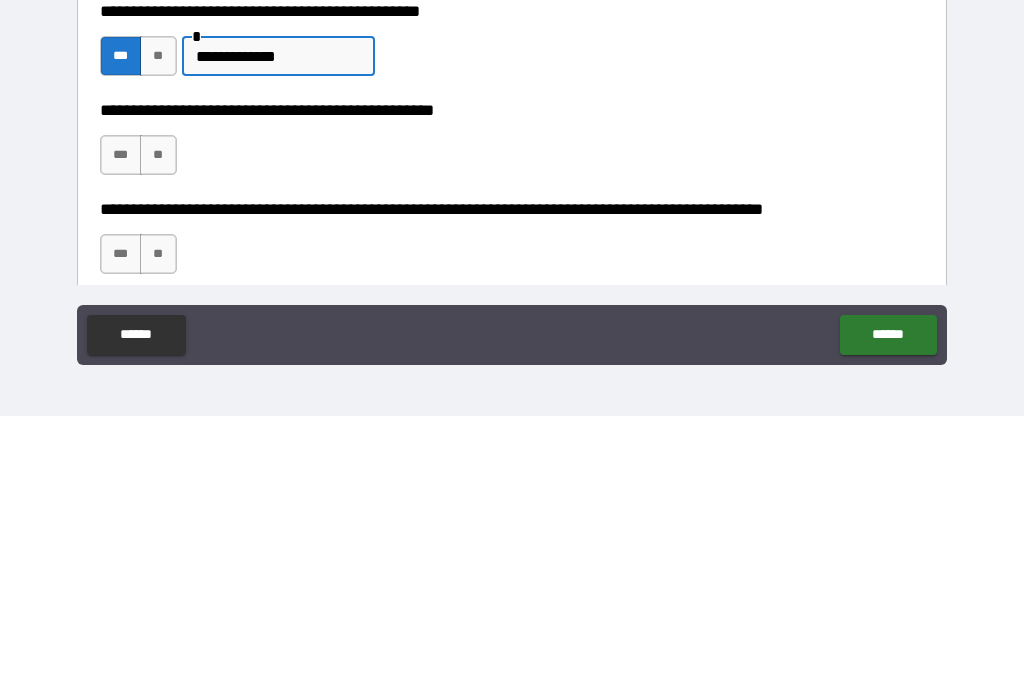 type on "**********" 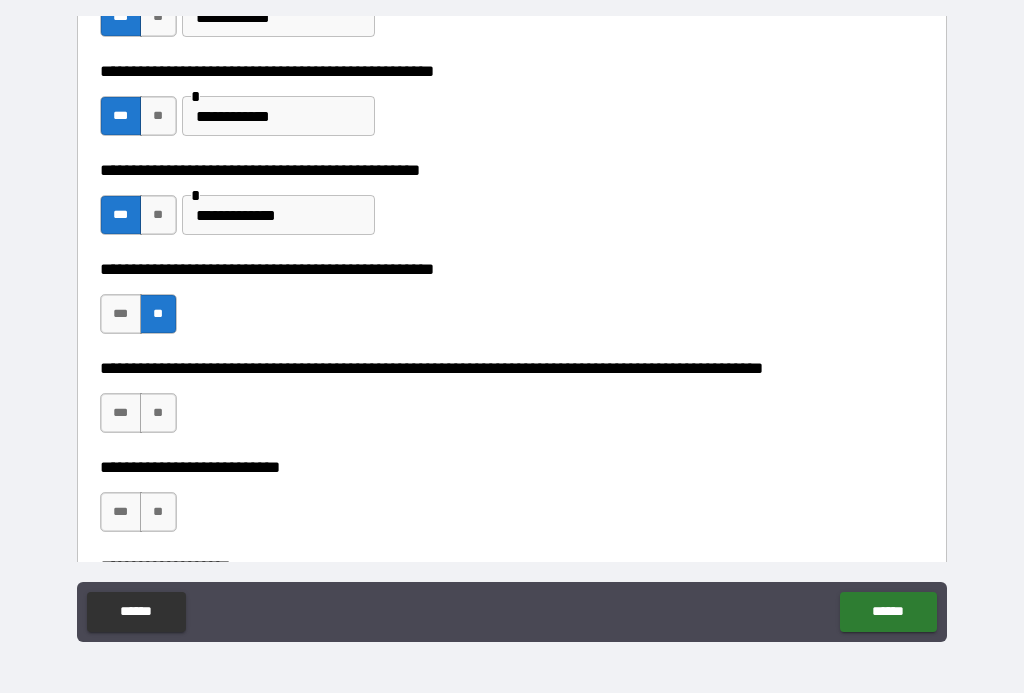 scroll, scrollTop: 487, scrollLeft: 0, axis: vertical 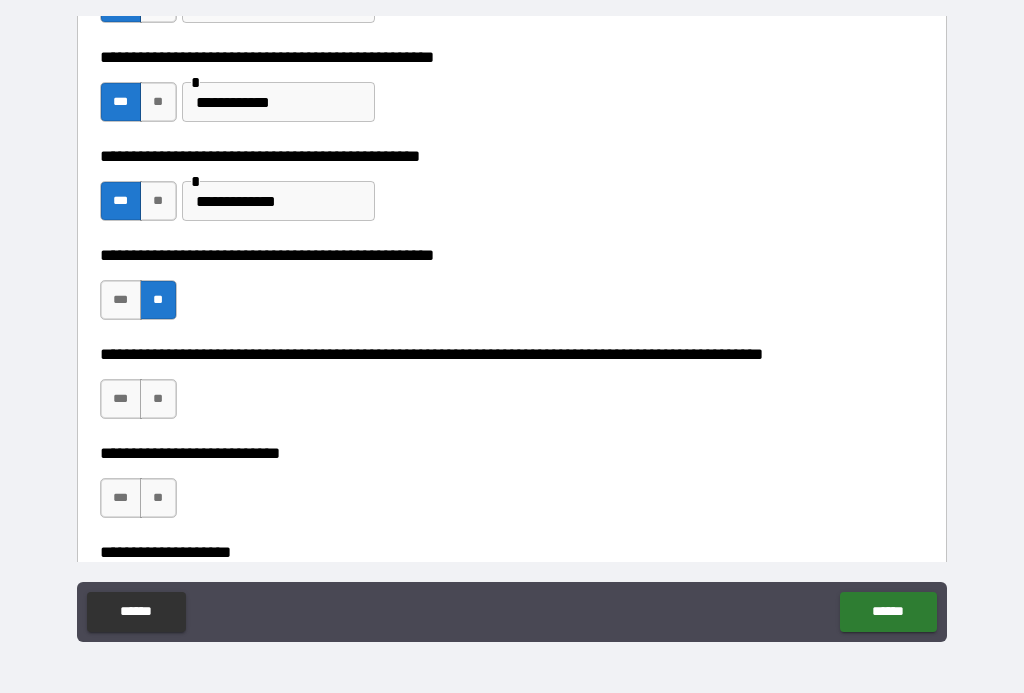 click on "**" at bounding box center (158, 399) 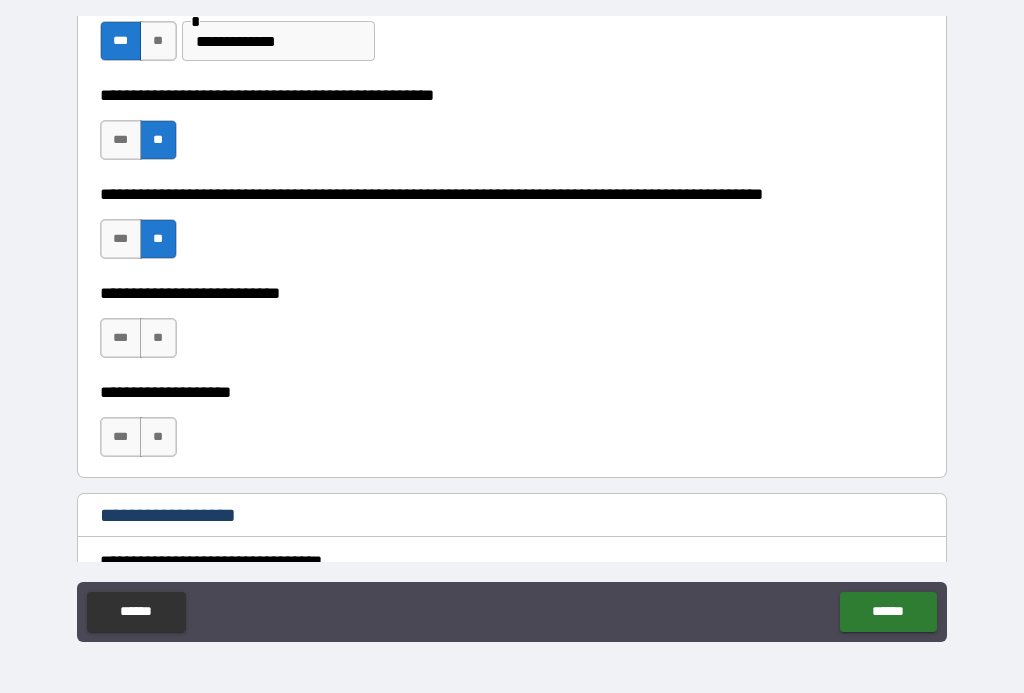 scroll, scrollTop: 646, scrollLeft: 0, axis: vertical 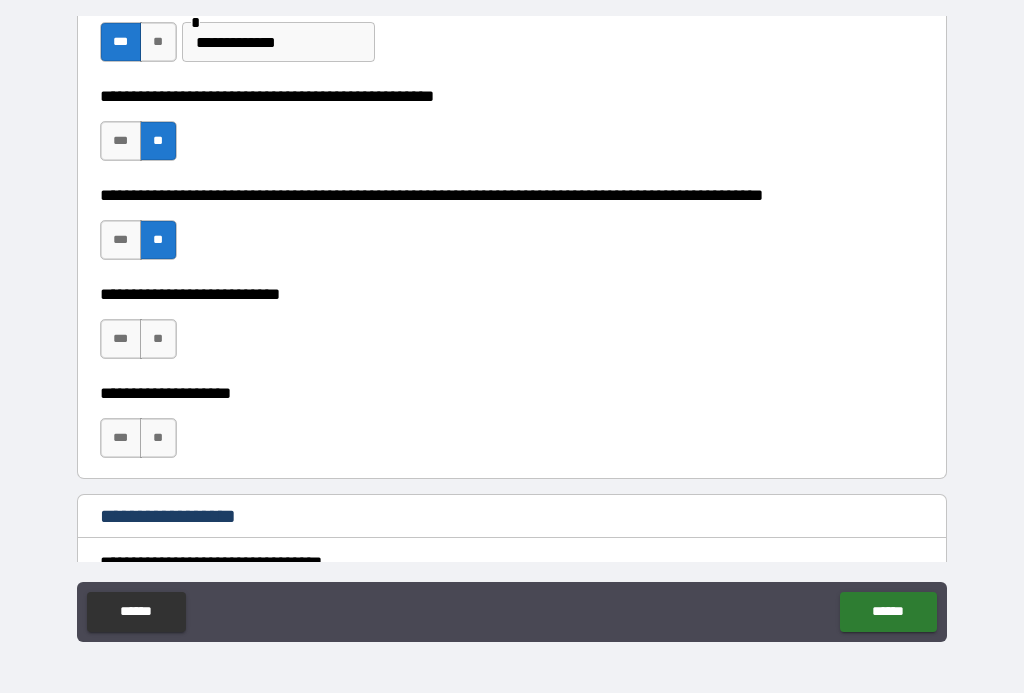click on "**" at bounding box center [158, 339] 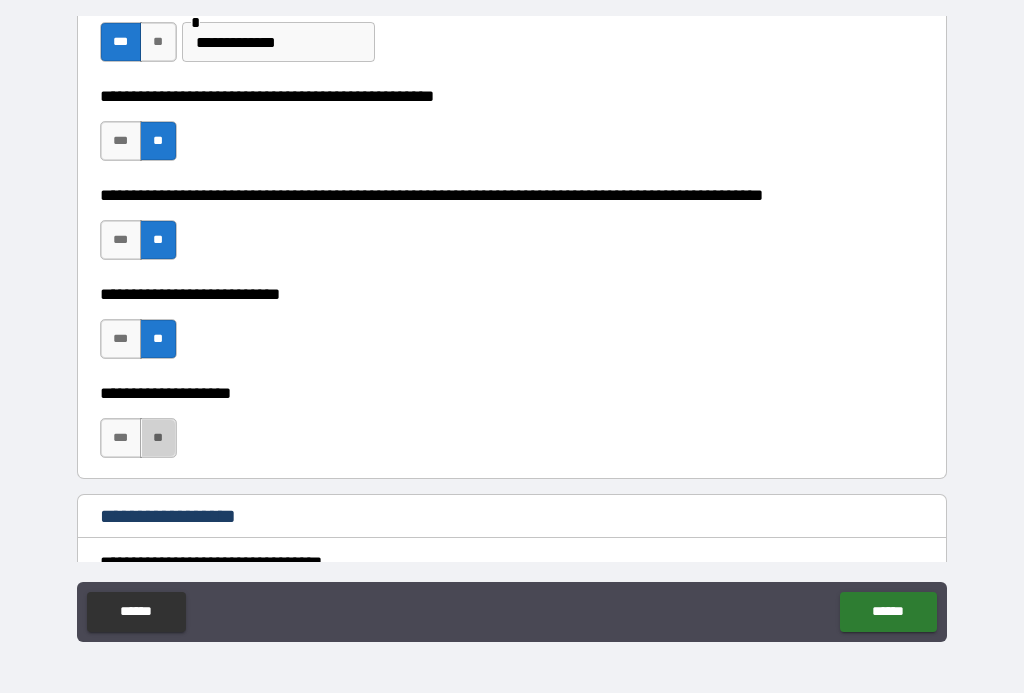 click on "**" at bounding box center [158, 438] 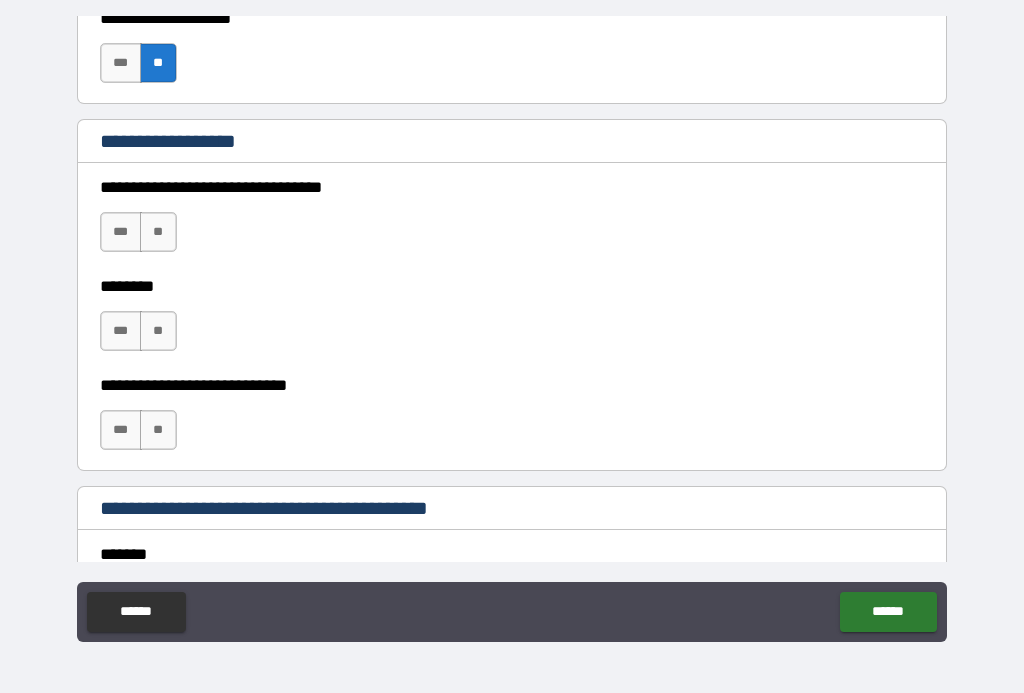 scroll, scrollTop: 1023, scrollLeft: 0, axis: vertical 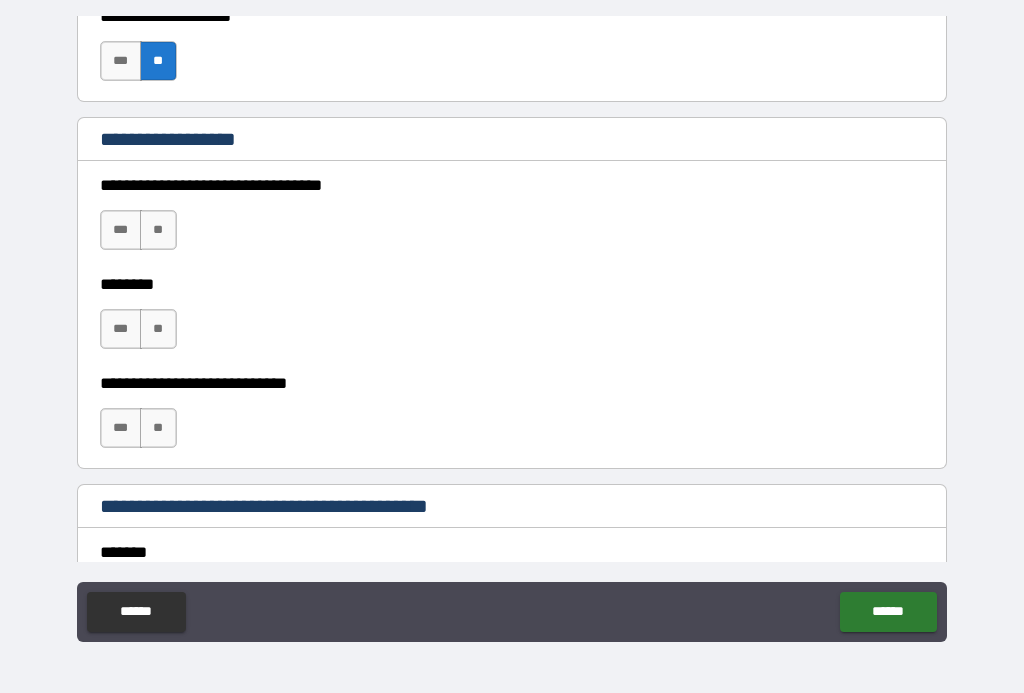 click on "**" at bounding box center (158, 230) 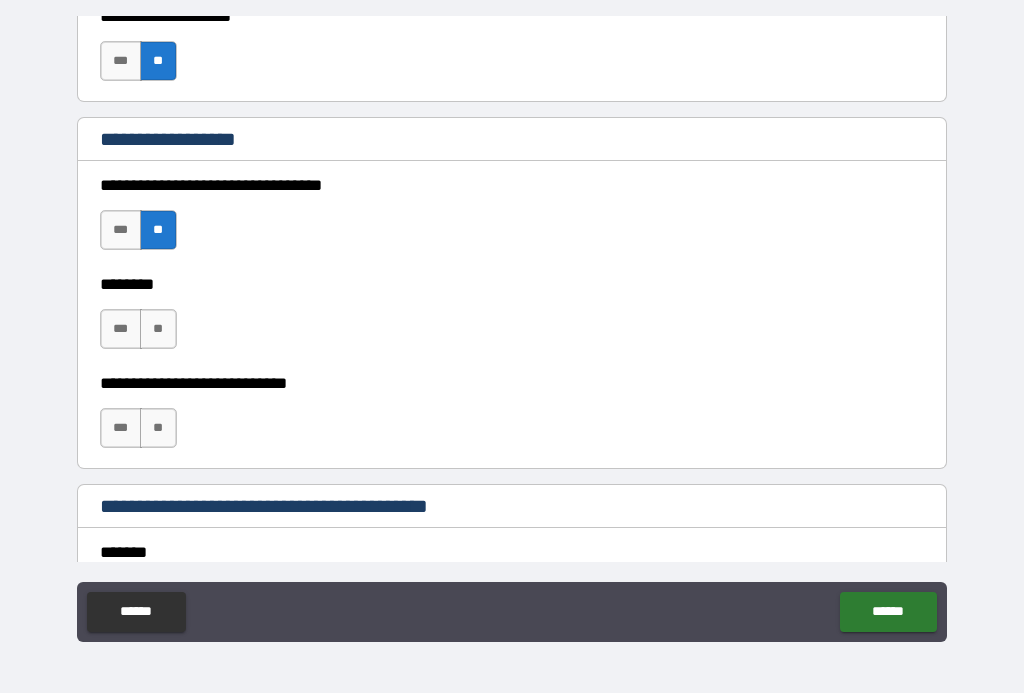 click on "**" at bounding box center [158, 329] 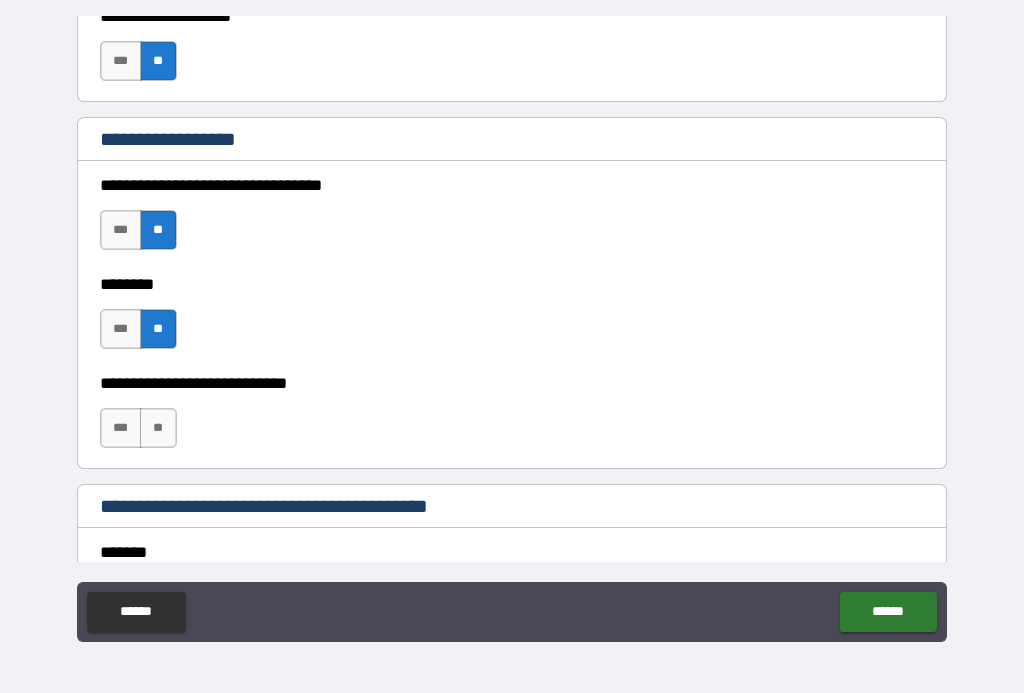 click on "**" at bounding box center [158, 428] 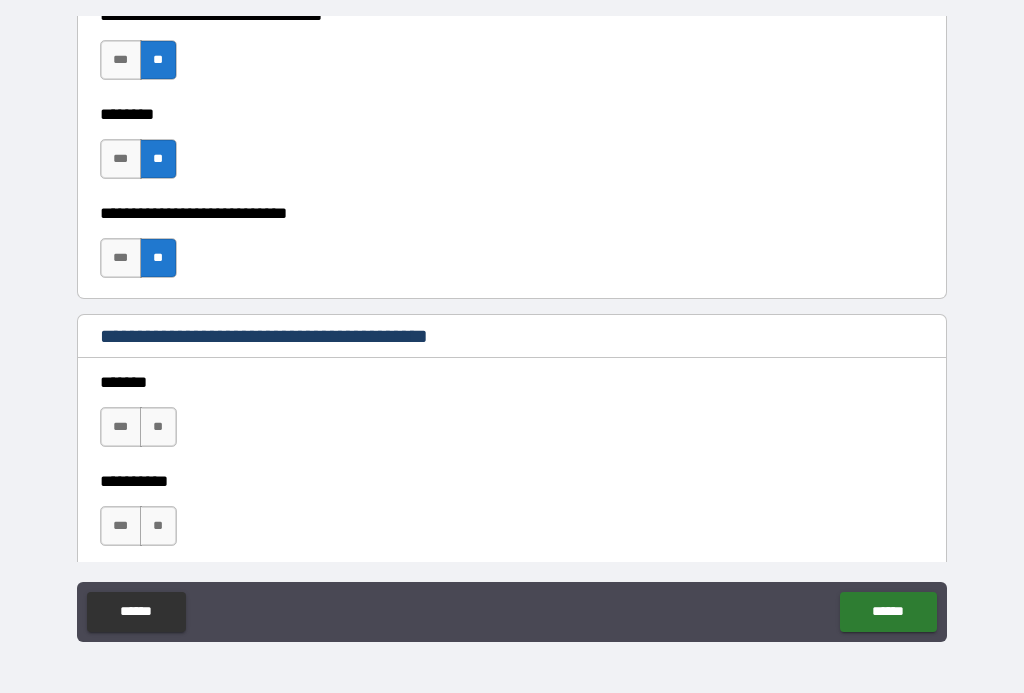scroll, scrollTop: 1212, scrollLeft: 0, axis: vertical 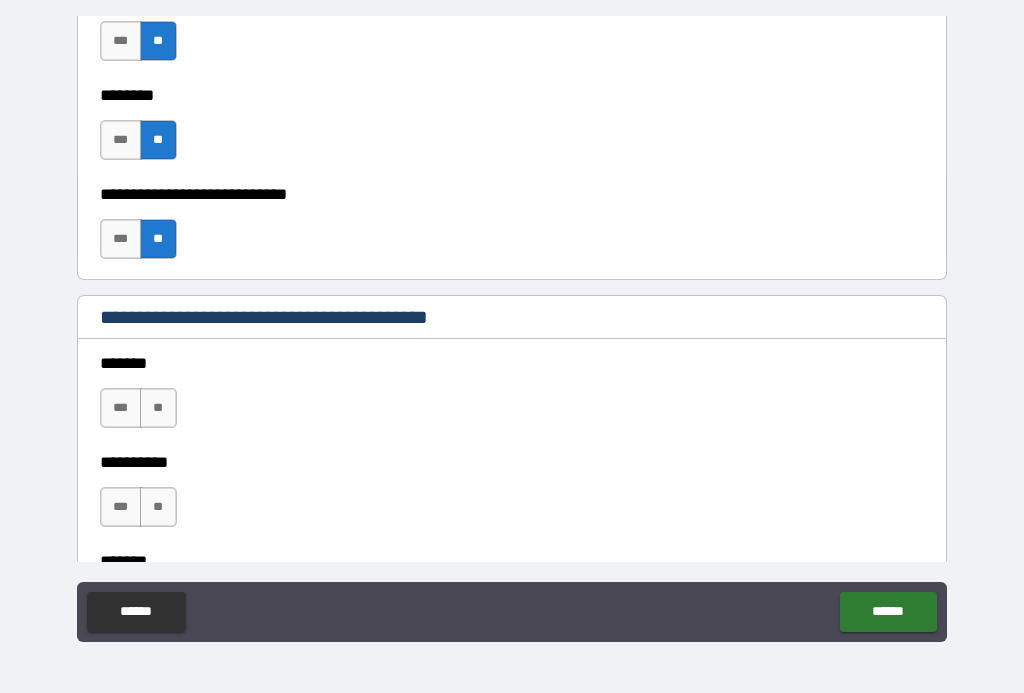 click on "**" at bounding box center (158, 408) 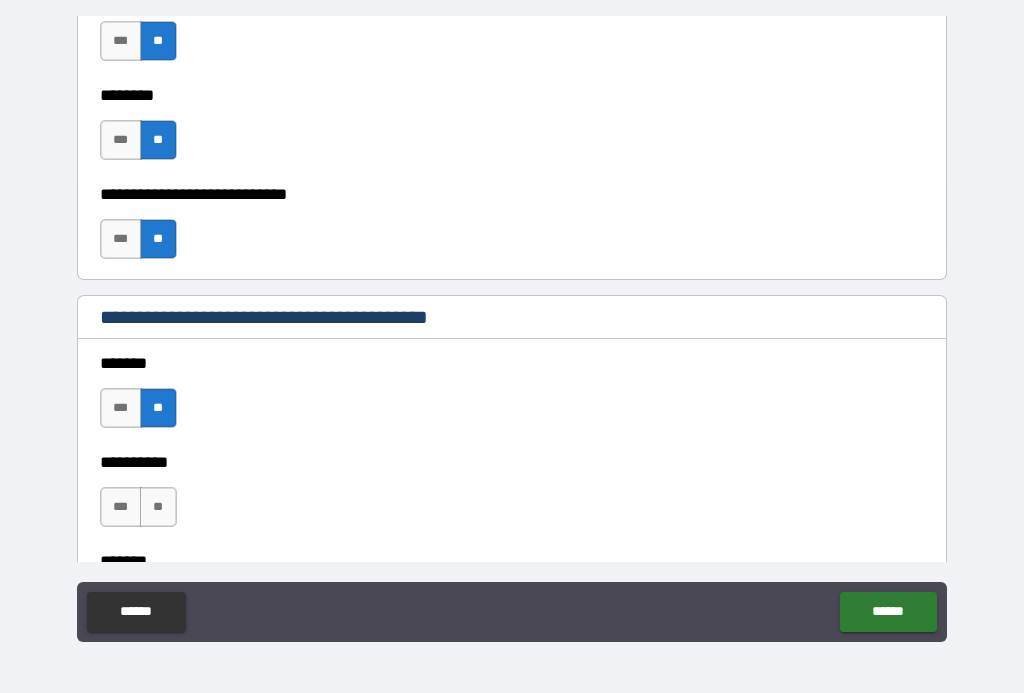 click on "**" at bounding box center [158, 507] 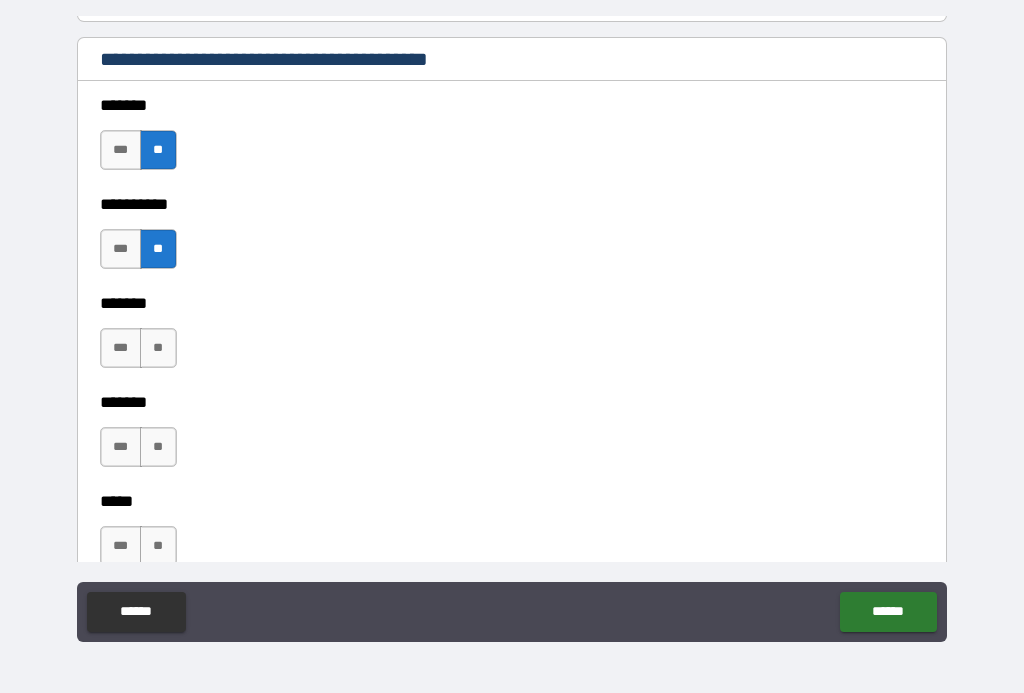 click on "**" at bounding box center [158, 348] 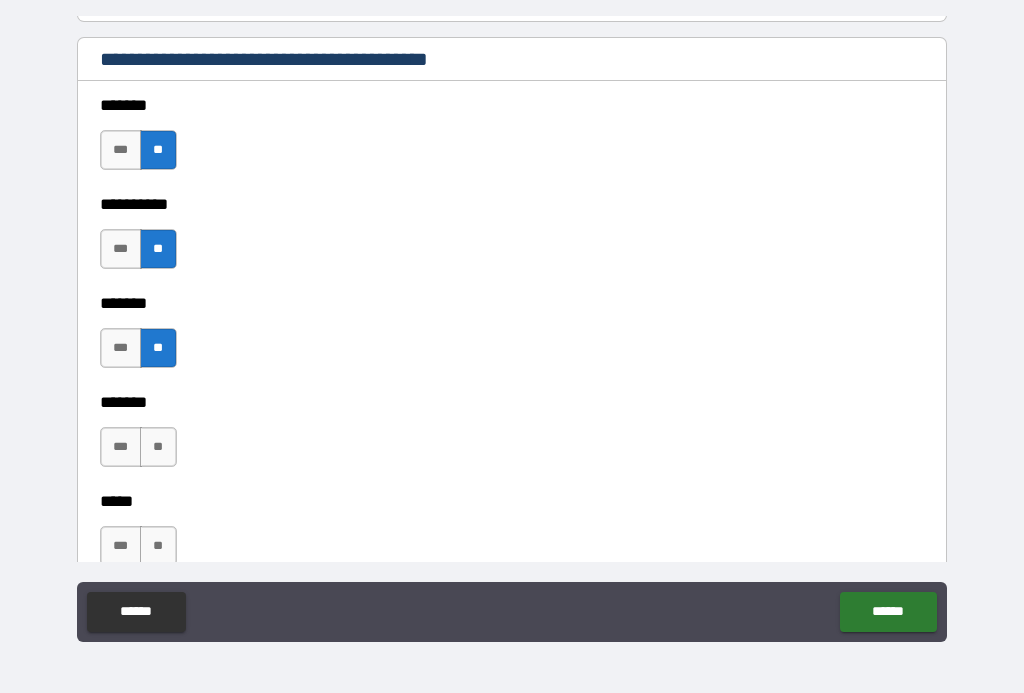 click on "**" at bounding box center (158, 447) 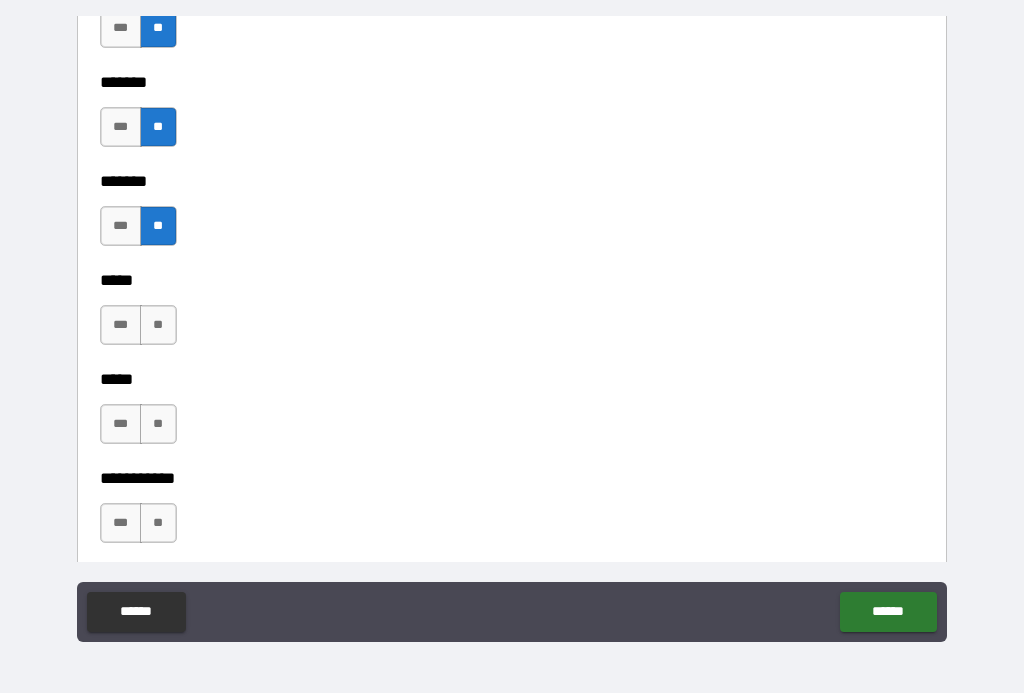 scroll, scrollTop: 1691, scrollLeft: 0, axis: vertical 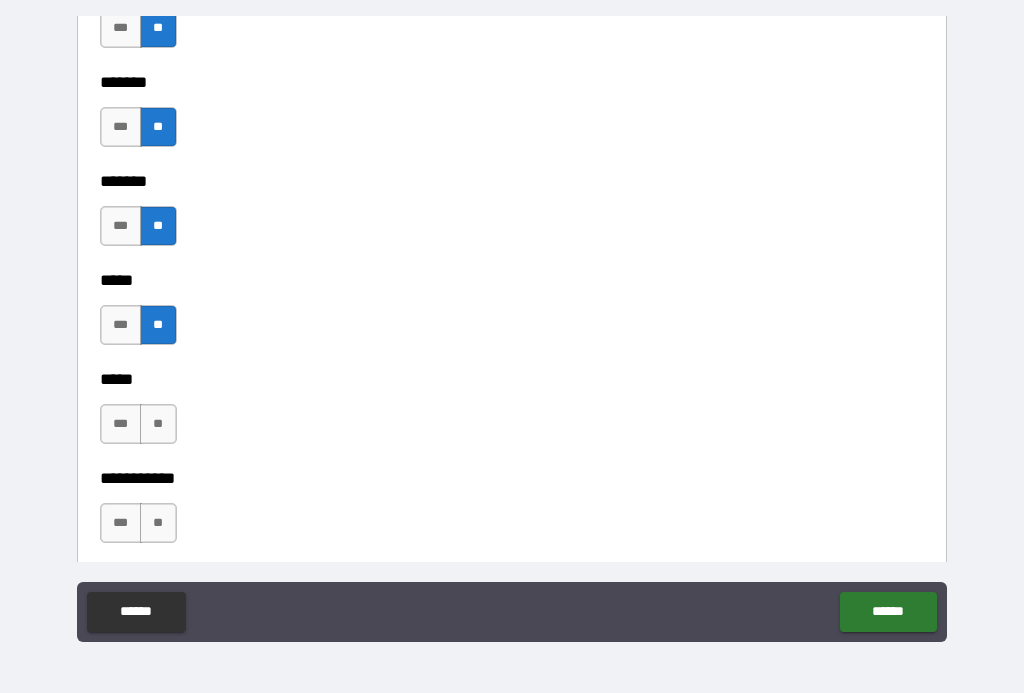 click on "**" at bounding box center [158, 424] 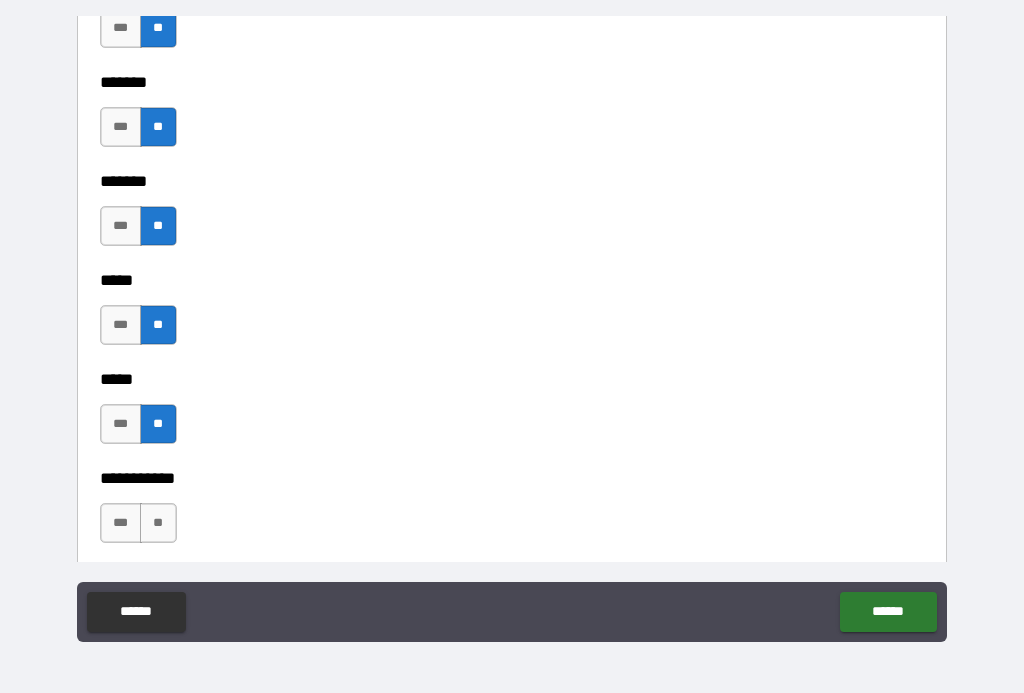 click on "**" at bounding box center (158, 523) 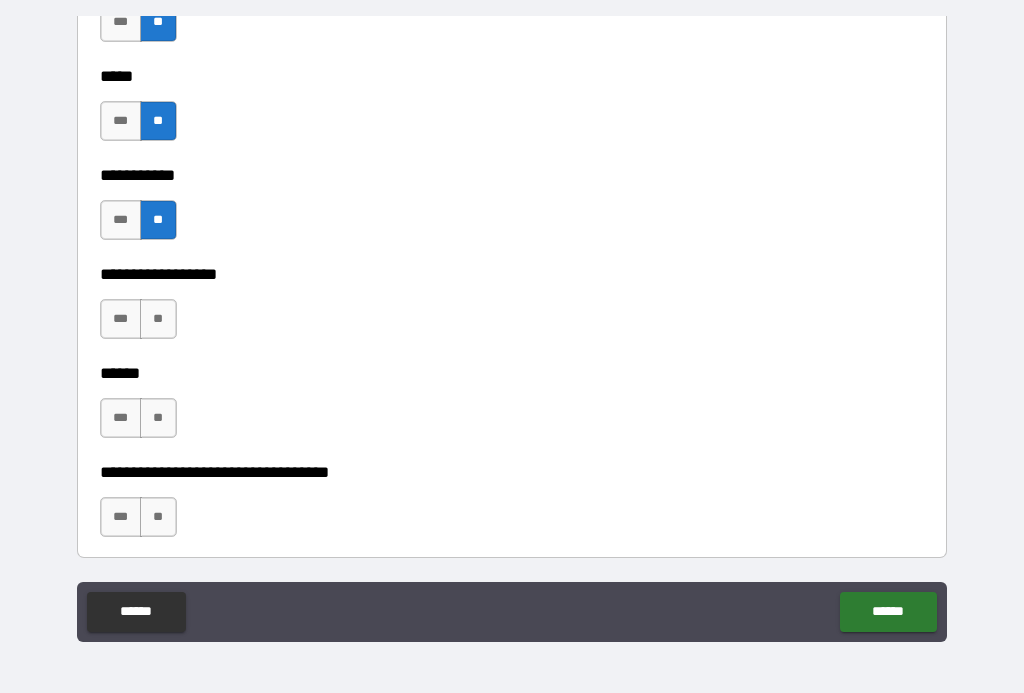 scroll, scrollTop: 1994, scrollLeft: 0, axis: vertical 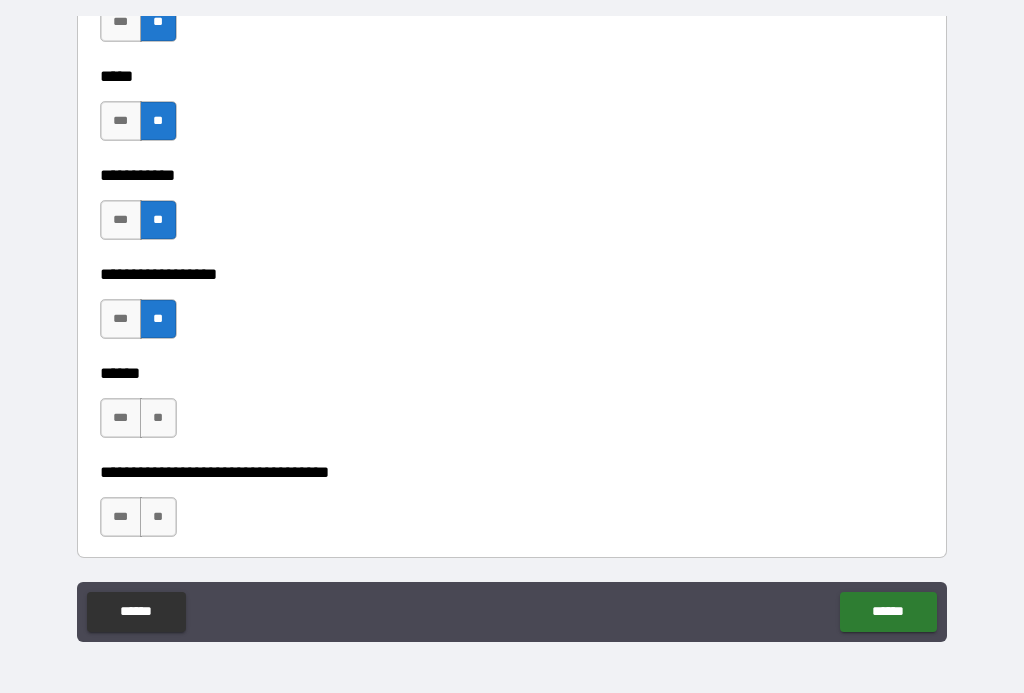 click on "**" at bounding box center [158, 418] 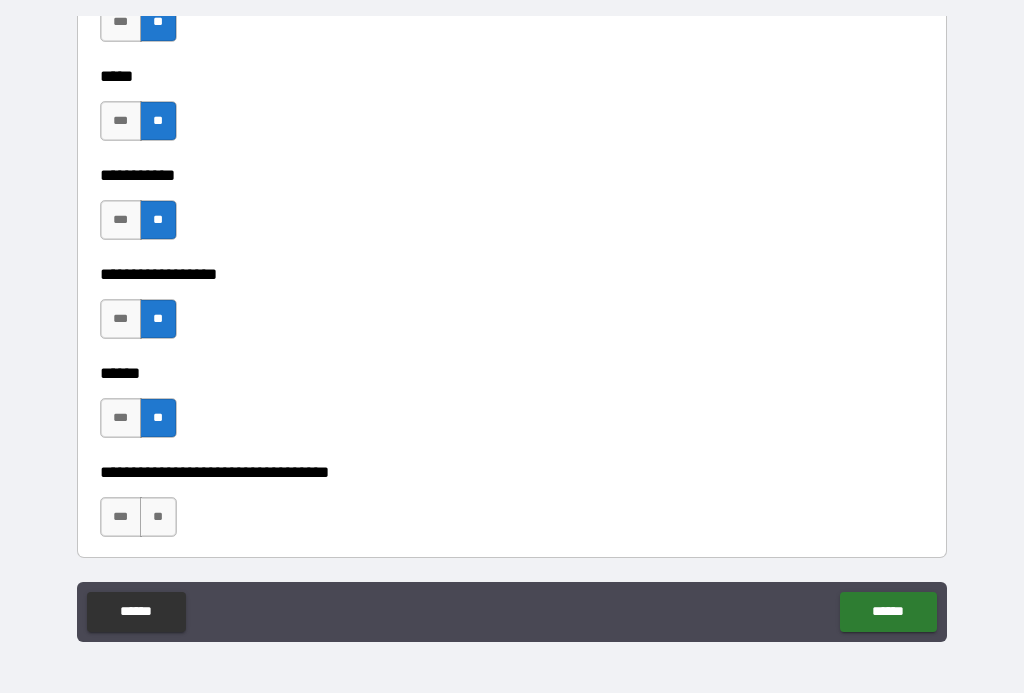 click on "***" at bounding box center (121, 418) 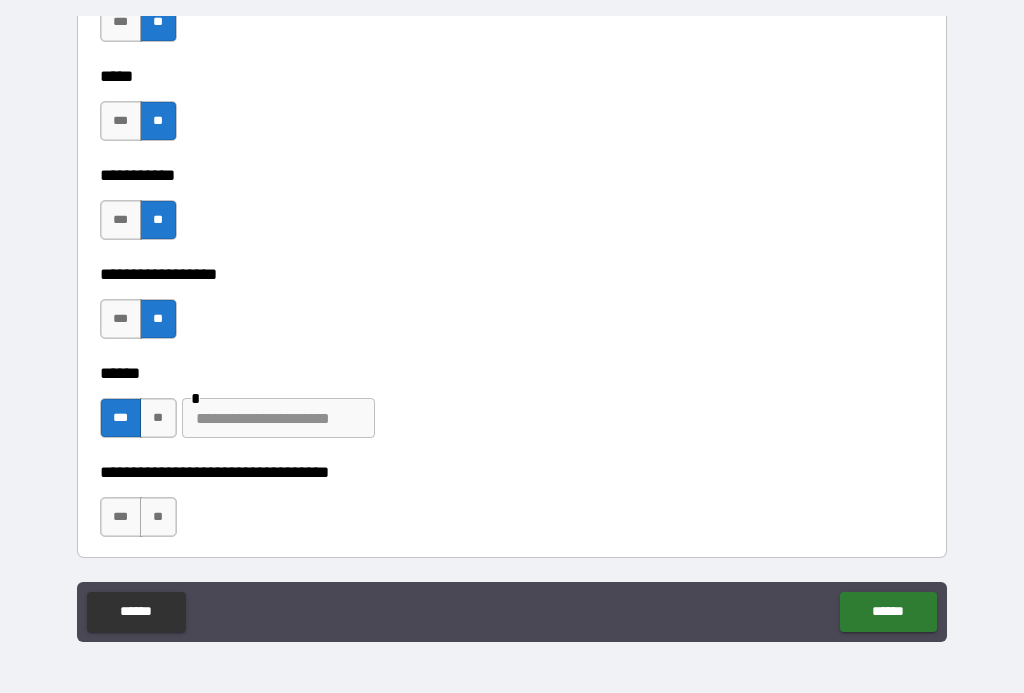 click on "***" at bounding box center (121, 418) 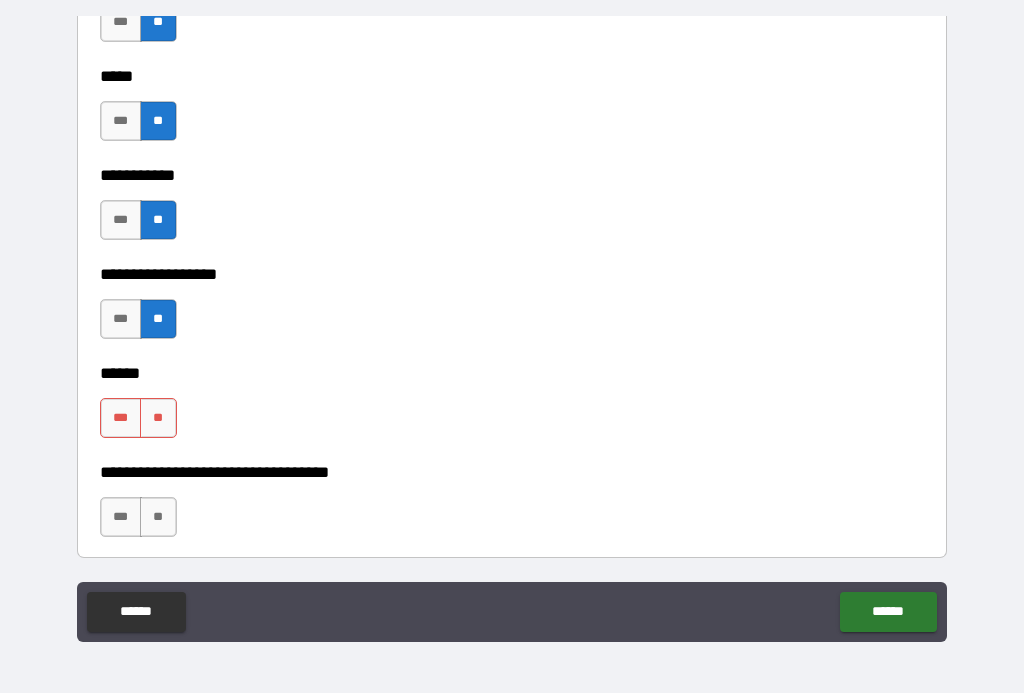 click on "****** *** **" at bounding box center [512, 408] 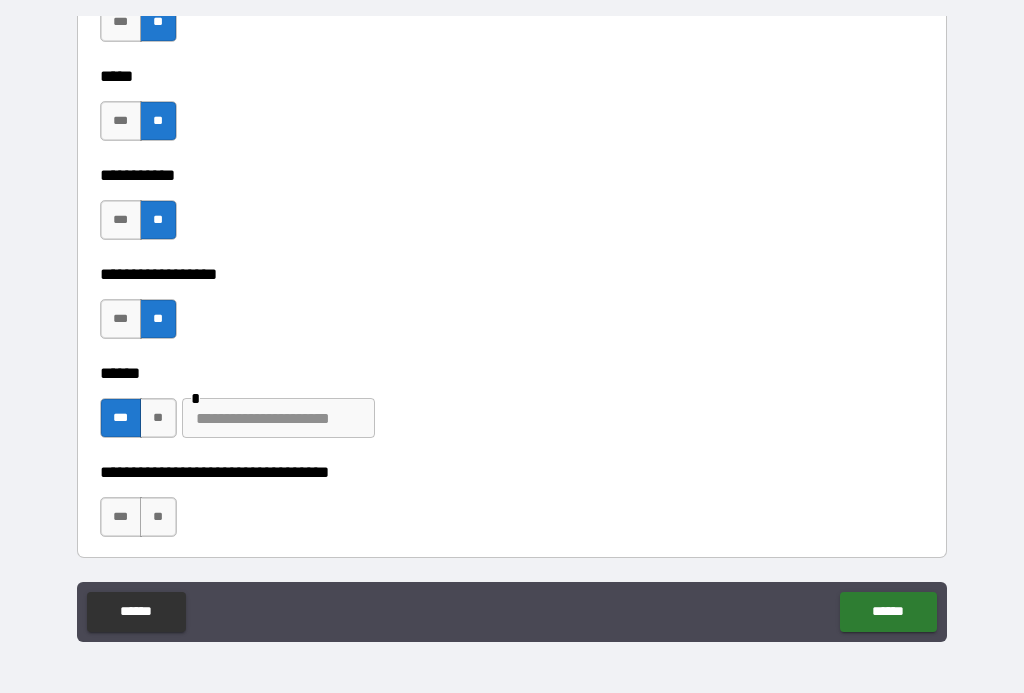 click at bounding box center [278, 418] 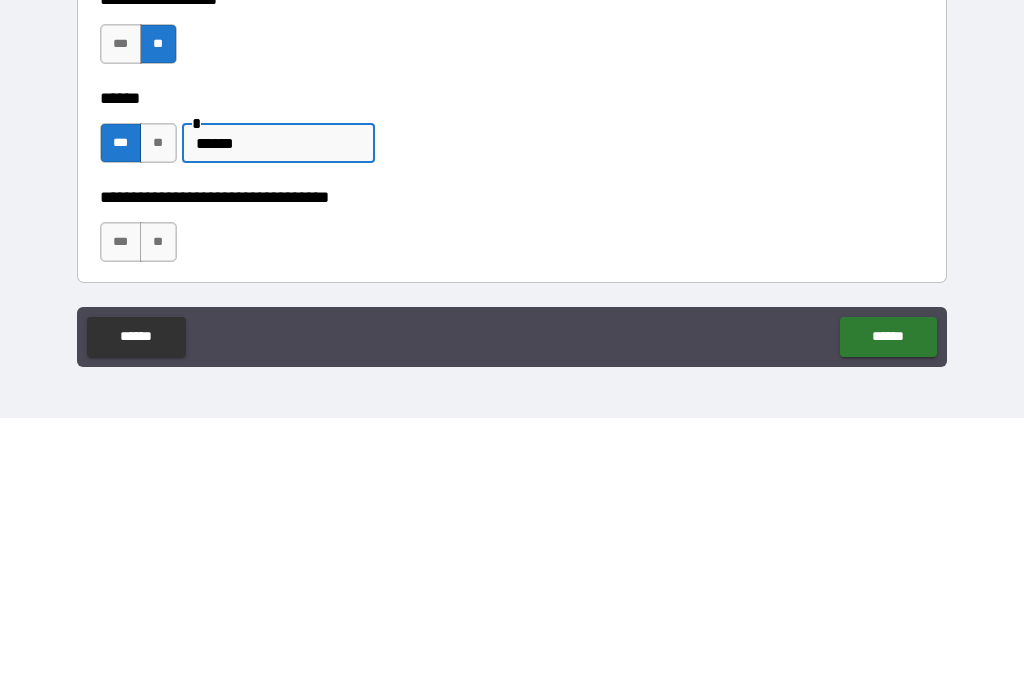 type on "*****" 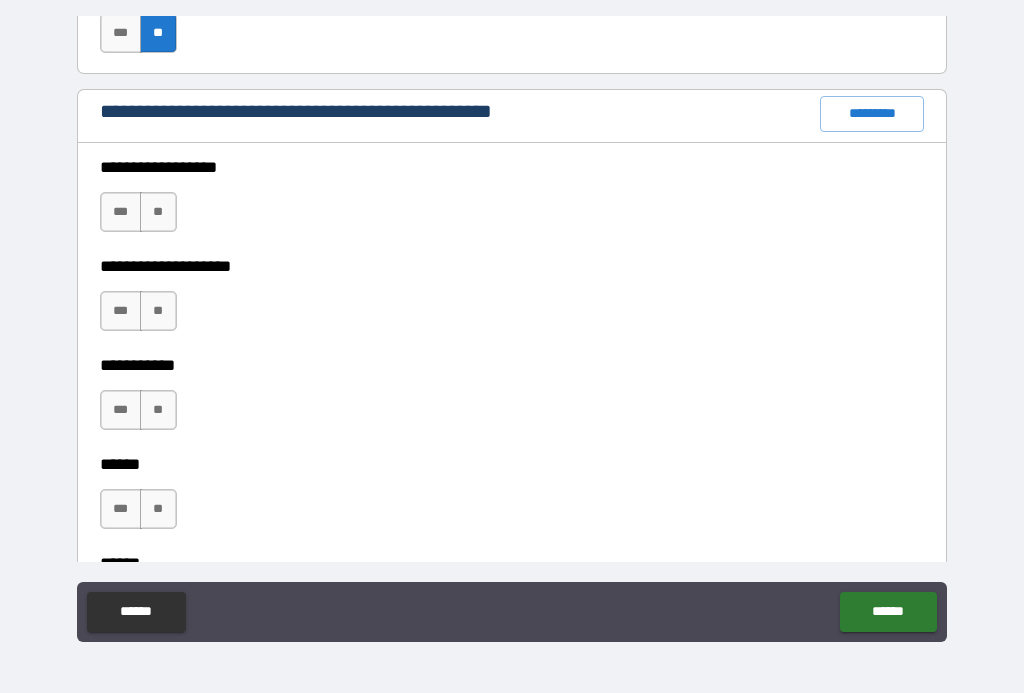 scroll, scrollTop: 2477, scrollLeft: 0, axis: vertical 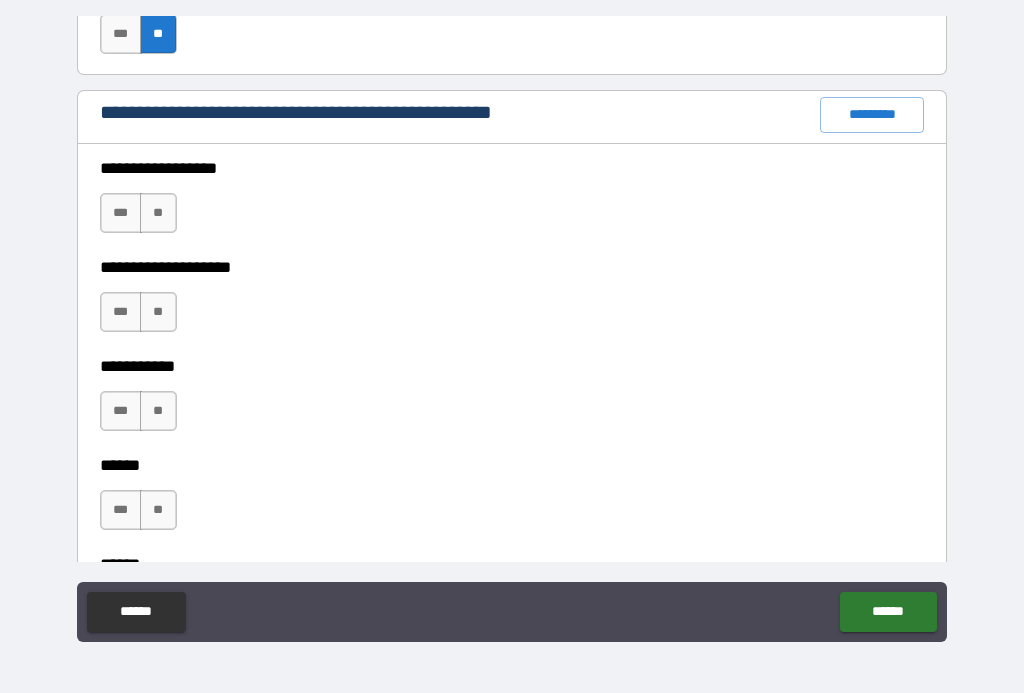 click on "*********" at bounding box center [872, 115] 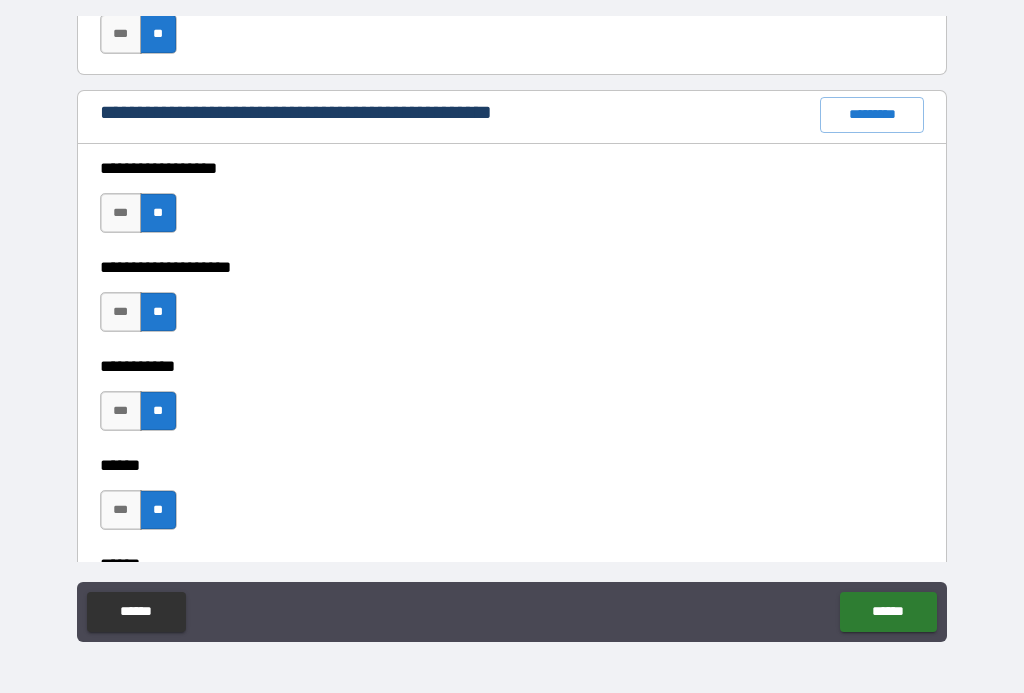 click on "*********" at bounding box center [872, 115] 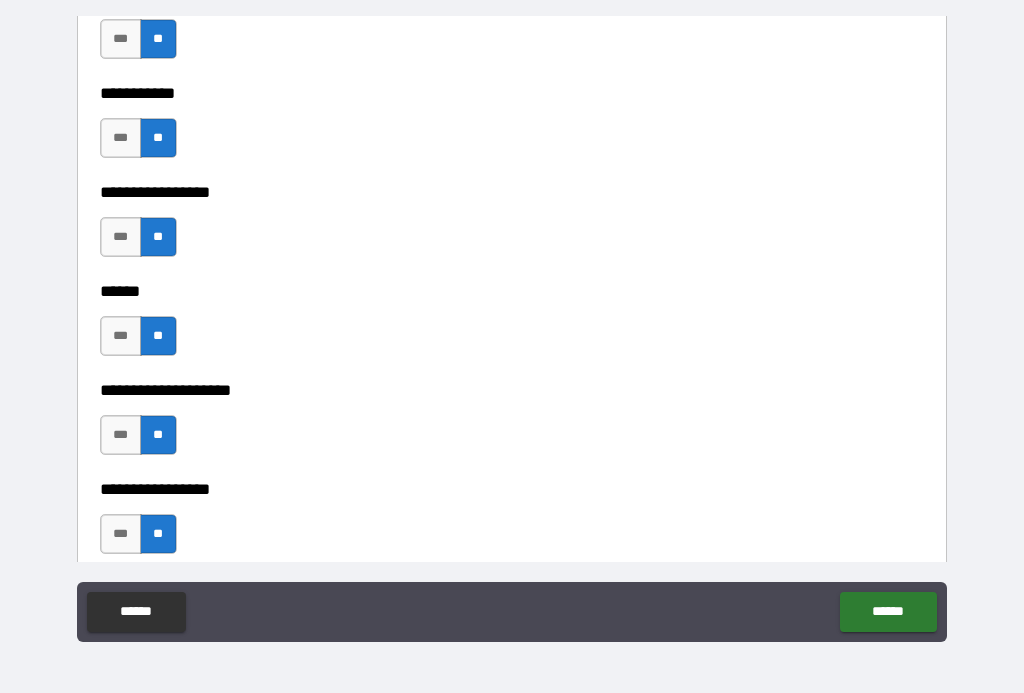 scroll, scrollTop: 6423, scrollLeft: 0, axis: vertical 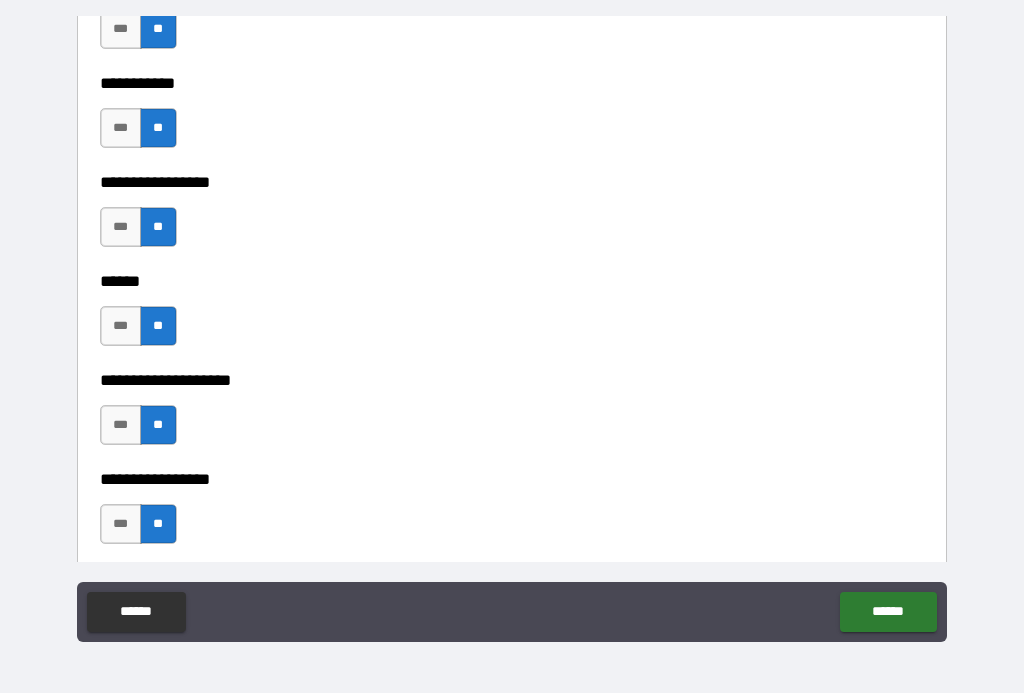 click on "***" at bounding box center (121, 425) 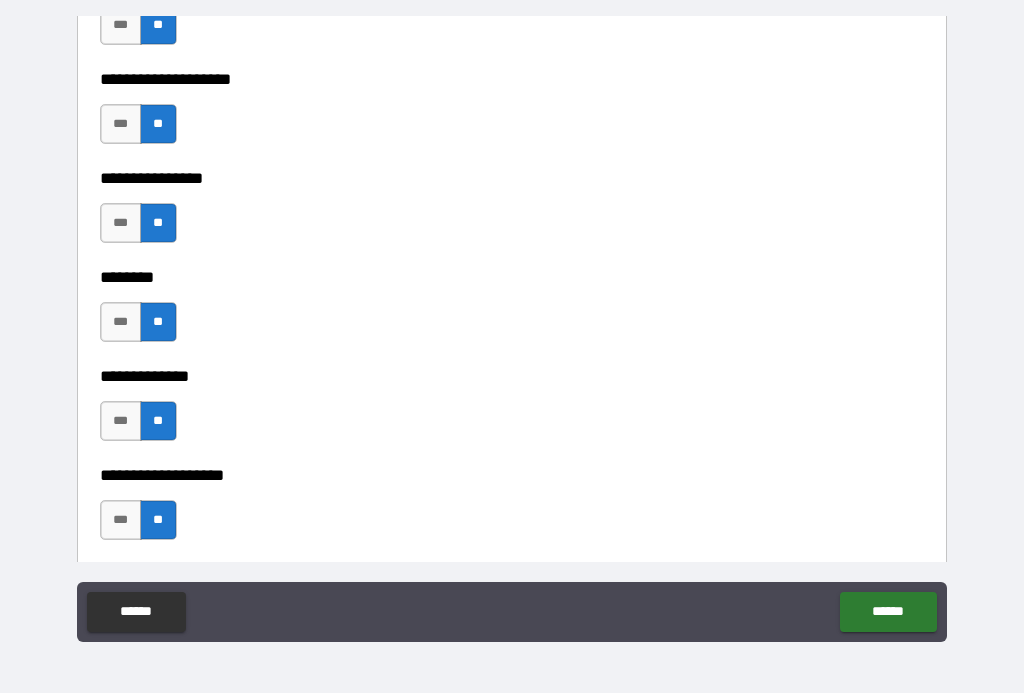 scroll, scrollTop: 7123, scrollLeft: 0, axis: vertical 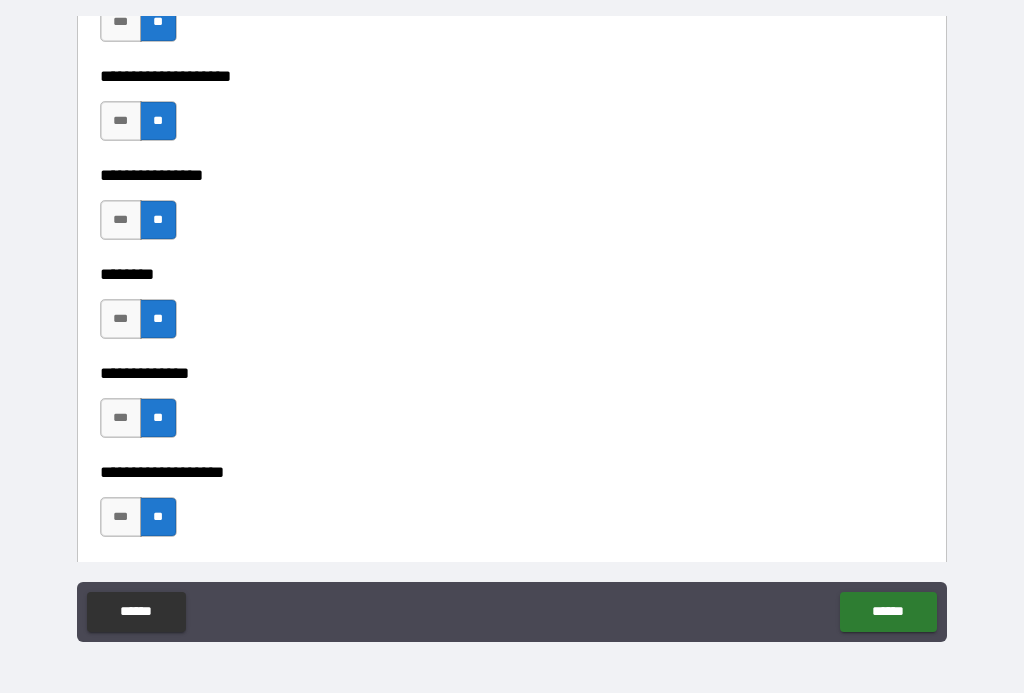 click on "***" at bounding box center (121, 220) 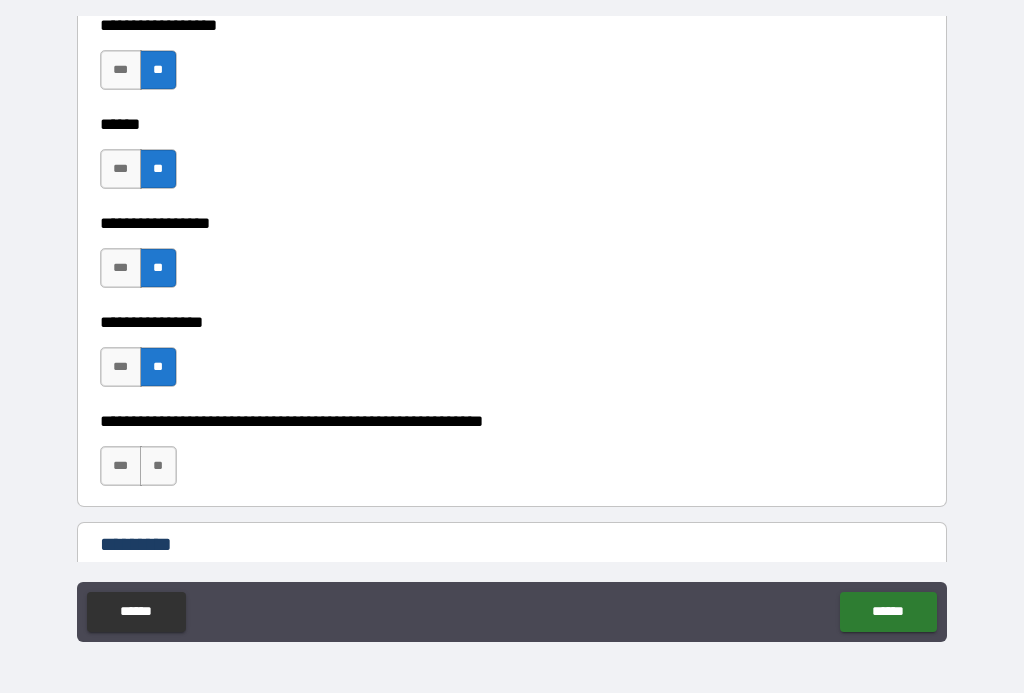scroll, scrollTop: 9844, scrollLeft: 0, axis: vertical 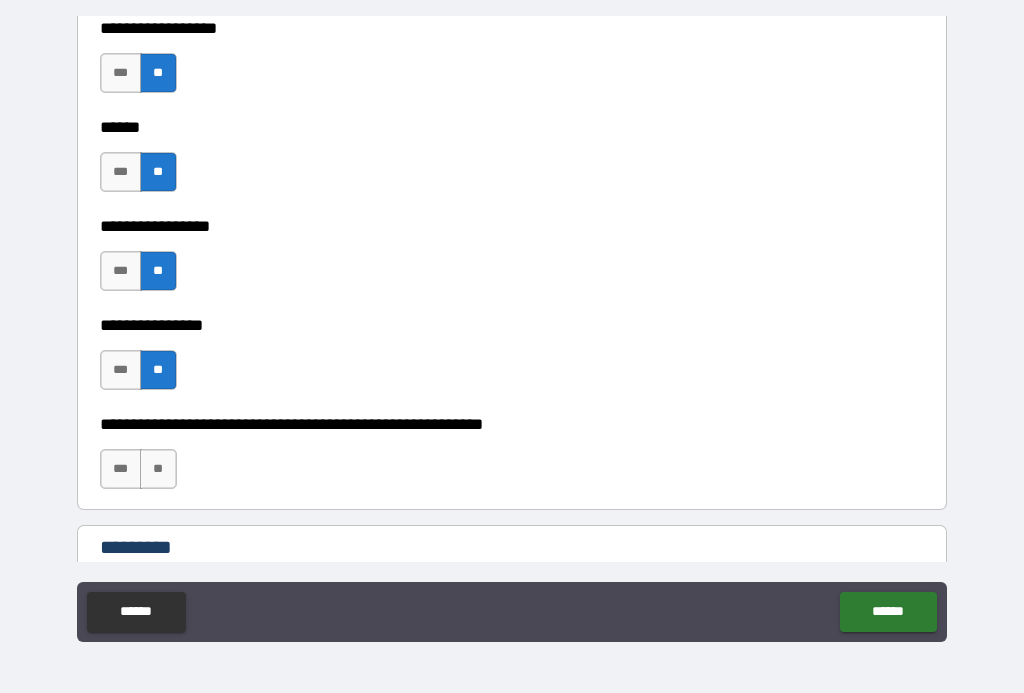 click on "***" at bounding box center (121, 172) 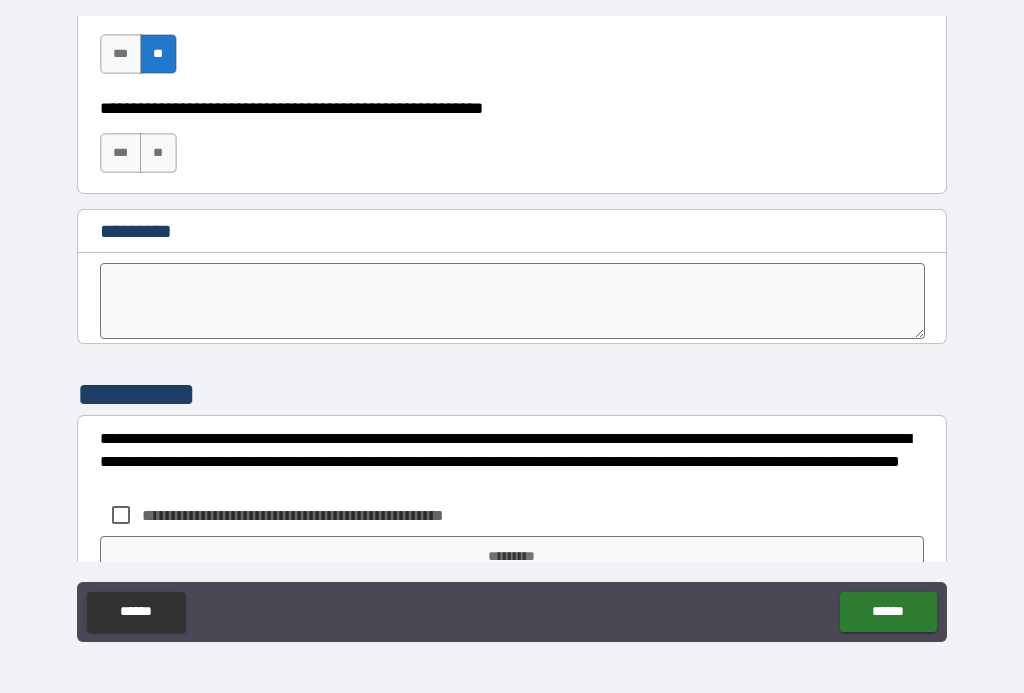 scroll, scrollTop: 10161, scrollLeft: 0, axis: vertical 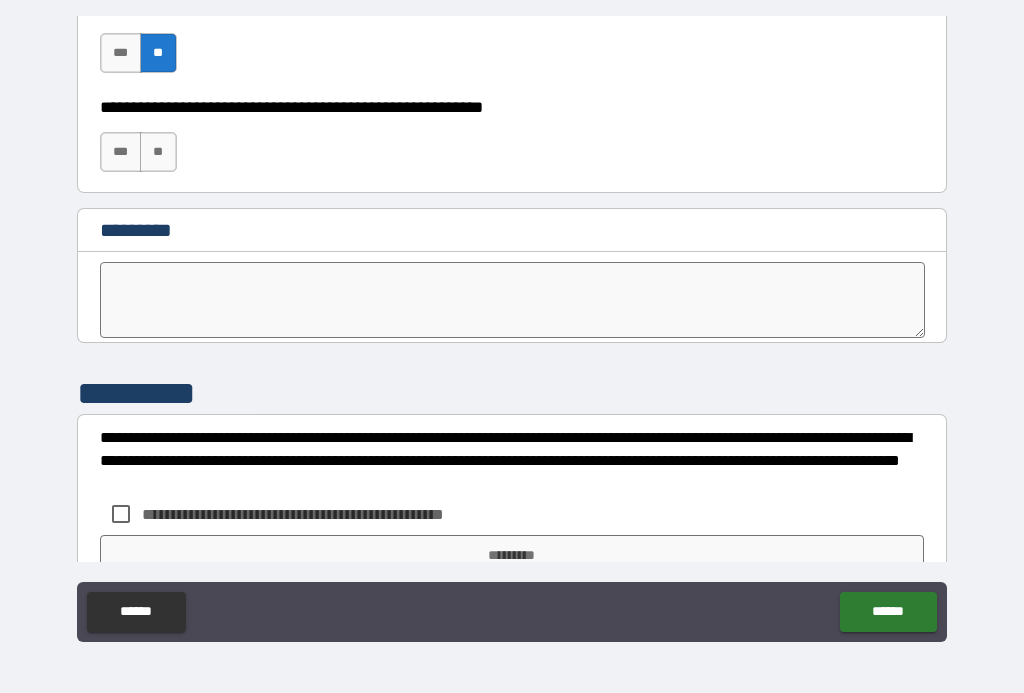 click on "**" at bounding box center (158, 152) 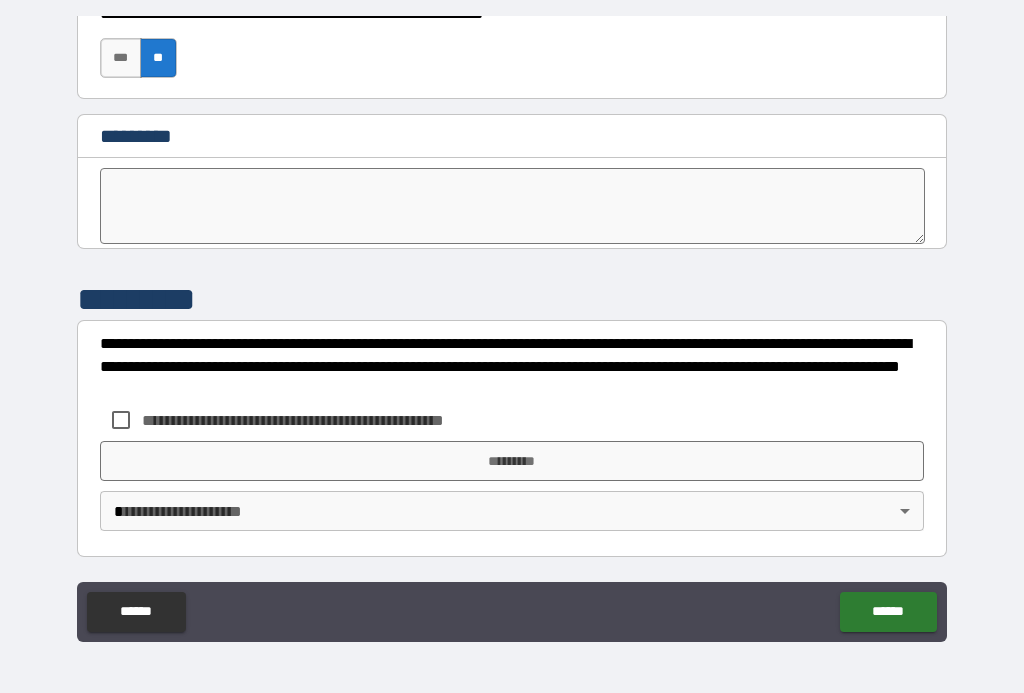 scroll, scrollTop: 10255, scrollLeft: 0, axis: vertical 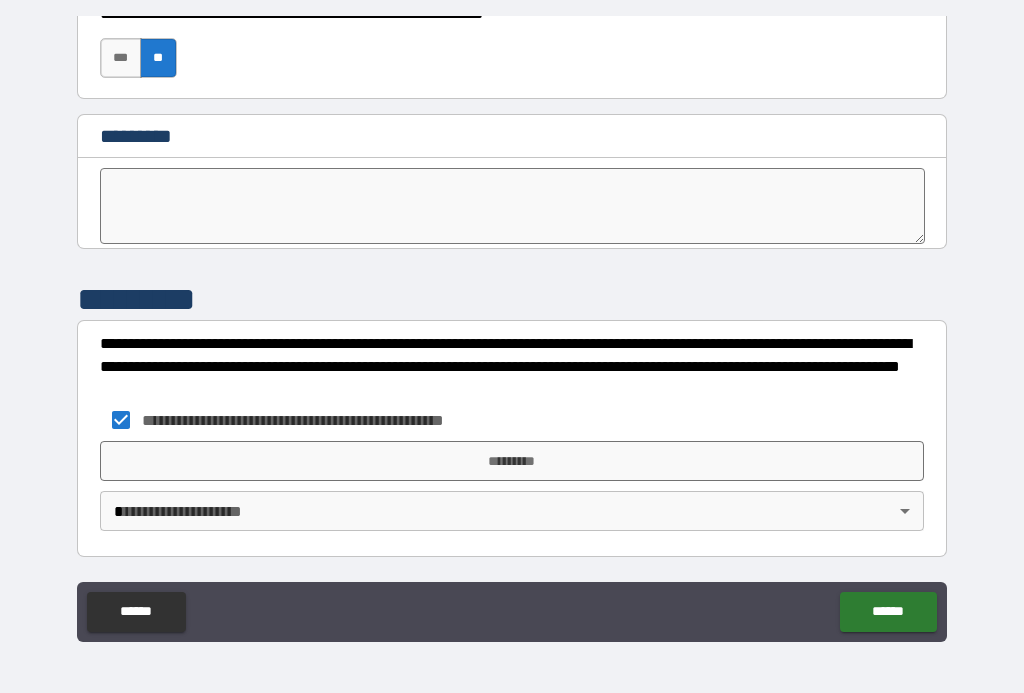 click on "**********" at bounding box center [512, 328] 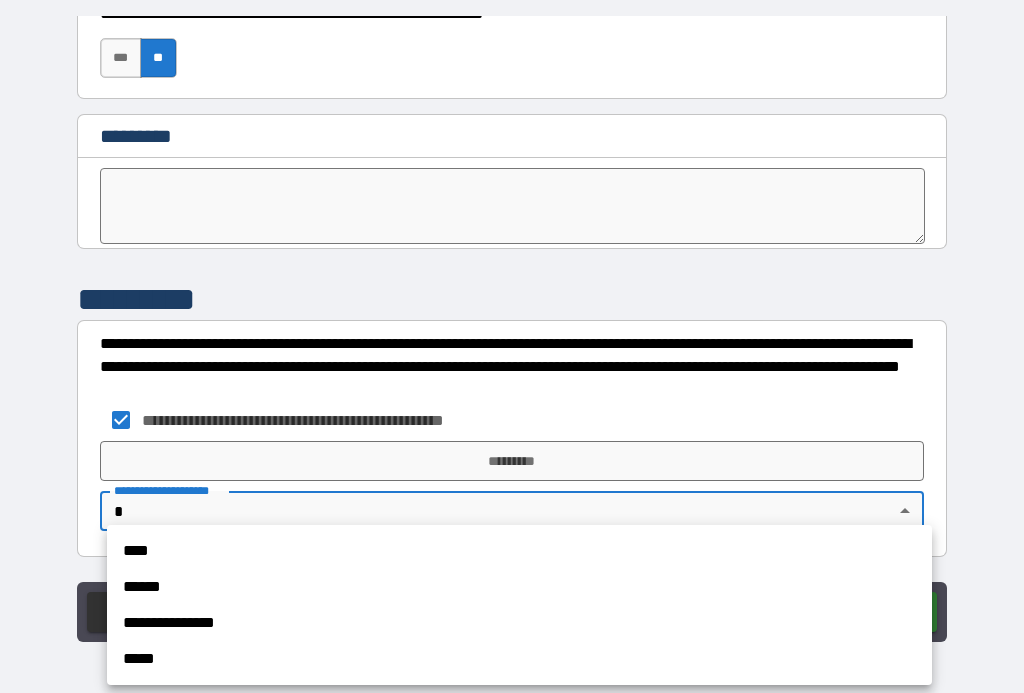 click on "****" at bounding box center (519, 551) 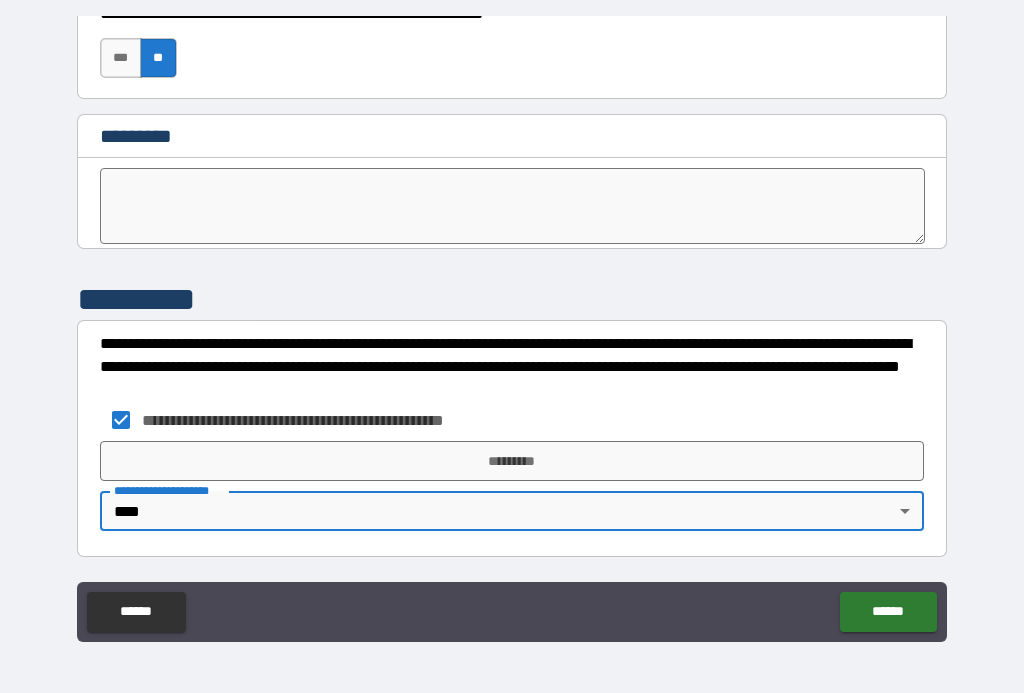 type on "****" 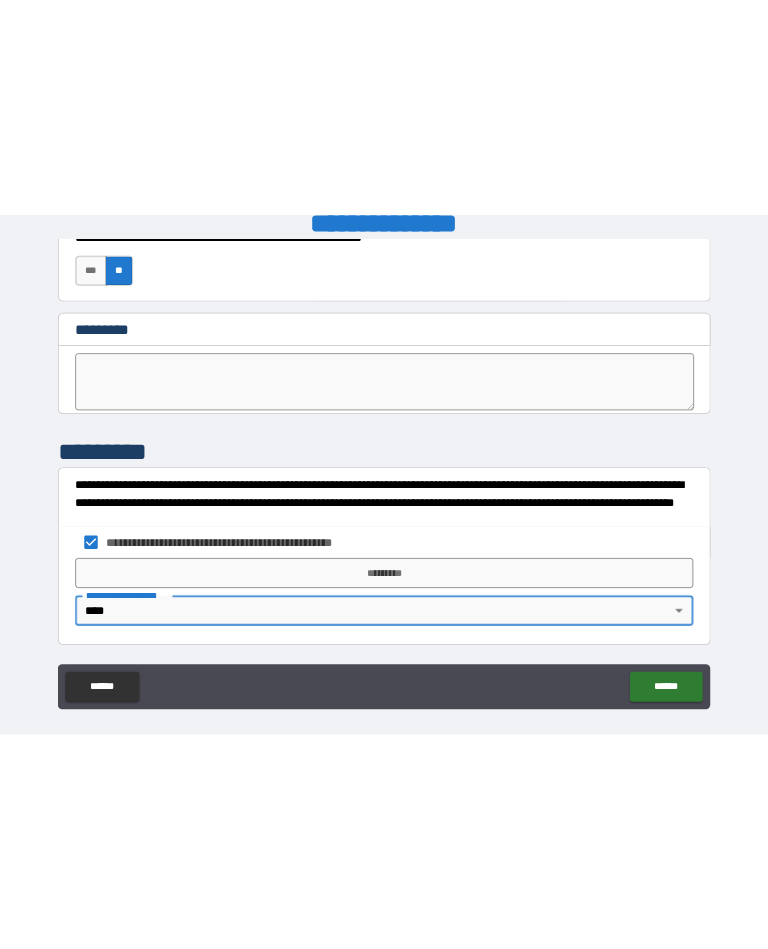 scroll, scrollTop: 0, scrollLeft: 0, axis: both 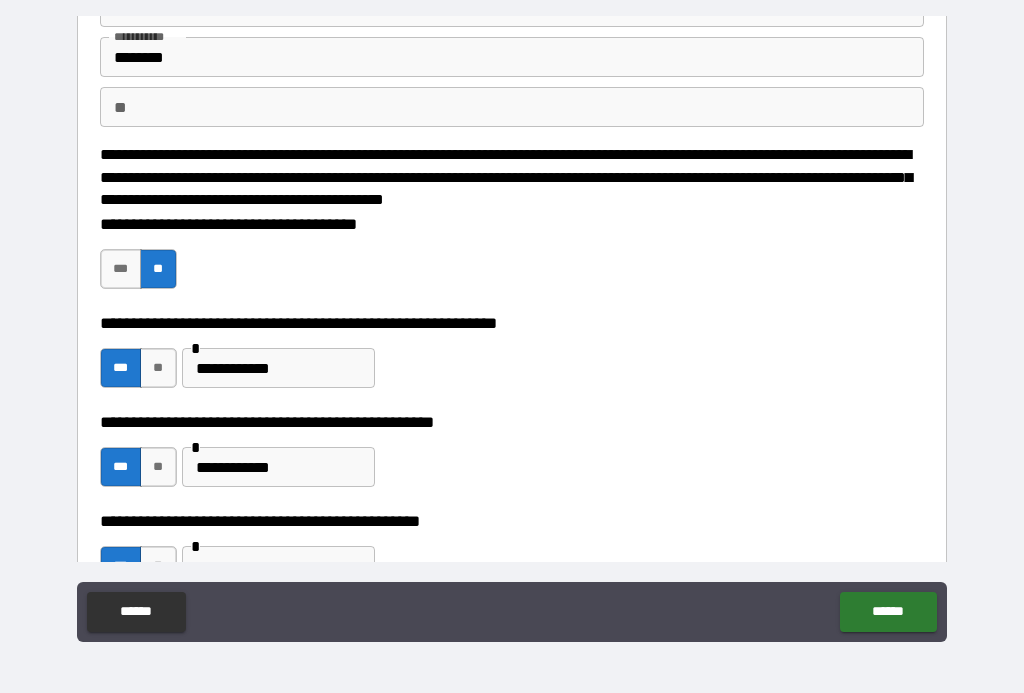 click on "**********" at bounding box center (278, 368) 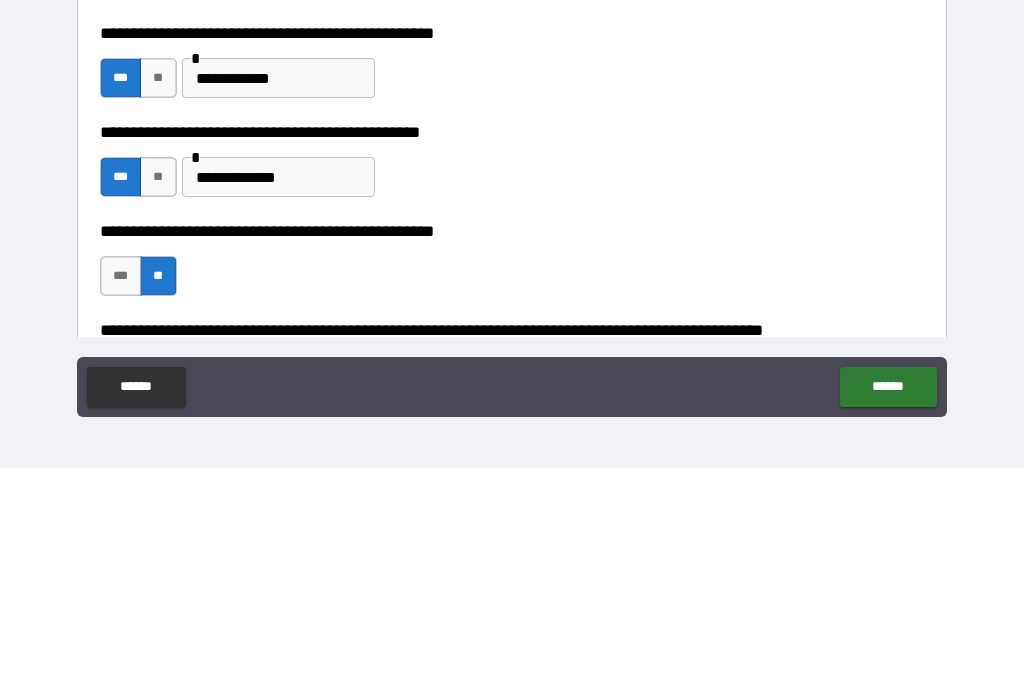 scroll, scrollTop: 286, scrollLeft: 0, axis: vertical 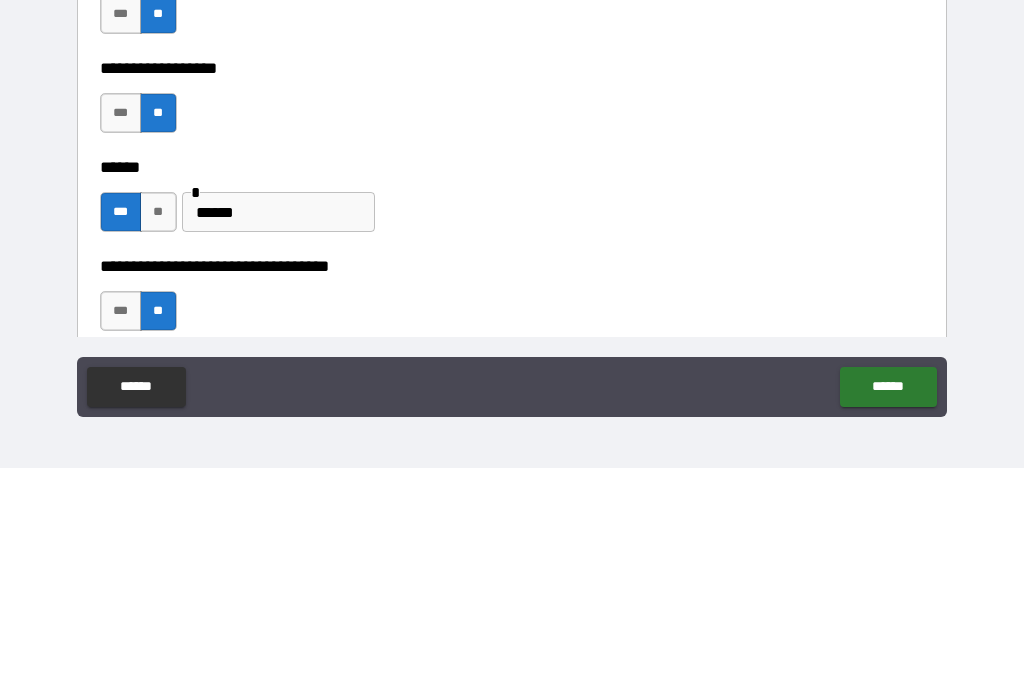 type on "**********" 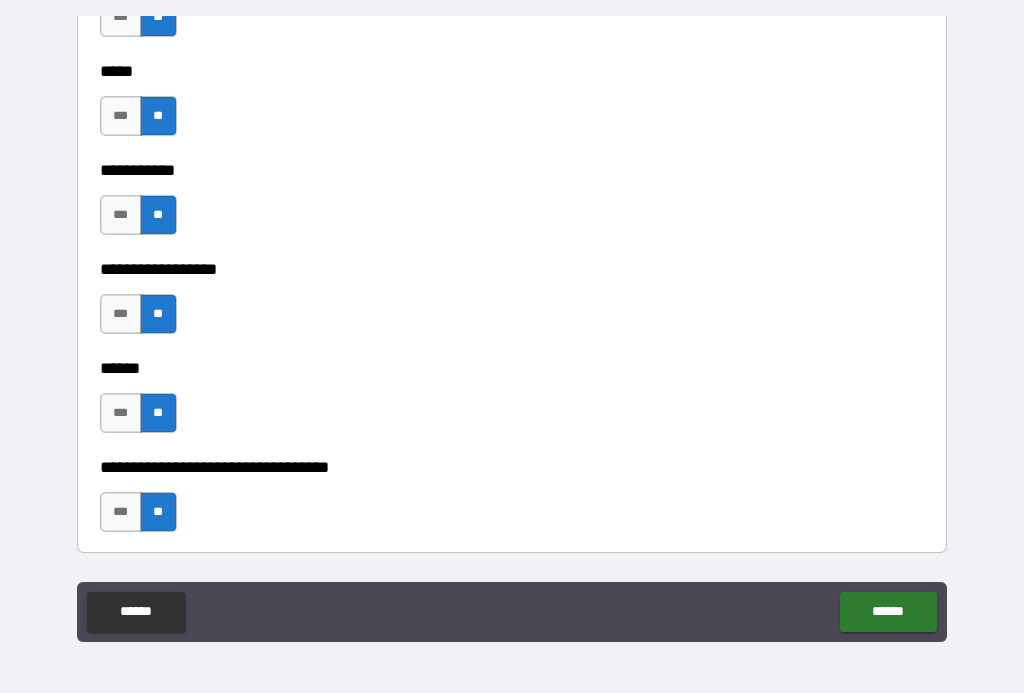 scroll, scrollTop: 2000, scrollLeft: 0, axis: vertical 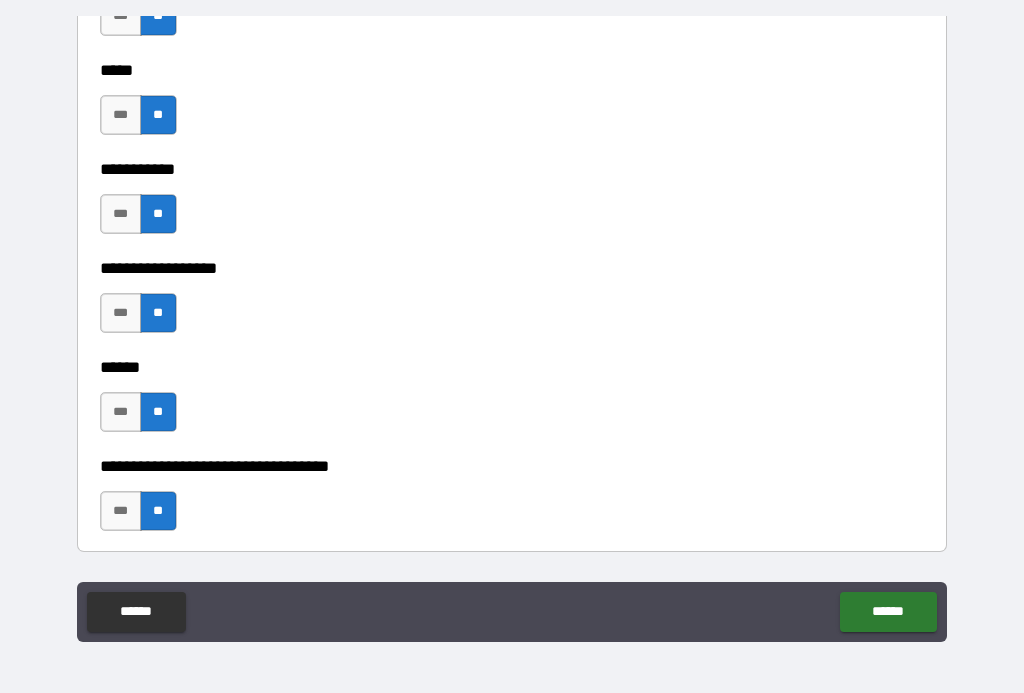click on "***" at bounding box center (121, 412) 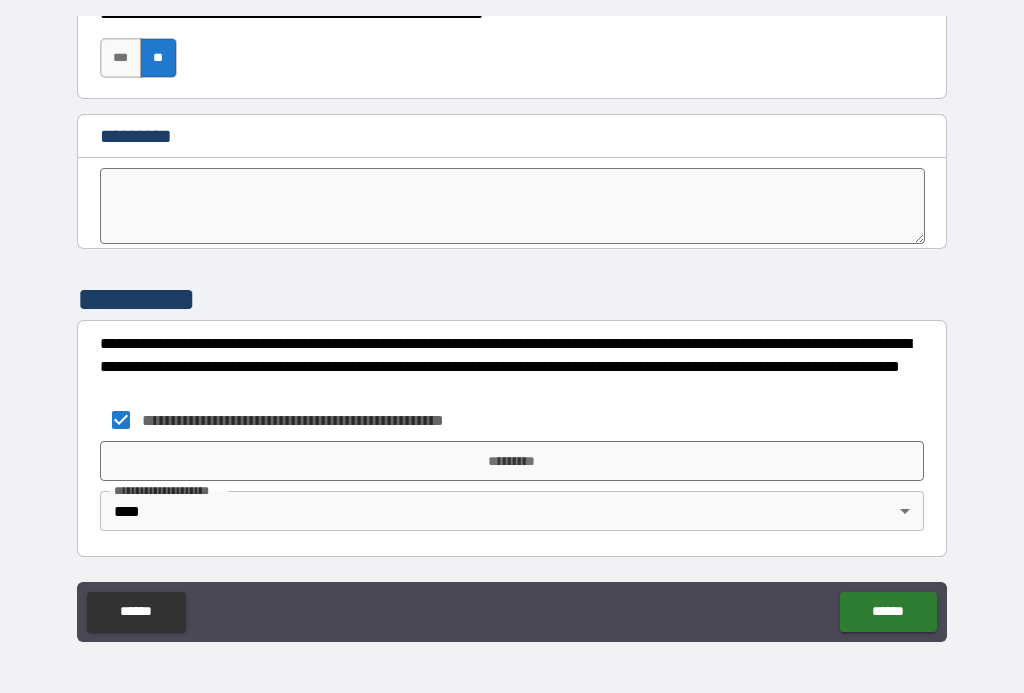 scroll, scrollTop: 10255, scrollLeft: 0, axis: vertical 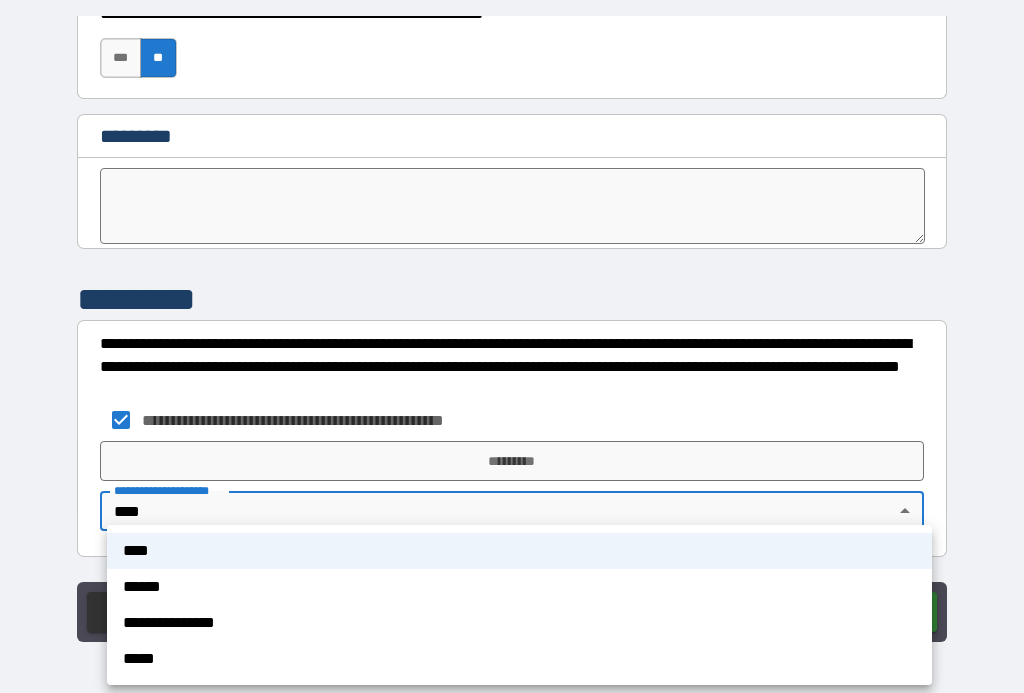 click on "****" at bounding box center [519, 551] 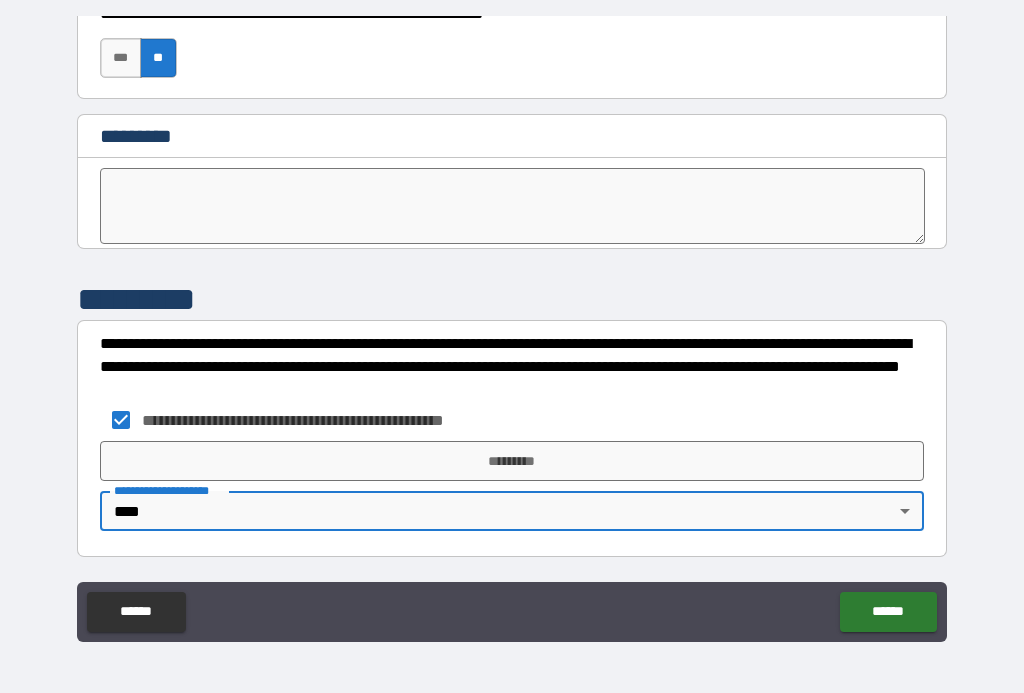 click on "*********" at bounding box center (512, 461) 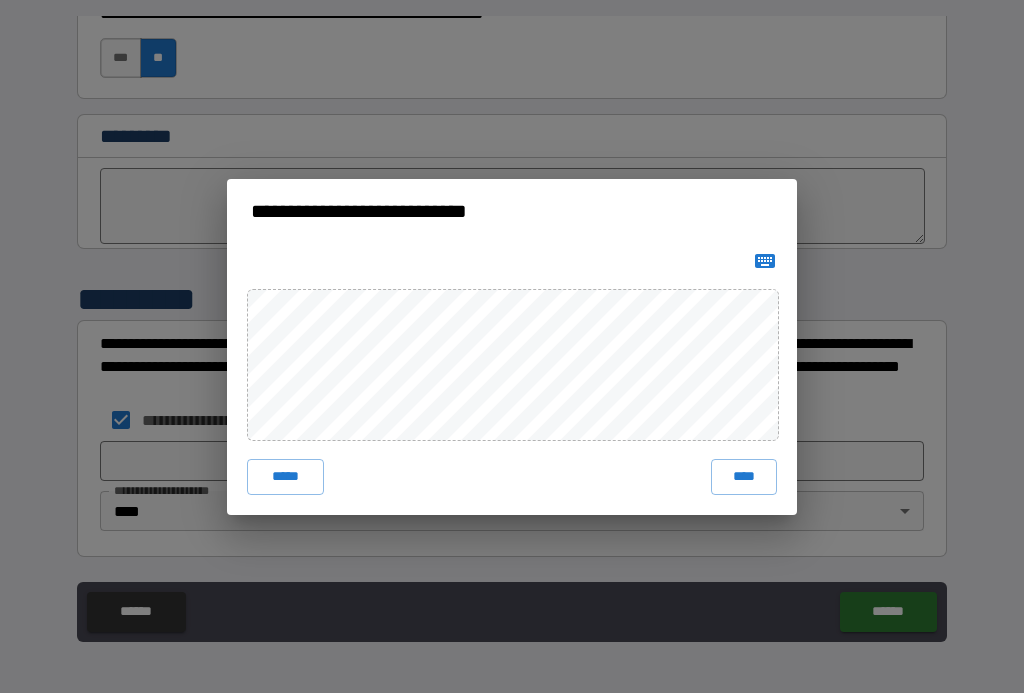 click on "****" at bounding box center [744, 477] 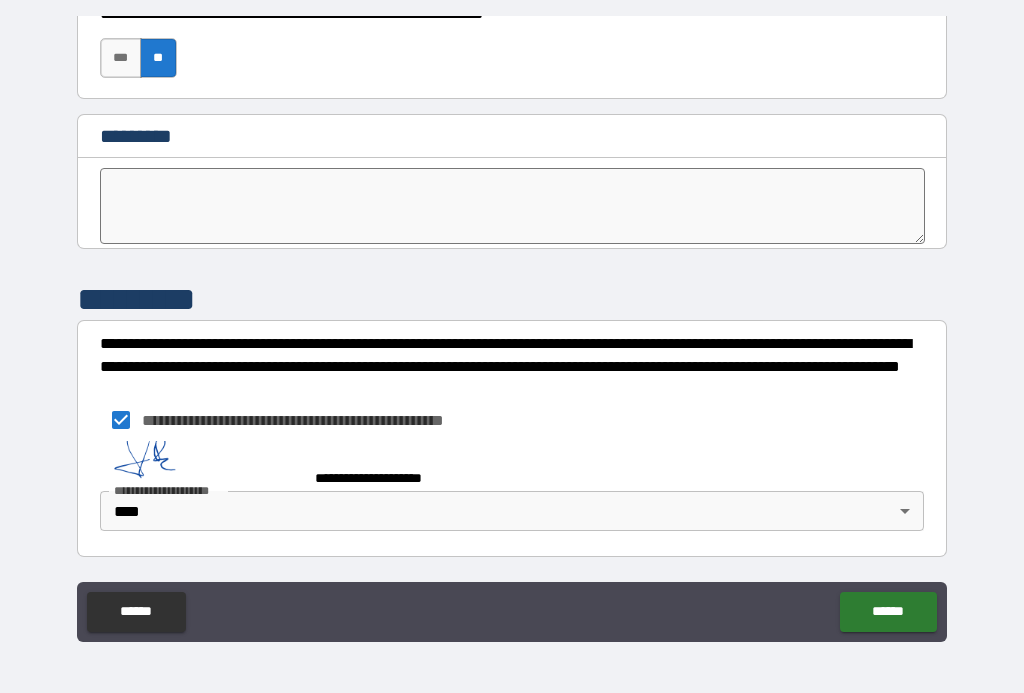 scroll, scrollTop: 10245, scrollLeft: 0, axis: vertical 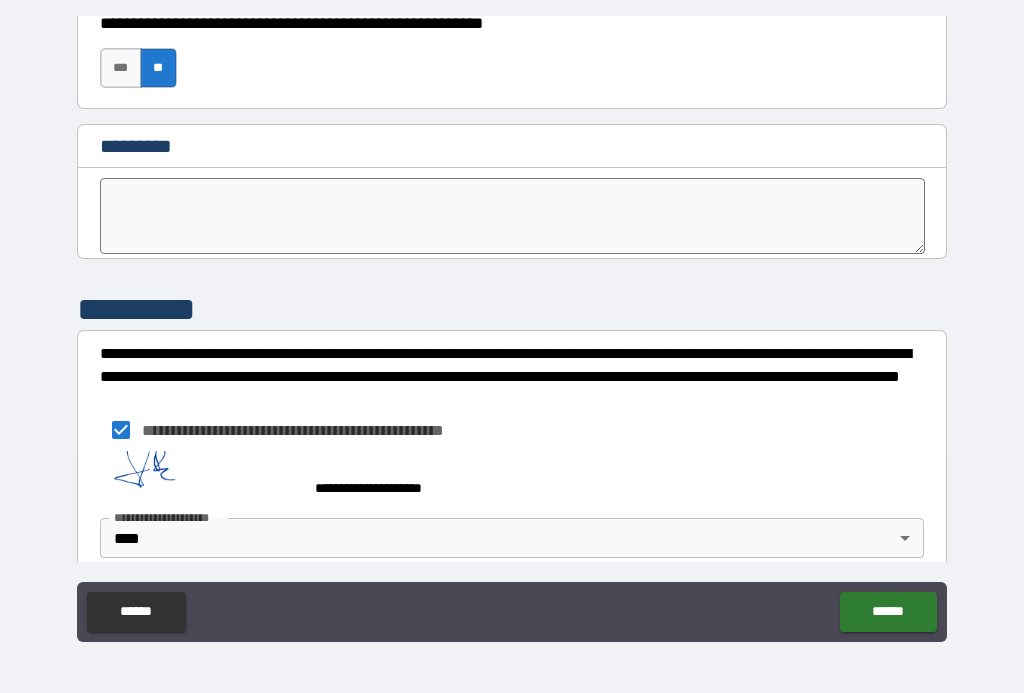 click on "******" at bounding box center (888, 612) 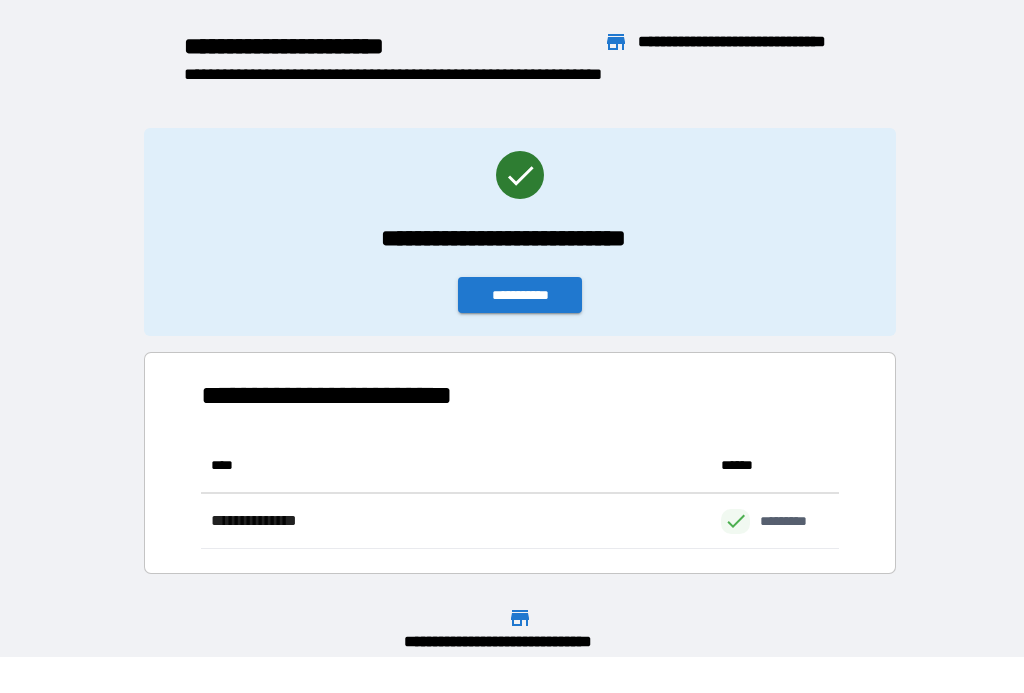 scroll, scrollTop: 111, scrollLeft: 638, axis: both 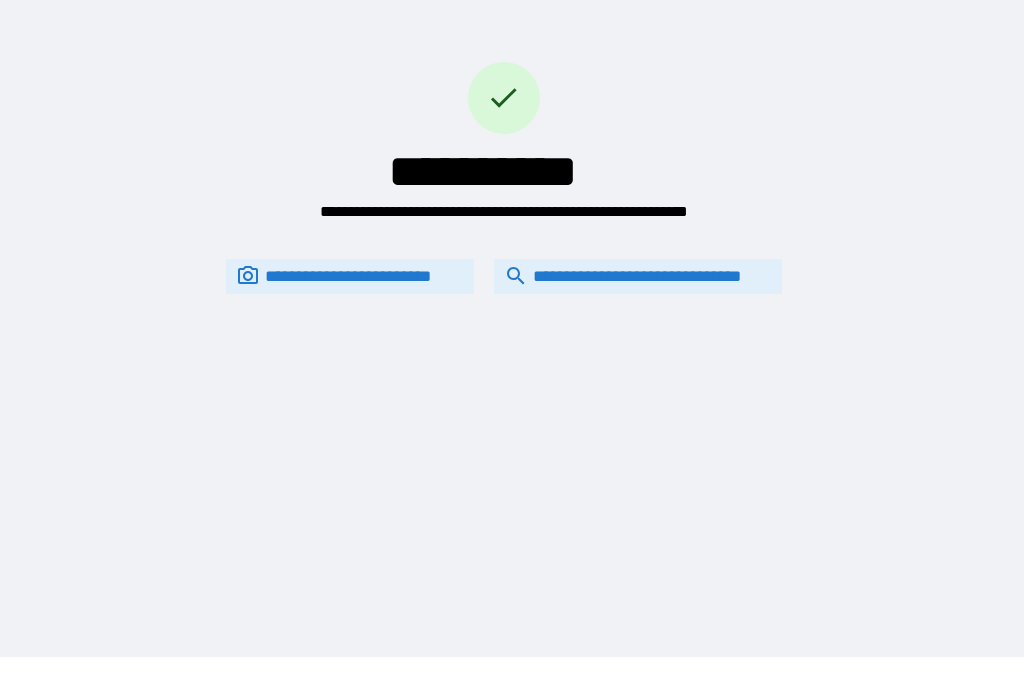 click on "**********" at bounding box center [638, 276] 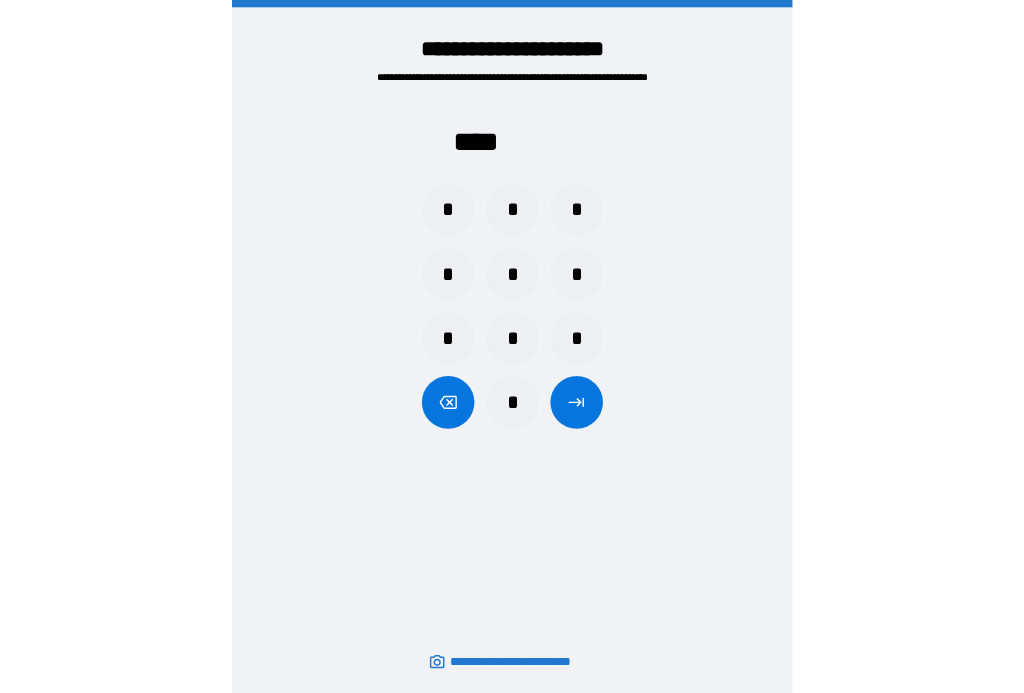 scroll, scrollTop: 36, scrollLeft: 0, axis: vertical 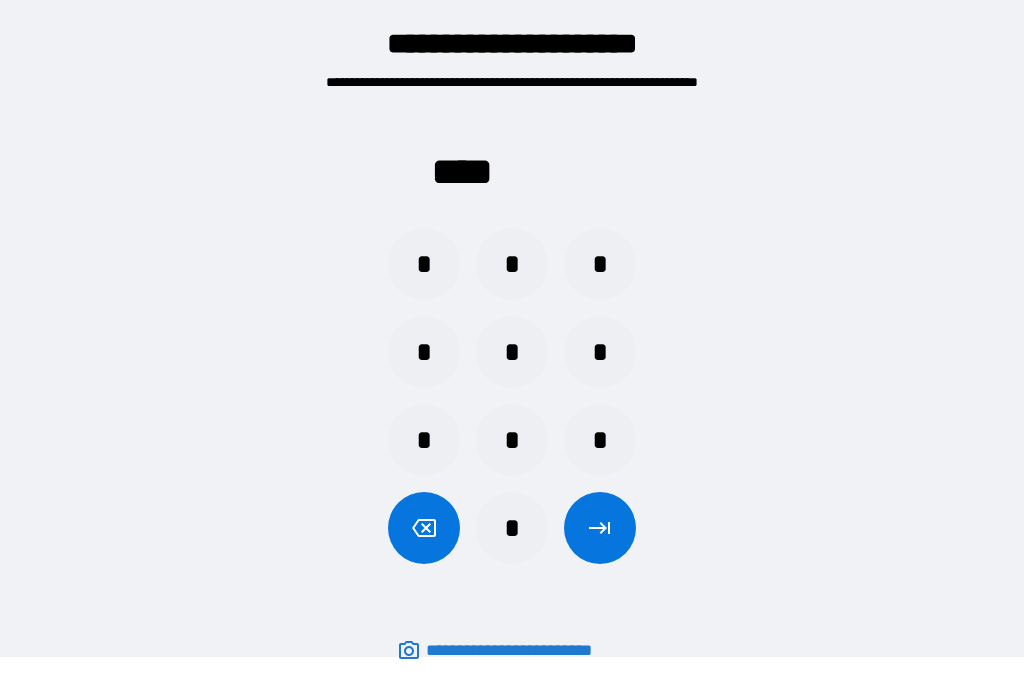click on "*" at bounding box center [600, 264] 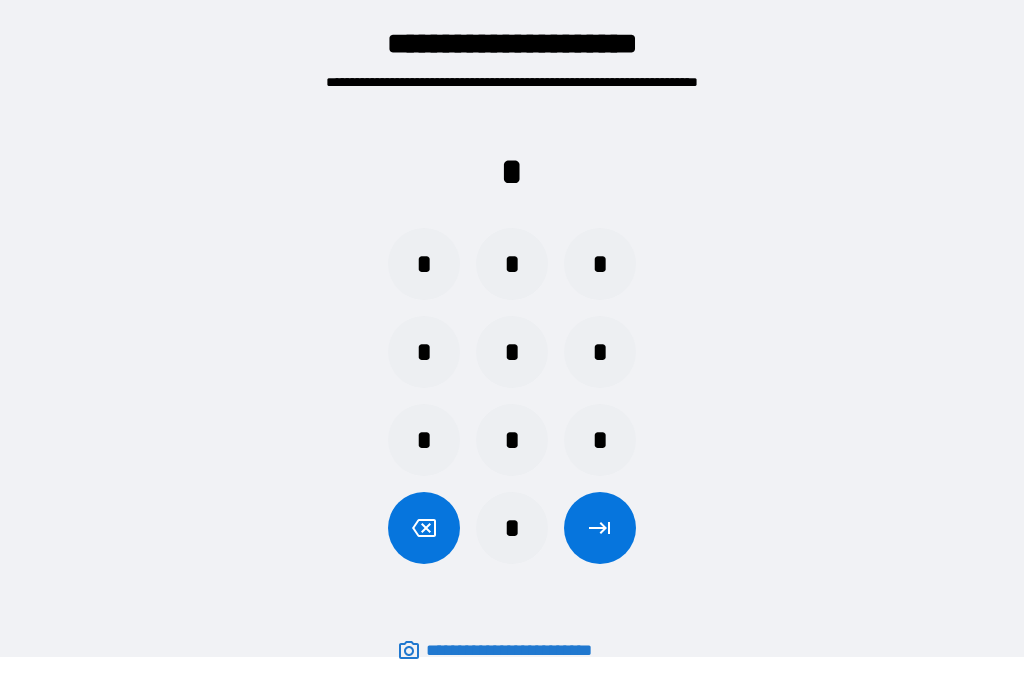 click on "*" at bounding box center (424, 352) 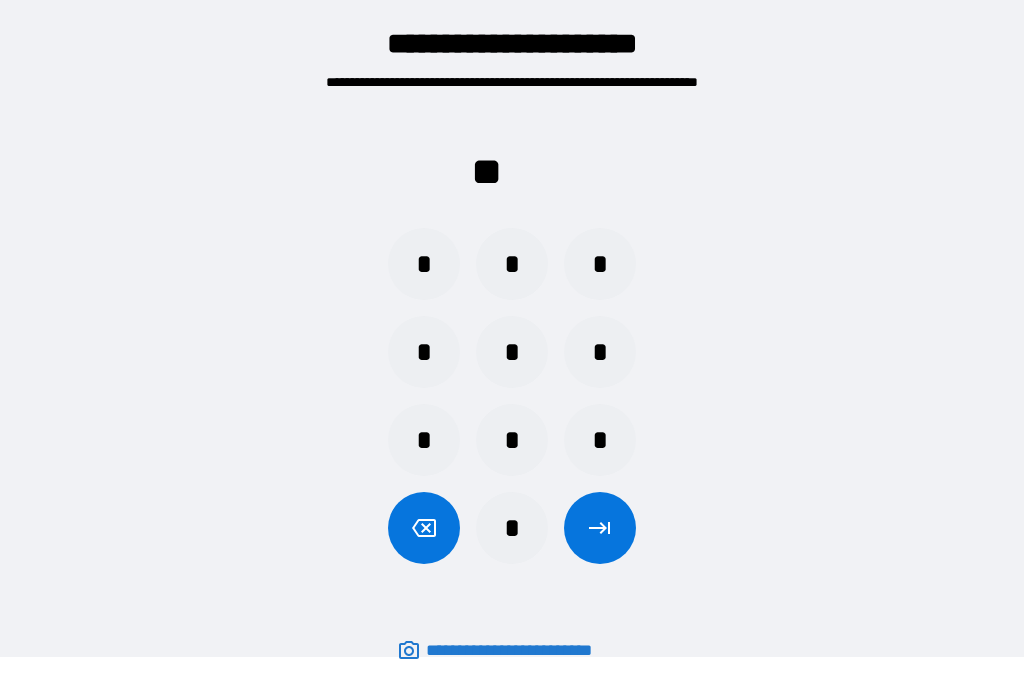 click on "*" at bounding box center [512, 440] 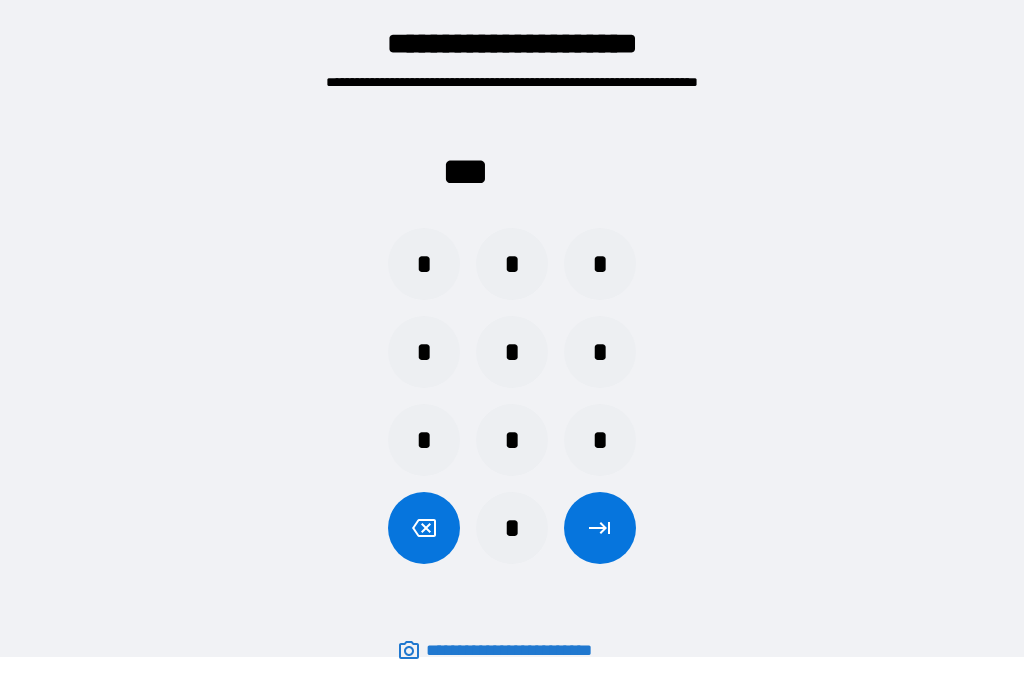 click on "*" at bounding box center (600, 264) 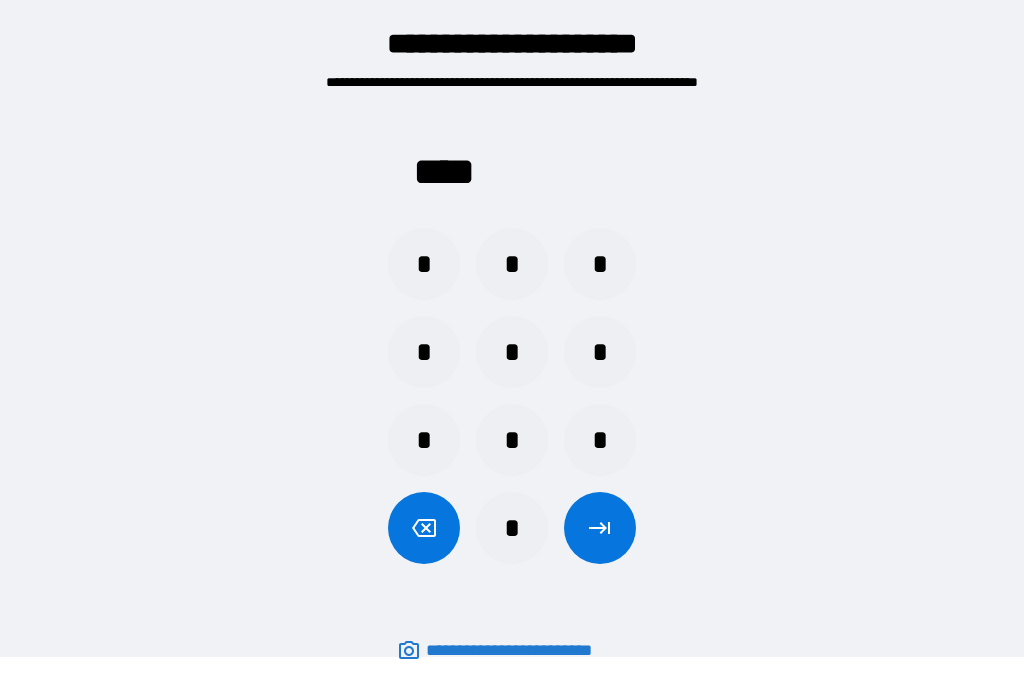 click at bounding box center [600, 528] 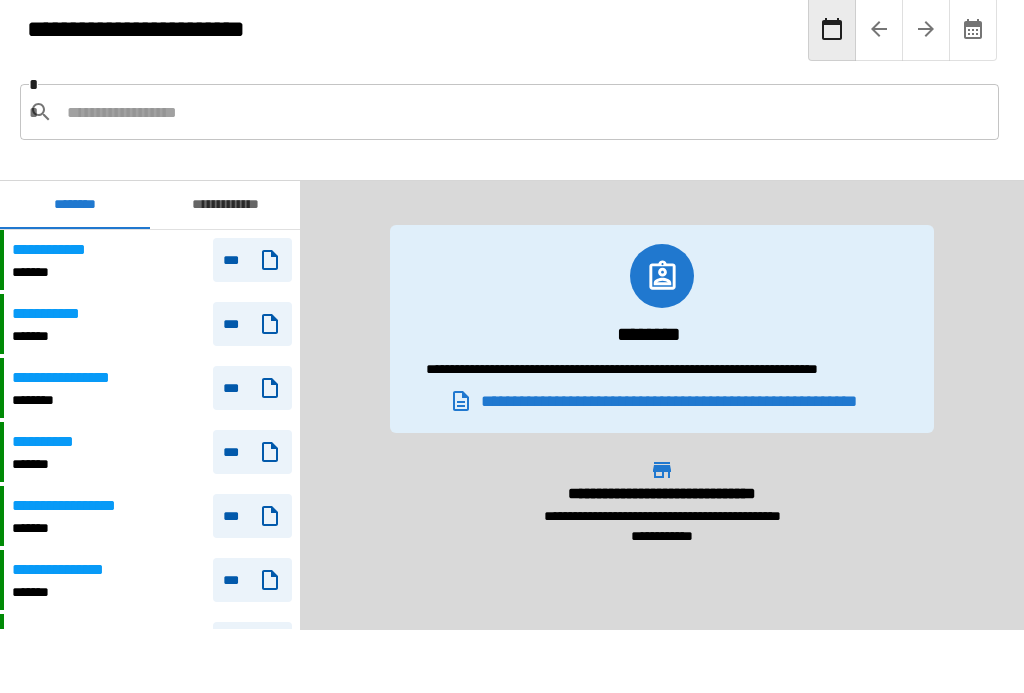 scroll, scrollTop: 120, scrollLeft: 0, axis: vertical 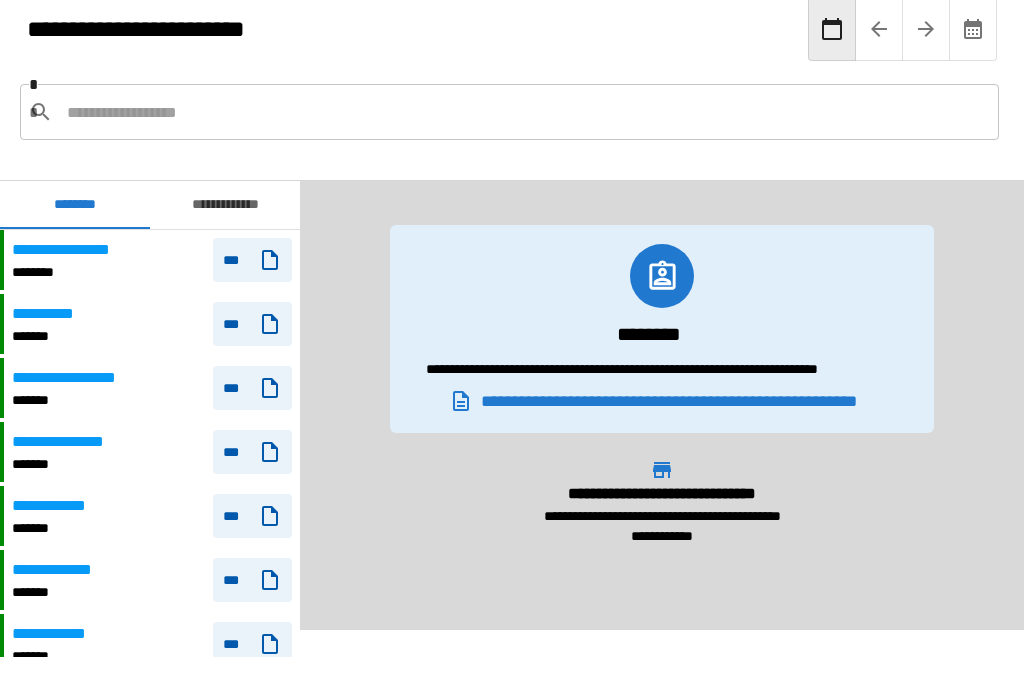 click at bounding box center (525, 112) 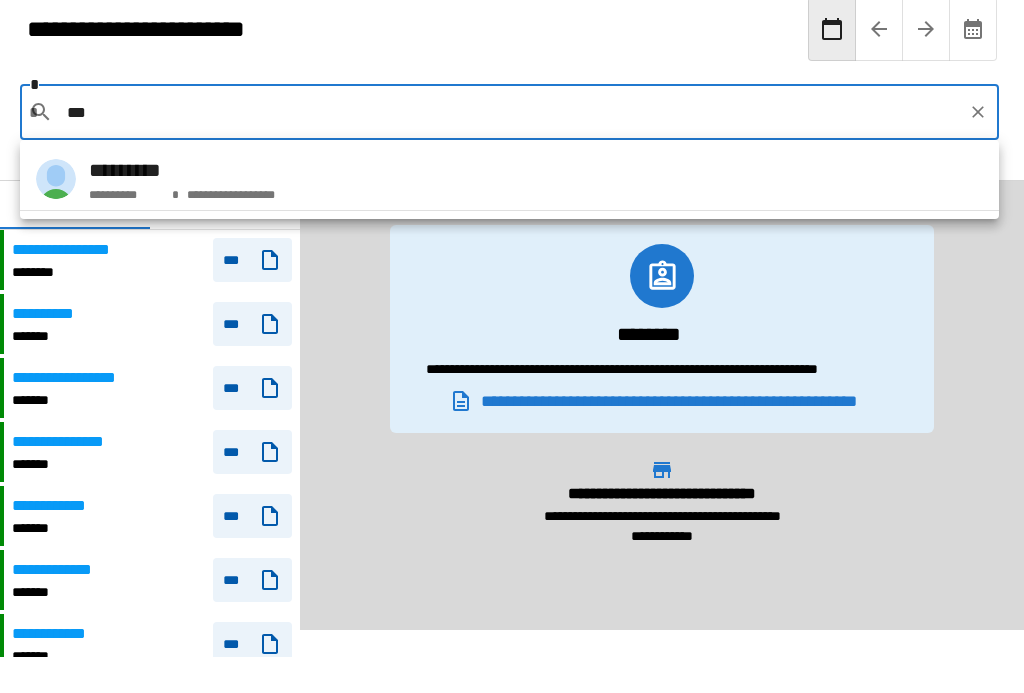 click on "*********" at bounding box center (182, 170) 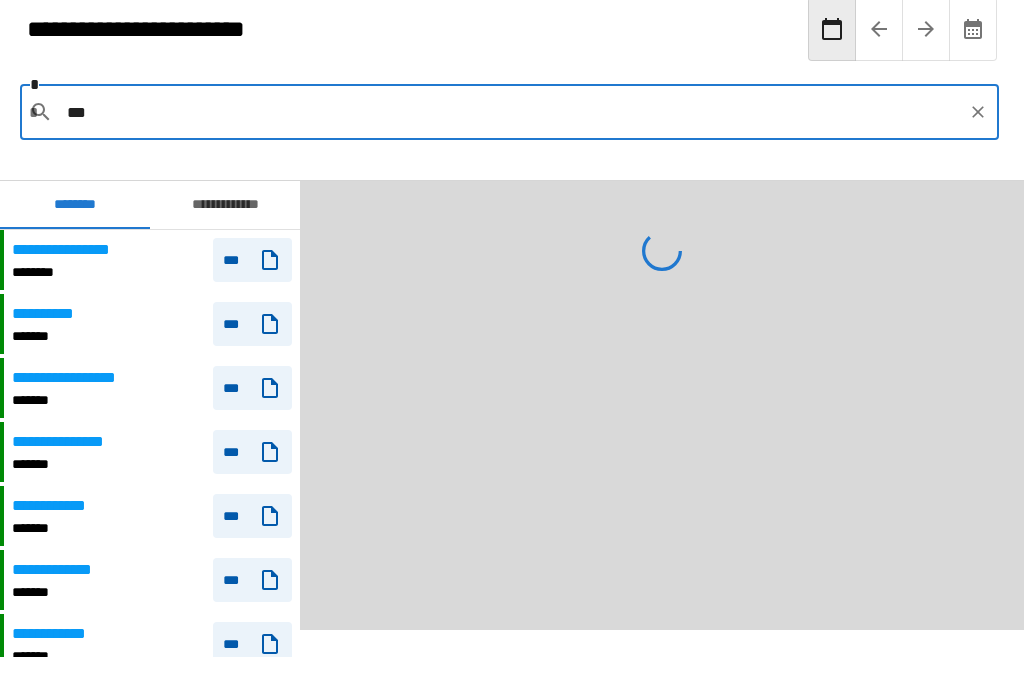 type on "*********" 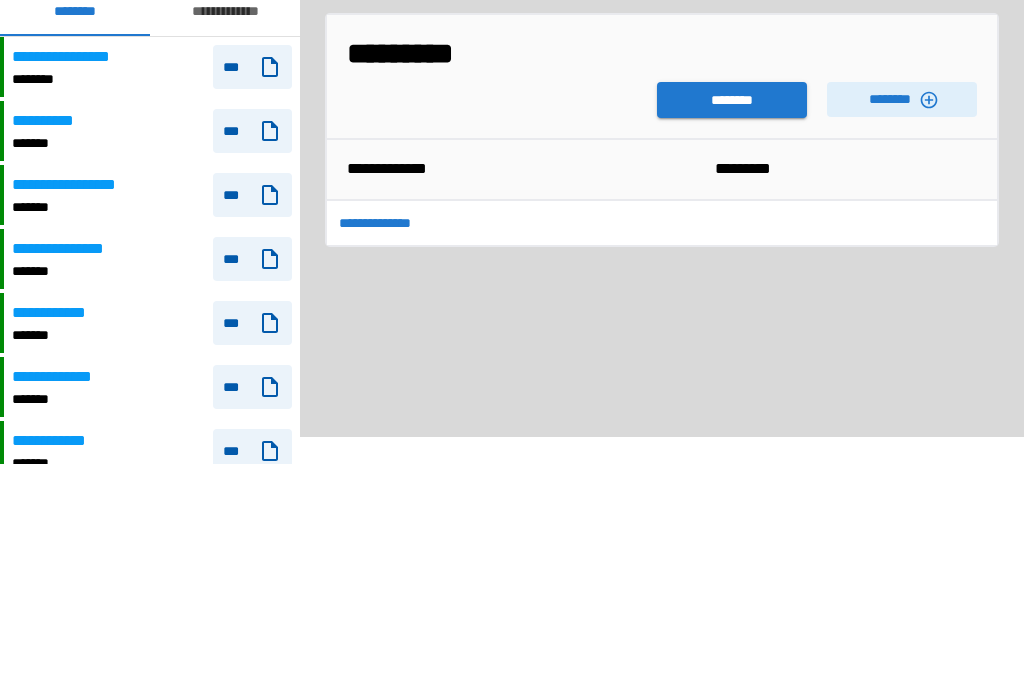 click on "********" at bounding box center (902, 292) 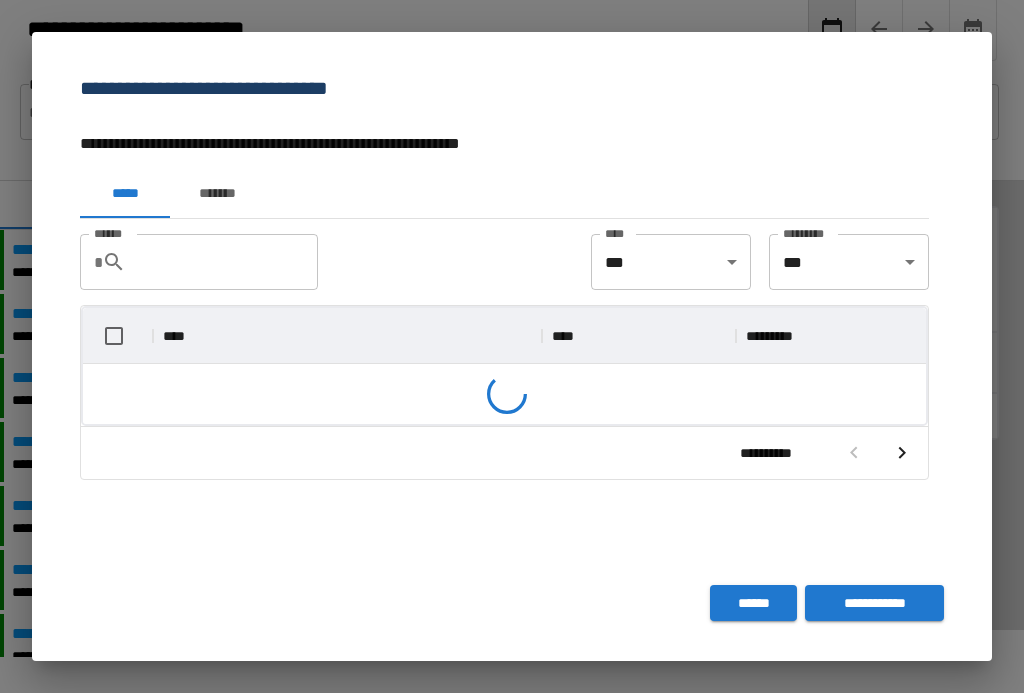 scroll, scrollTop: 1, scrollLeft: 1, axis: both 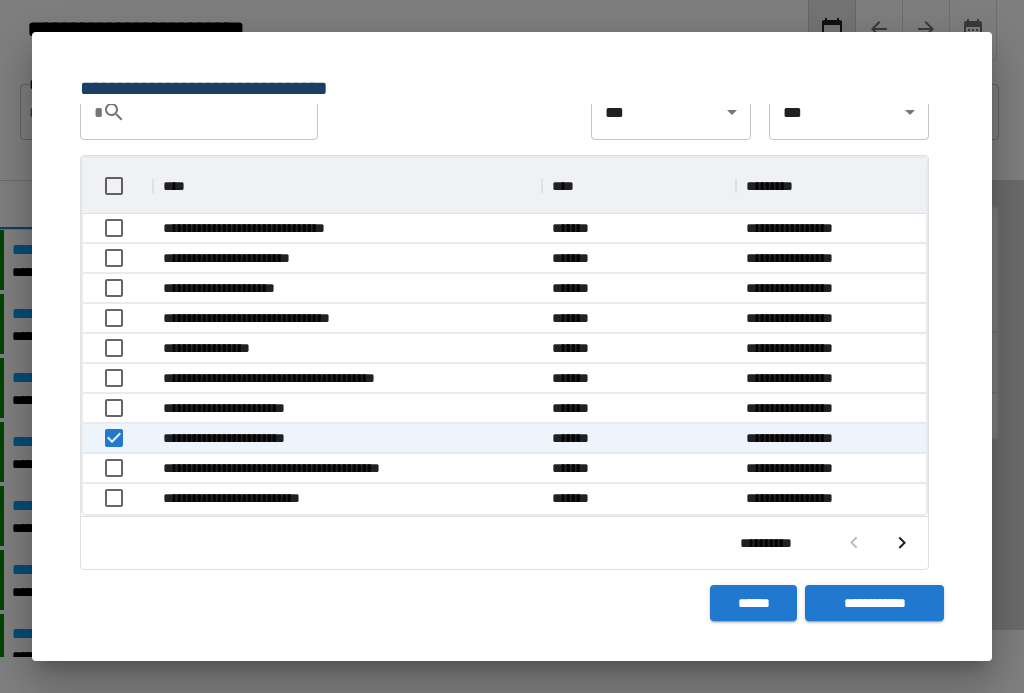 click on "**********" at bounding box center [874, 603] 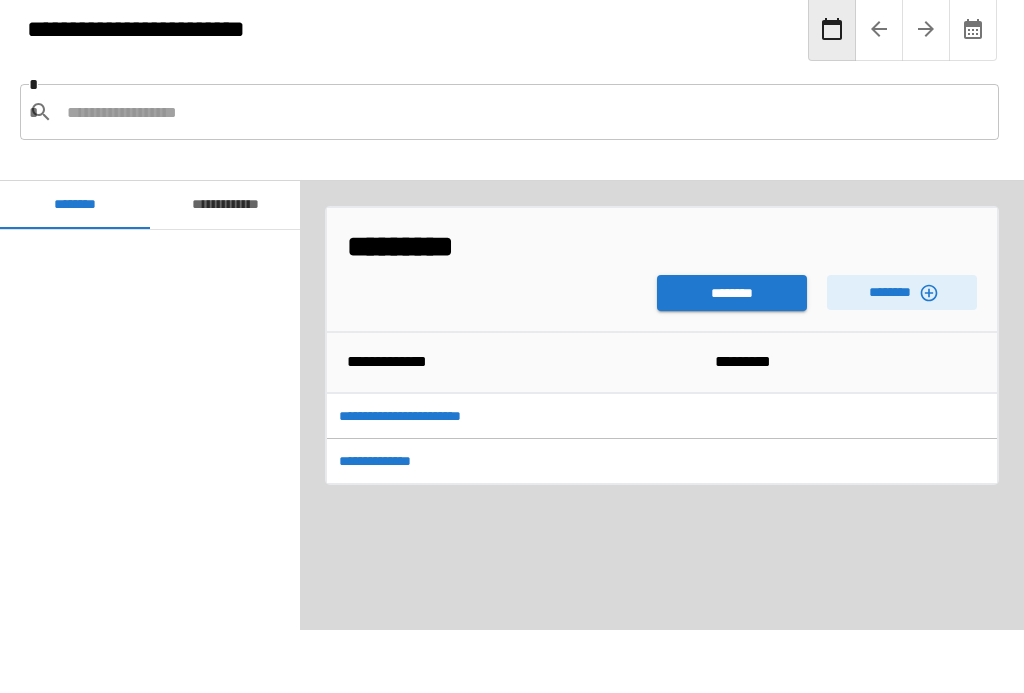 scroll, scrollTop: 120, scrollLeft: 0, axis: vertical 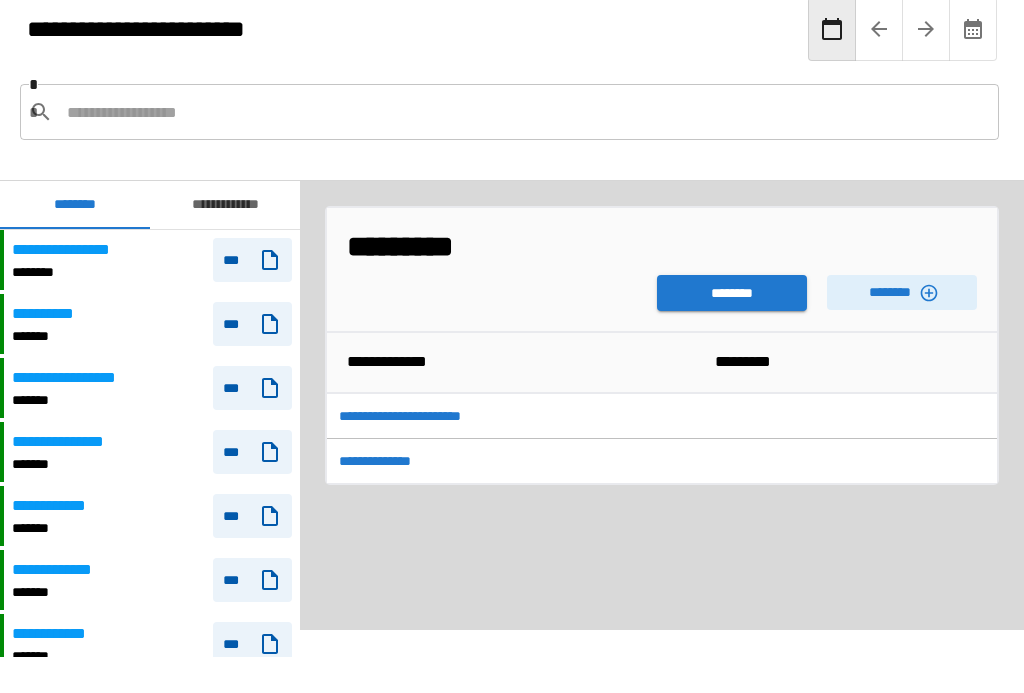 click on "********" at bounding box center (732, 293) 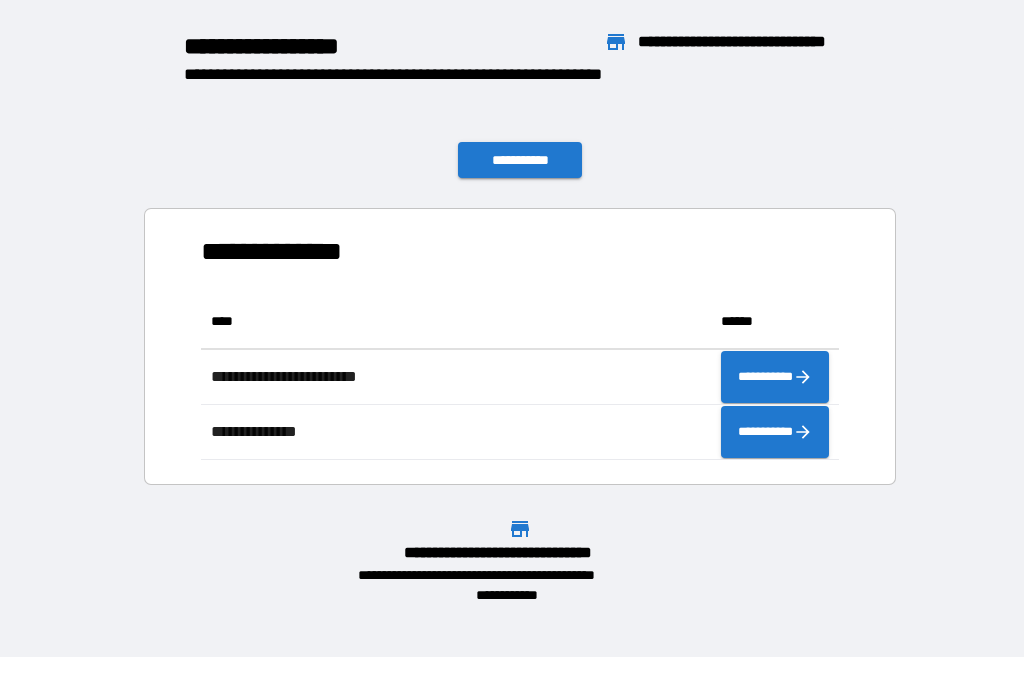 scroll, scrollTop: 1, scrollLeft: 1, axis: both 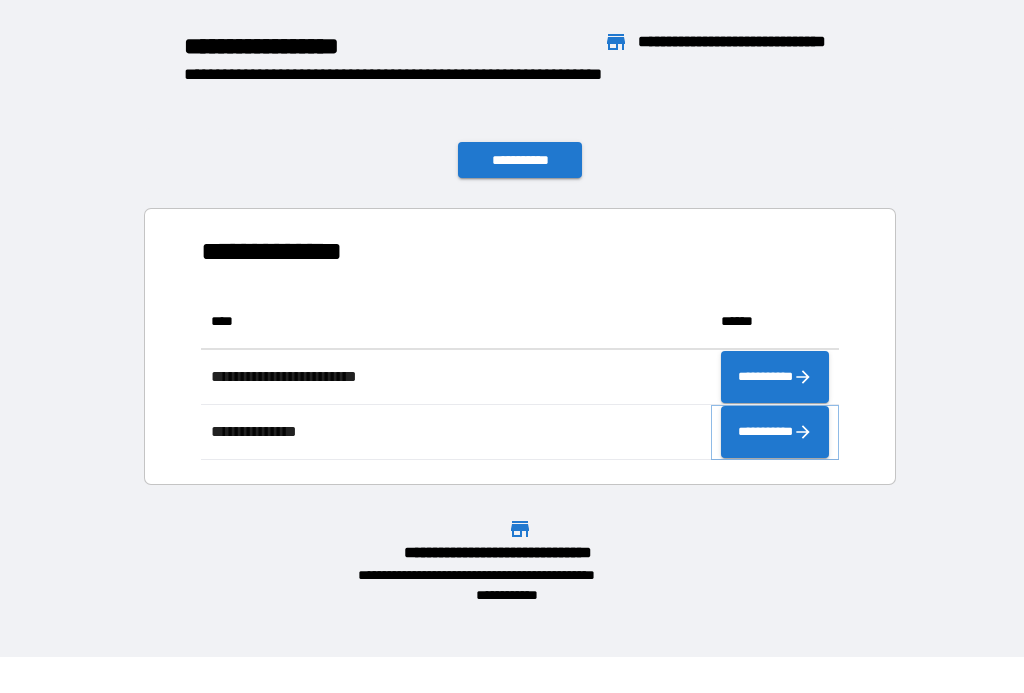 click on "**********" at bounding box center [775, 432] 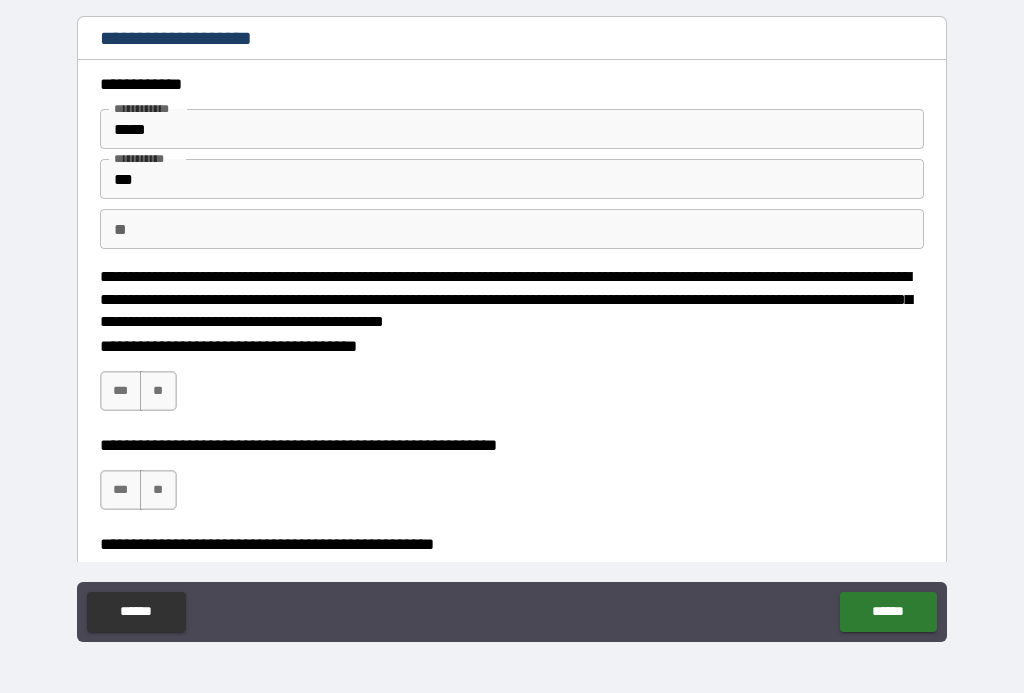 click on "**" at bounding box center [158, 391] 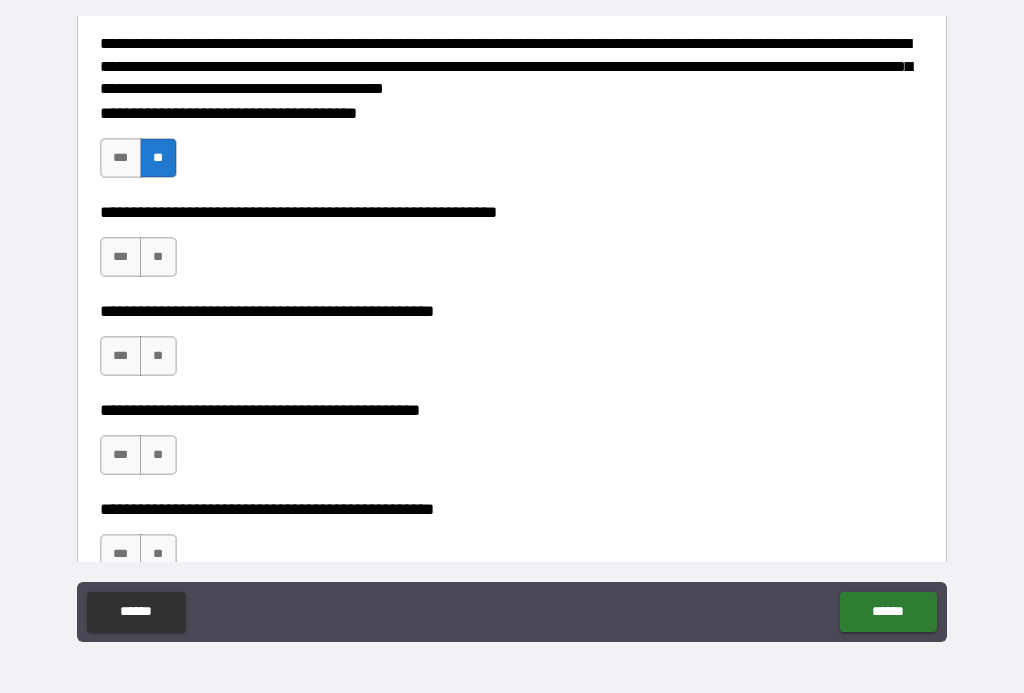 scroll, scrollTop: 234, scrollLeft: 0, axis: vertical 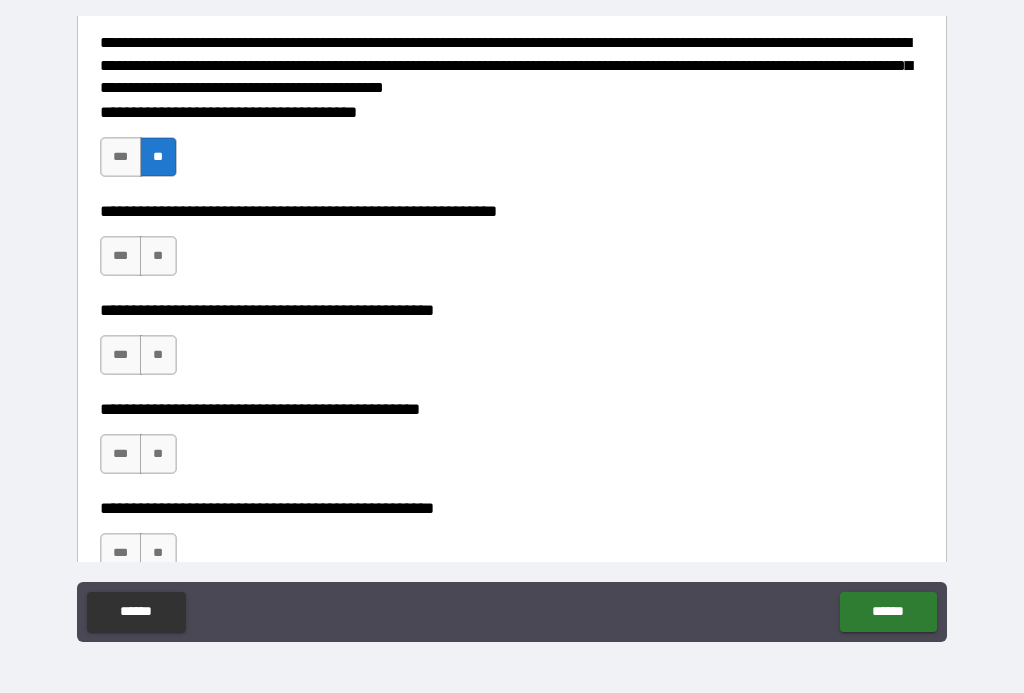 click on "***" at bounding box center [121, 256] 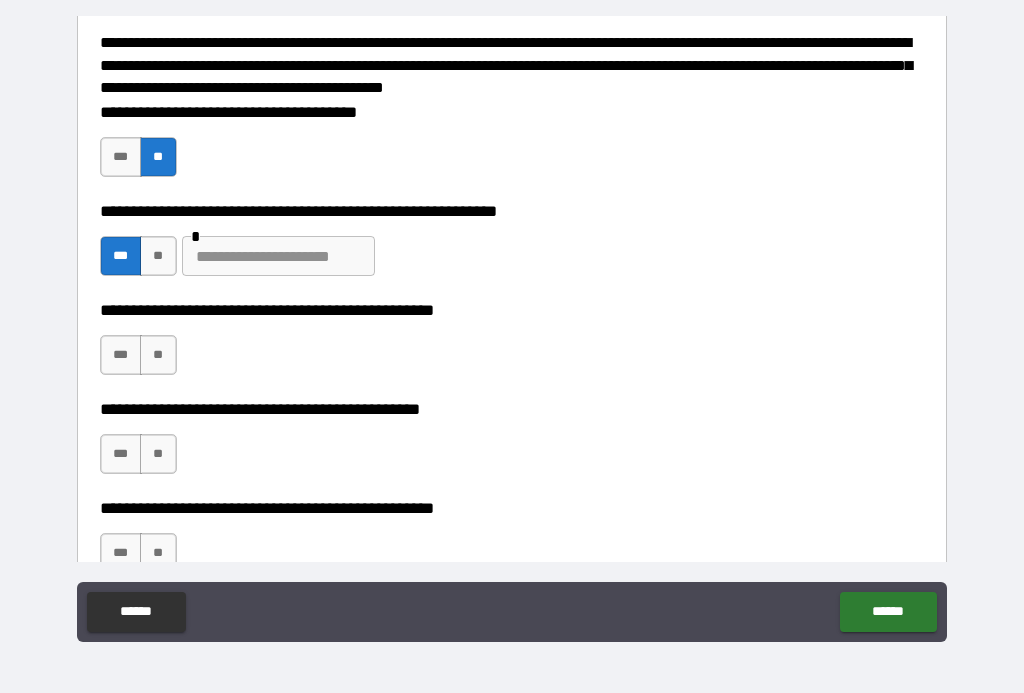 click at bounding box center (278, 256) 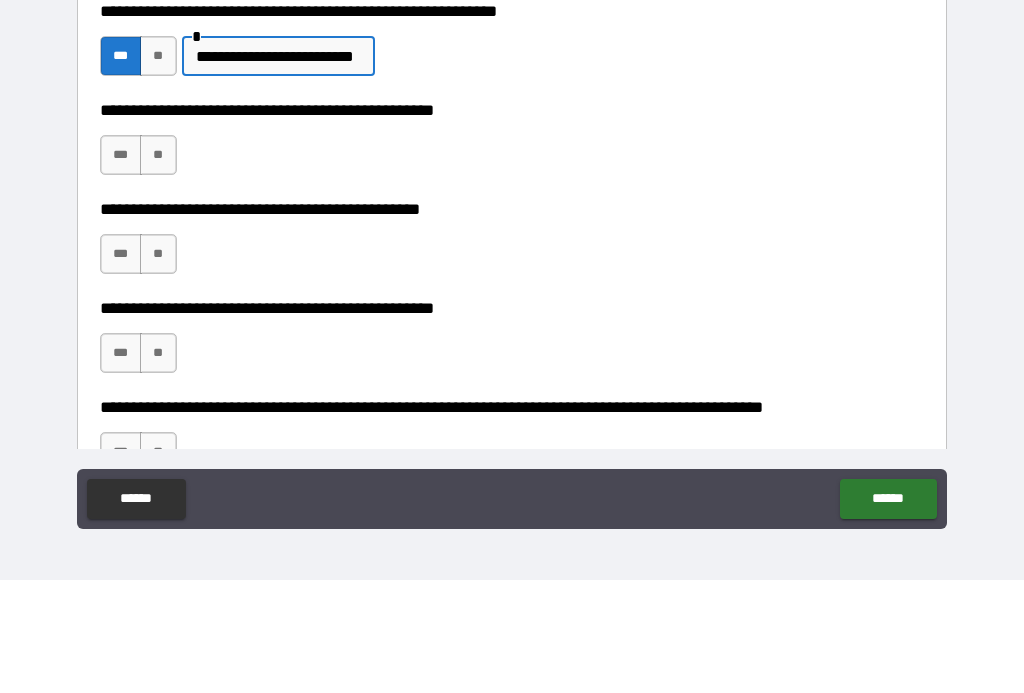 scroll, scrollTop: 323, scrollLeft: 0, axis: vertical 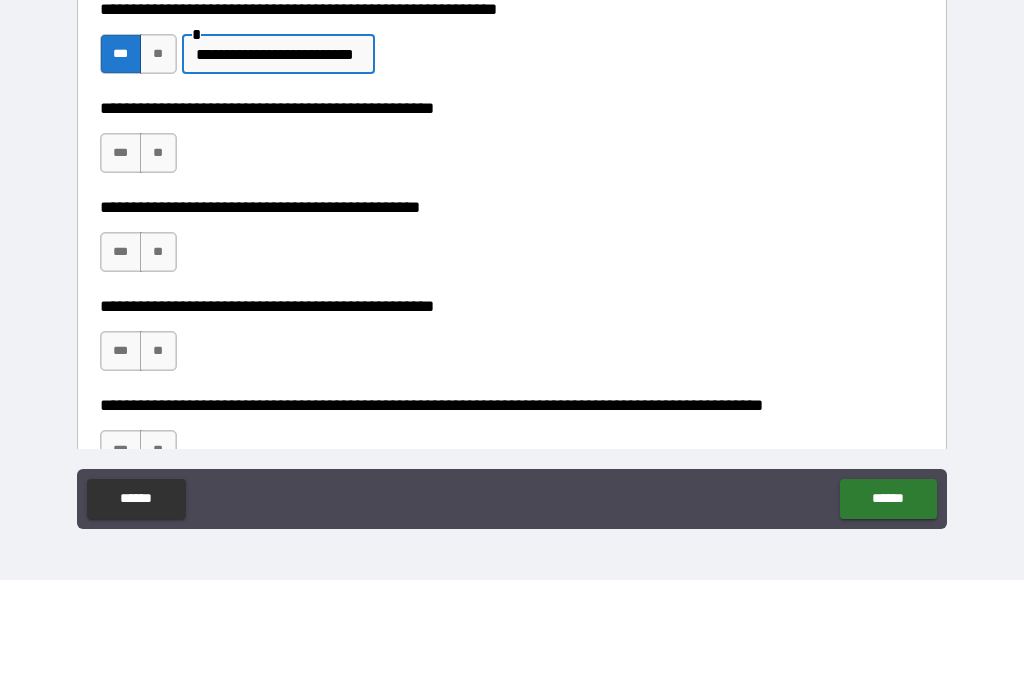 type on "**********" 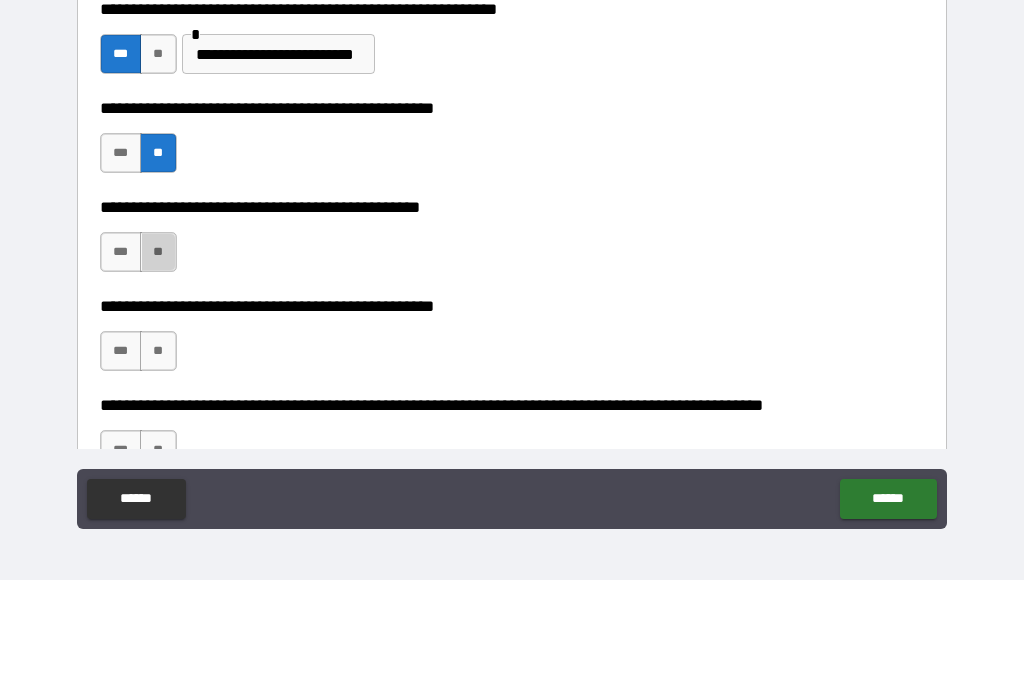 click on "**" at bounding box center [158, 365] 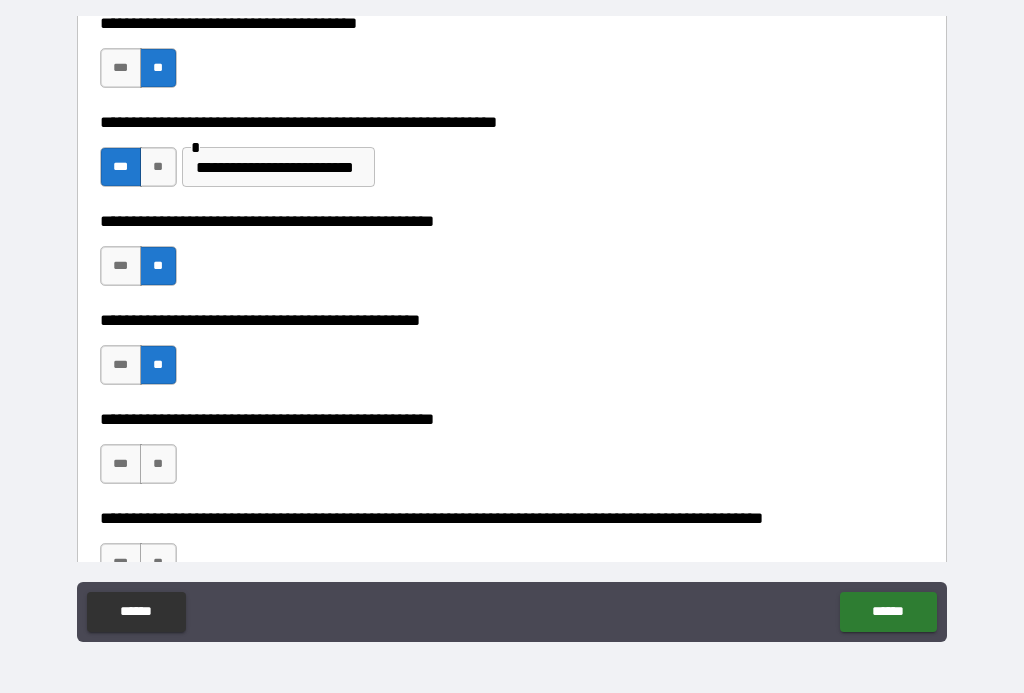 click on "**" at bounding box center (158, 464) 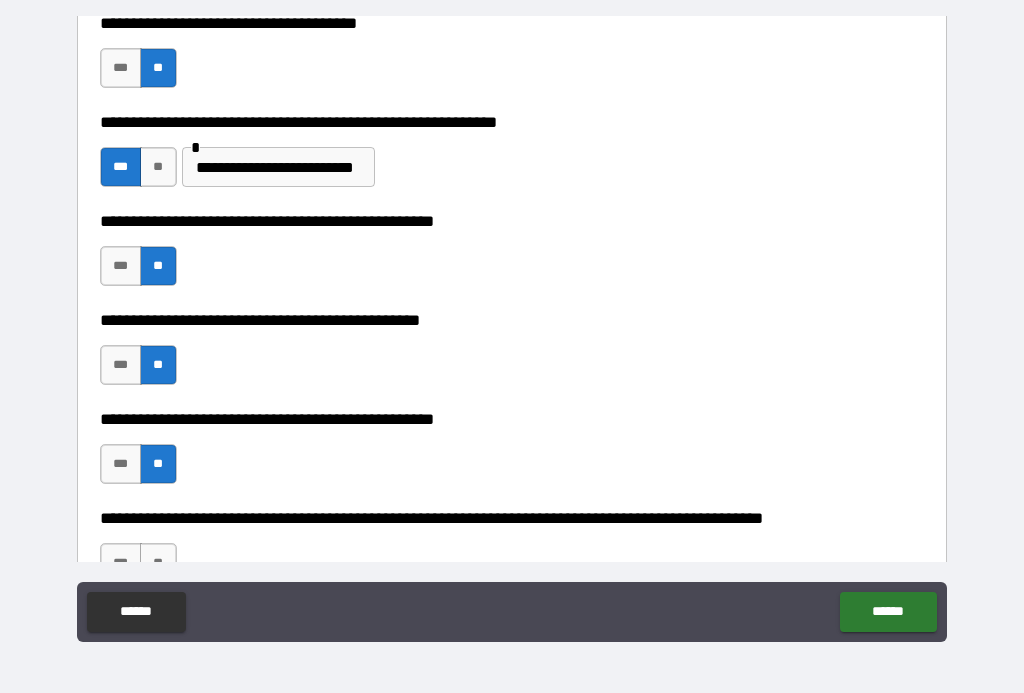 click on "**********" at bounding box center (512, 518) 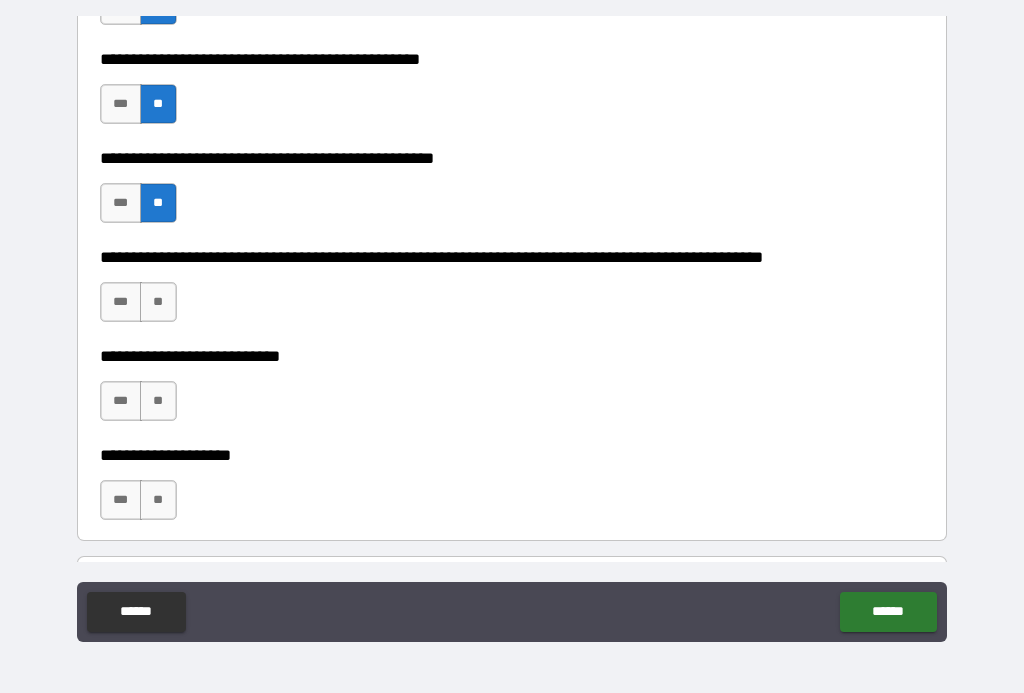 scroll, scrollTop: 631, scrollLeft: 0, axis: vertical 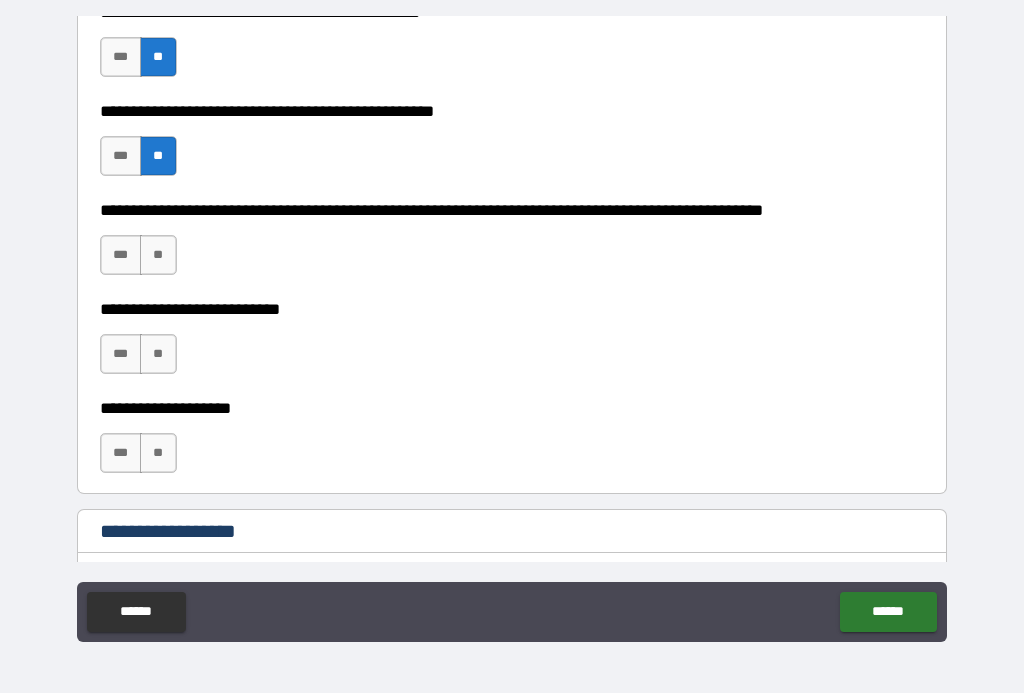 click on "**" at bounding box center [158, 255] 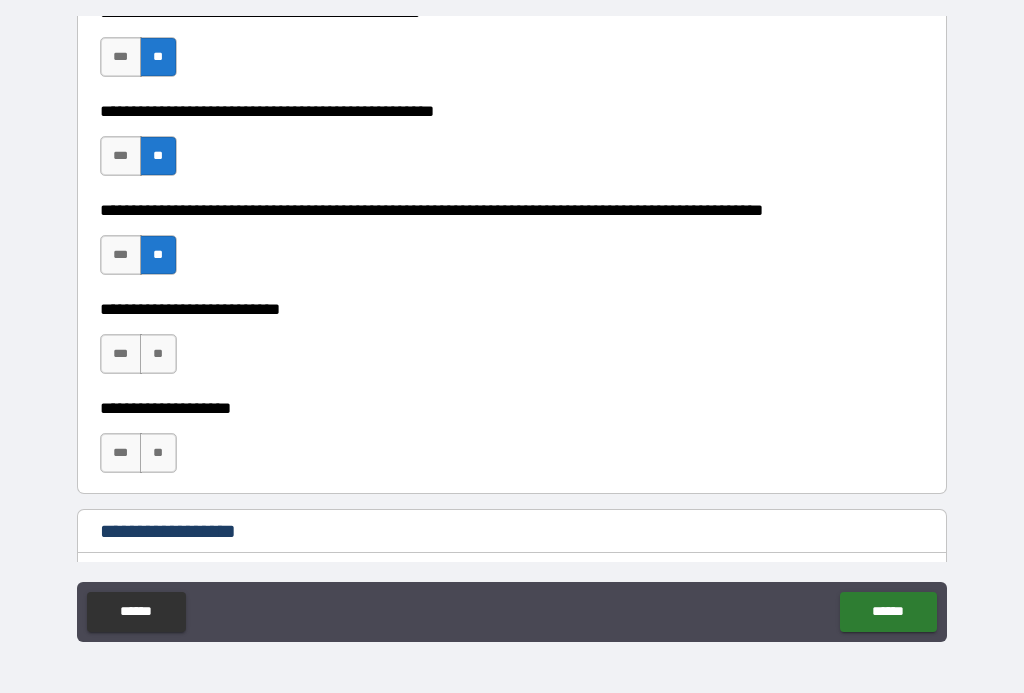 click on "**" at bounding box center (158, 354) 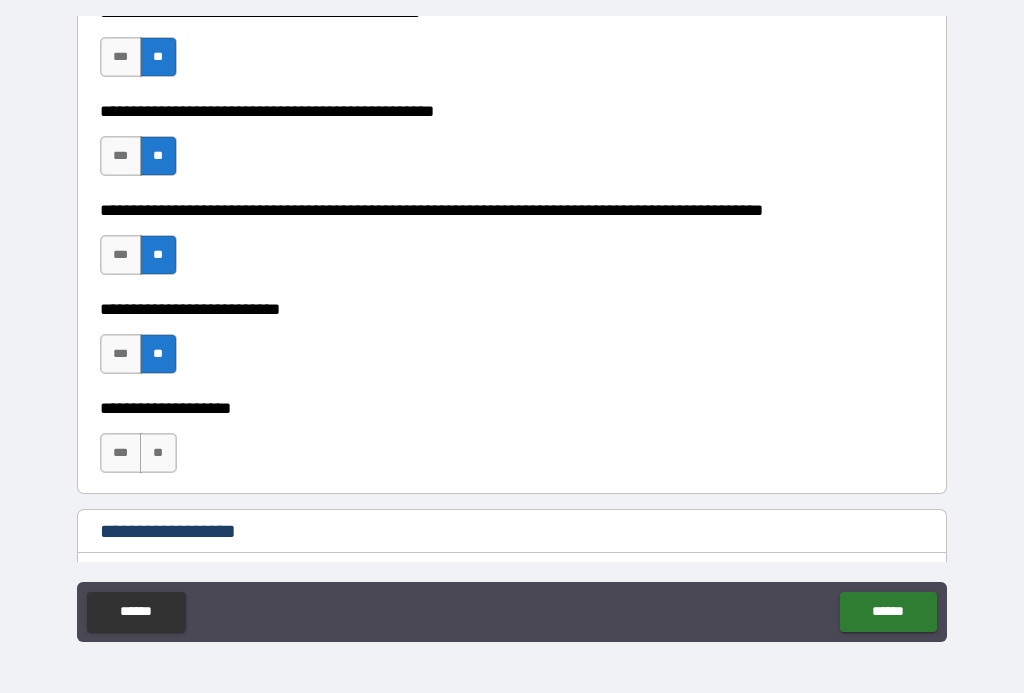click on "**" at bounding box center [158, 453] 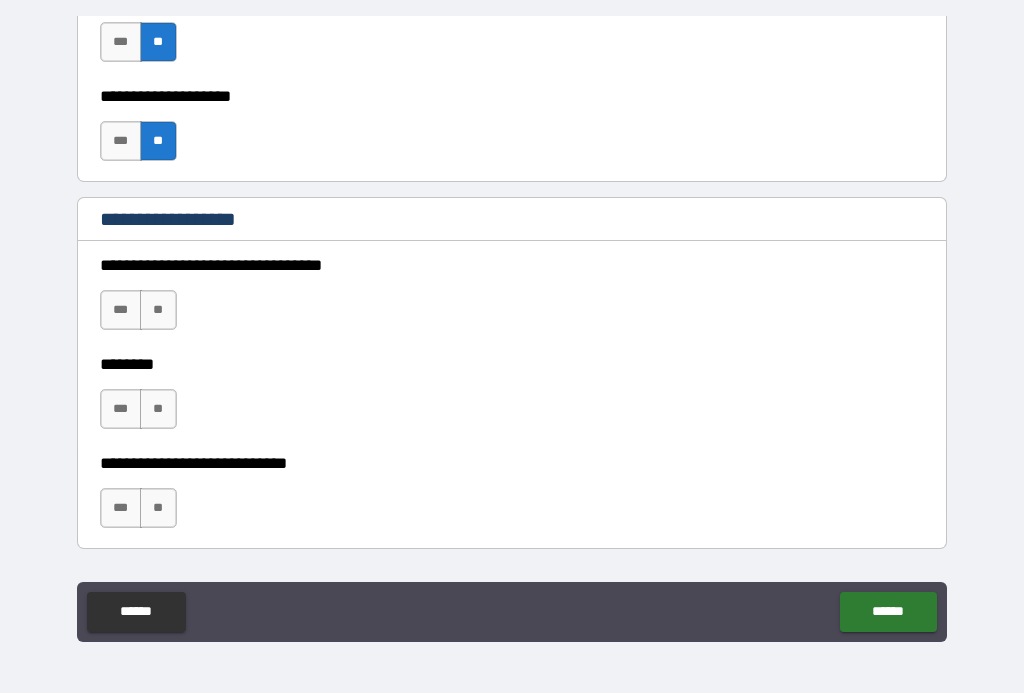 scroll, scrollTop: 947, scrollLeft: 0, axis: vertical 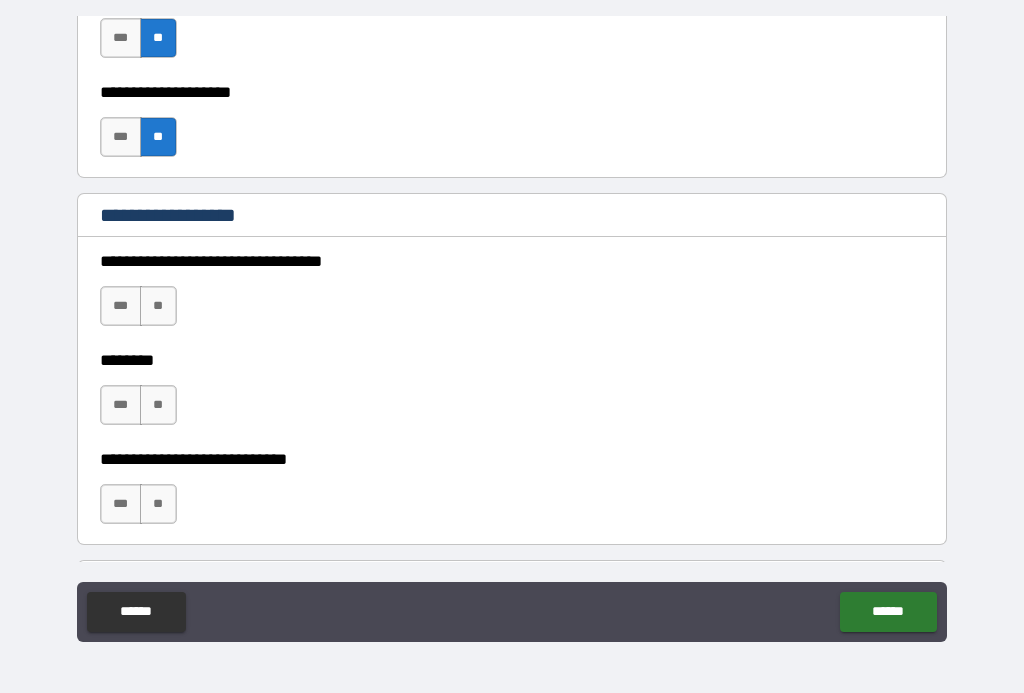 click on "**" at bounding box center [158, 306] 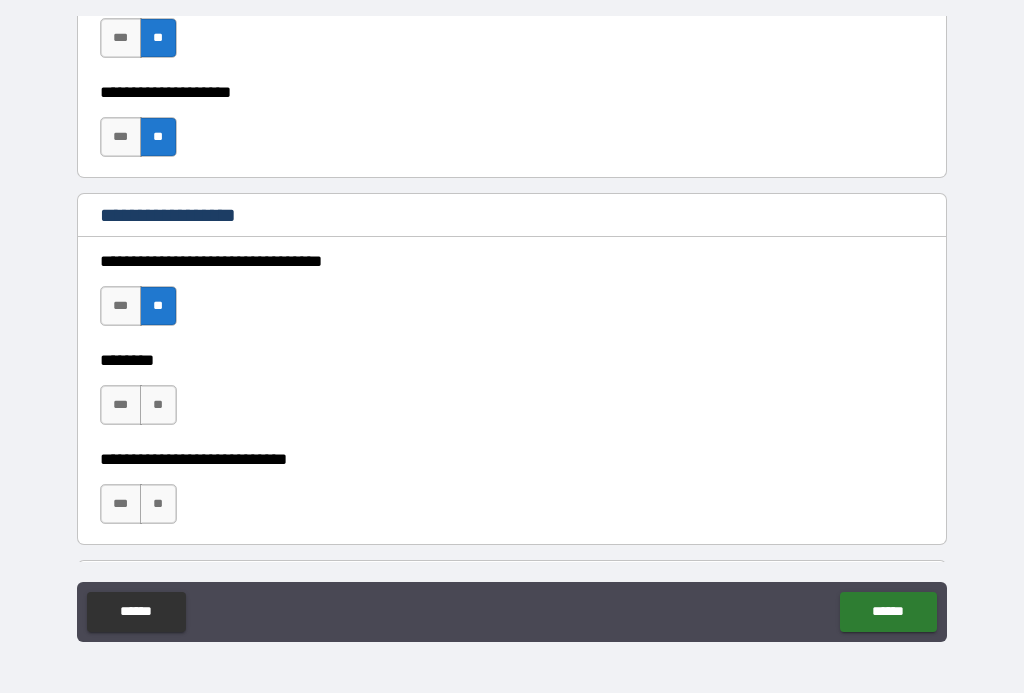 click on "**" at bounding box center [158, 405] 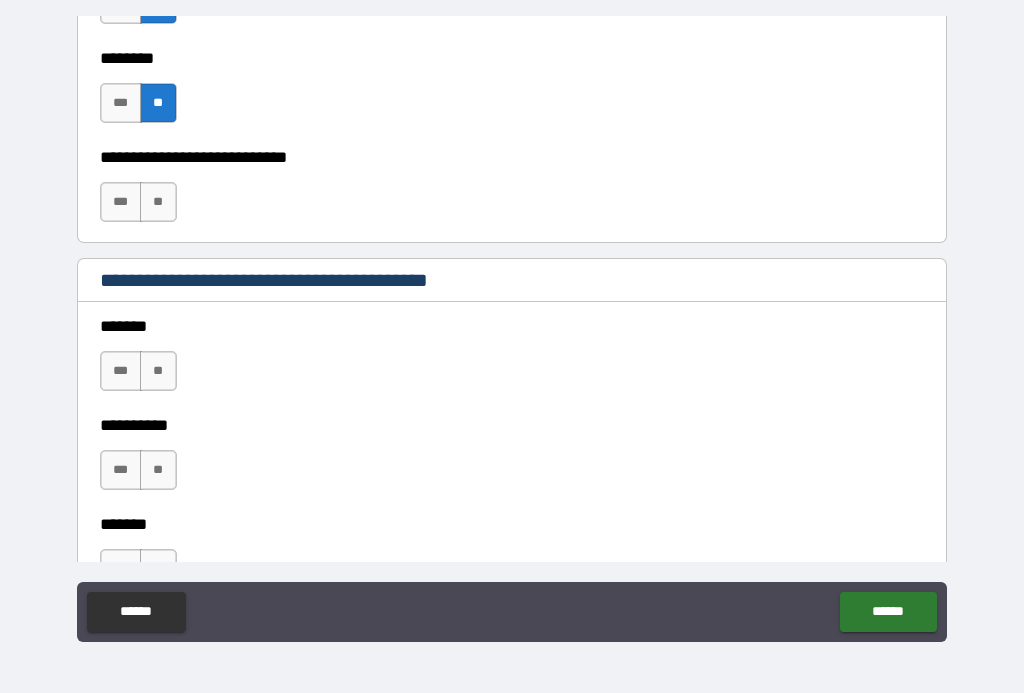 scroll, scrollTop: 1274, scrollLeft: 0, axis: vertical 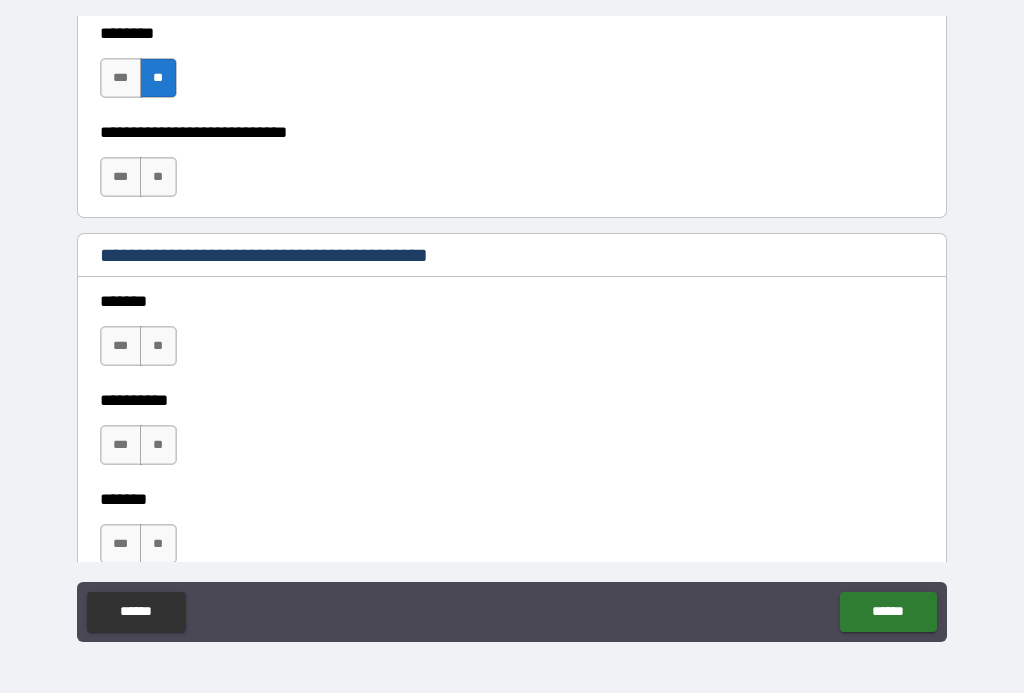 click on "**" at bounding box center [158, 177] 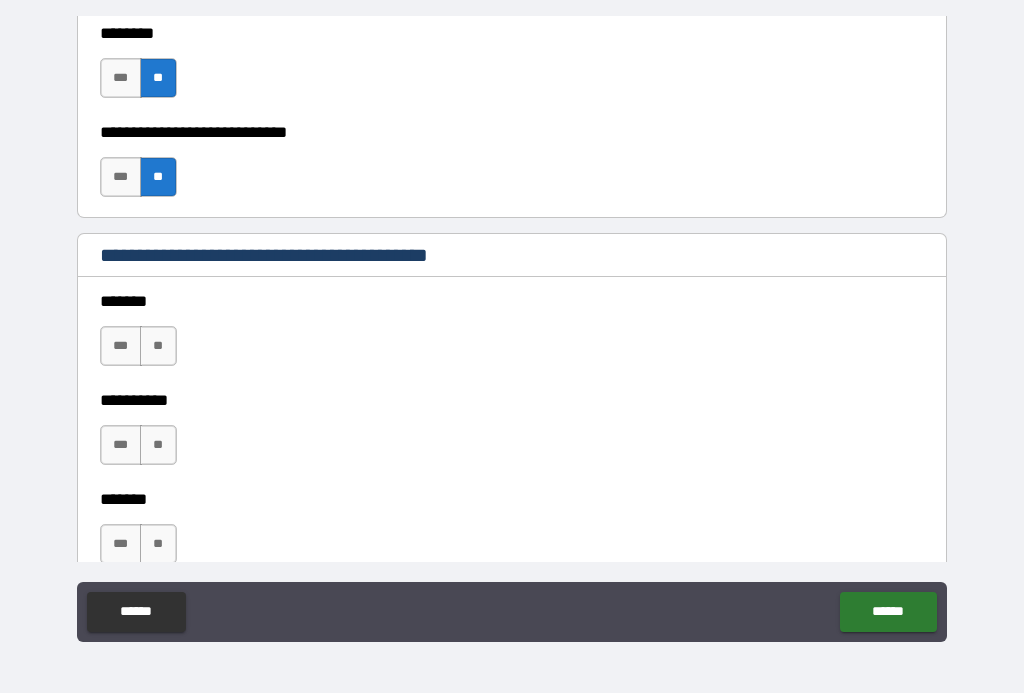 click on "**" at bounding box center (158, 346) 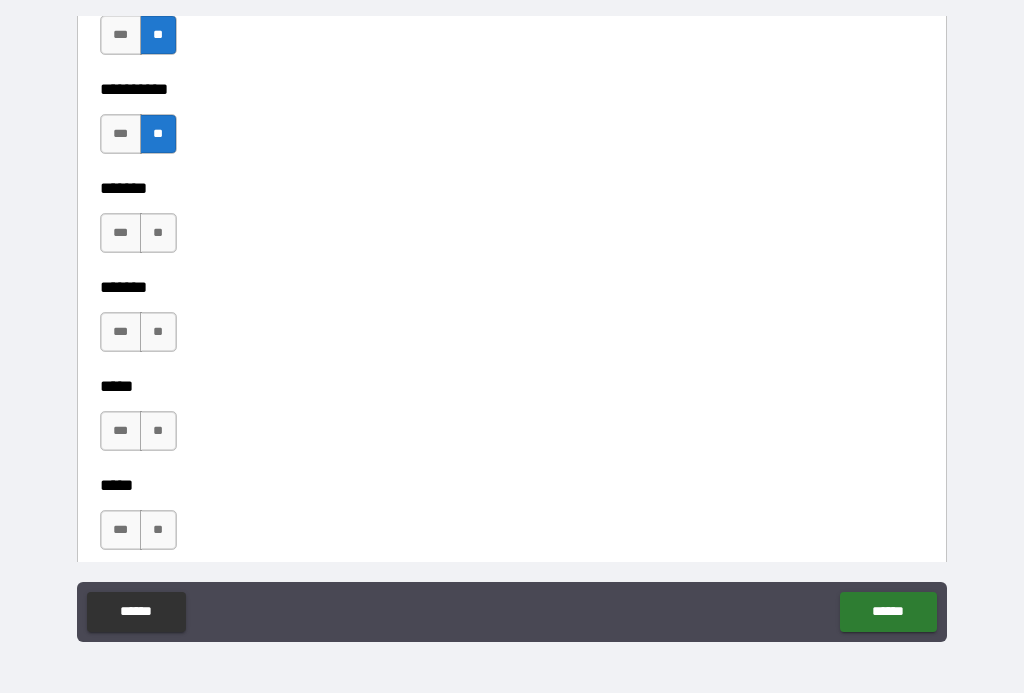 scroll, scrollTop: 1600, scrollLeft: 0, axis: vertical 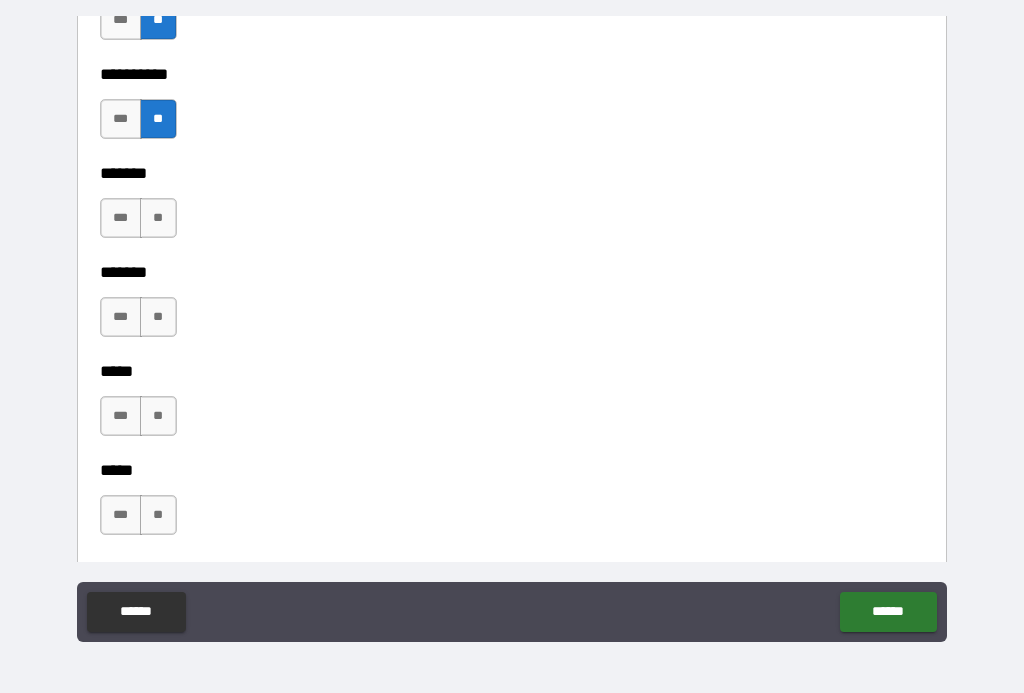 click on "**" at bounding box center (158, 218) 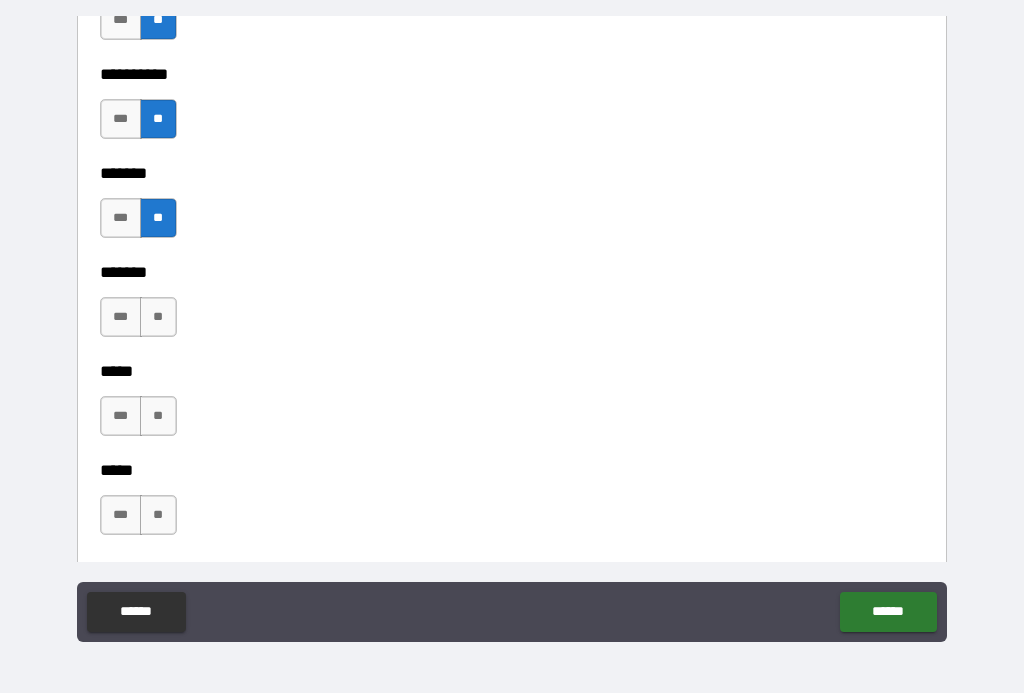 click on "**" at bounding box center [158, 317] 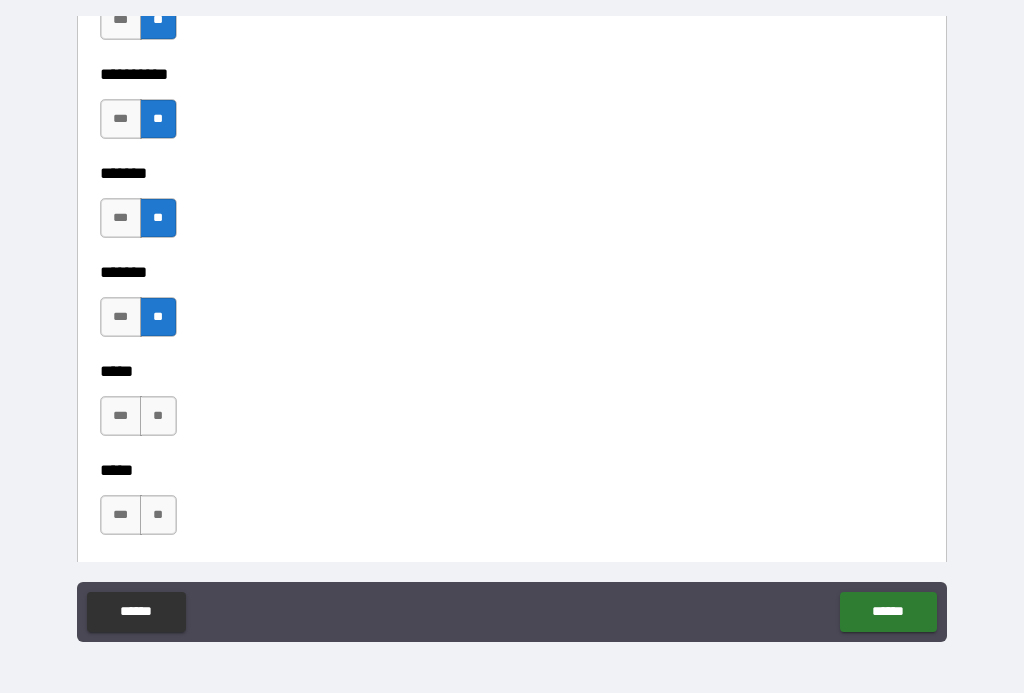 click on "**" at bounding box center [158, 416] 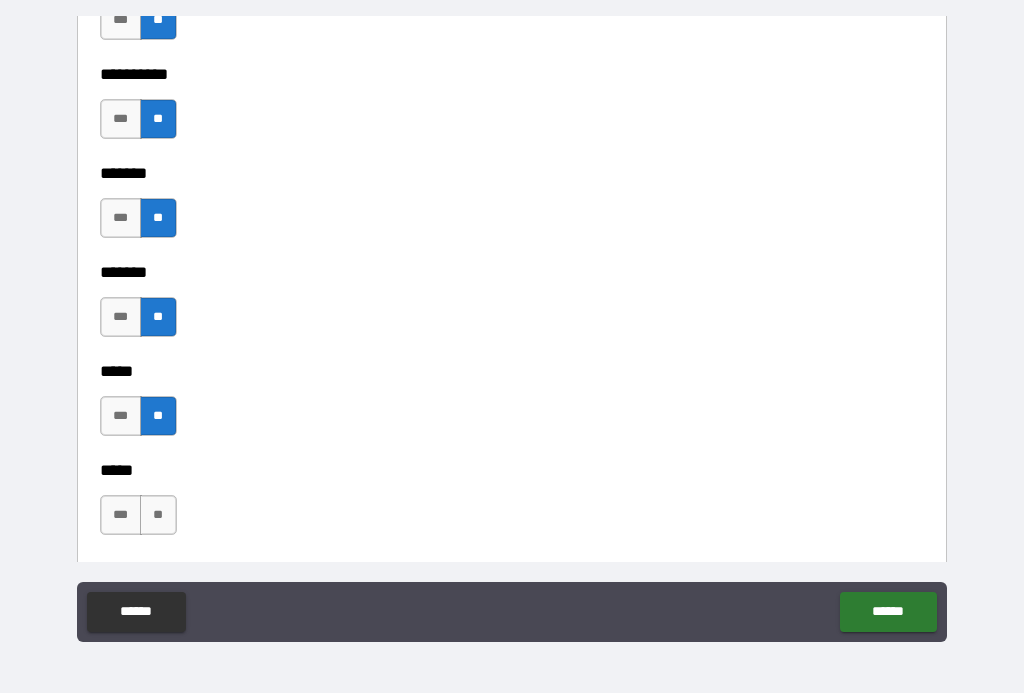 click on "**" at bounding box center [158, 515] 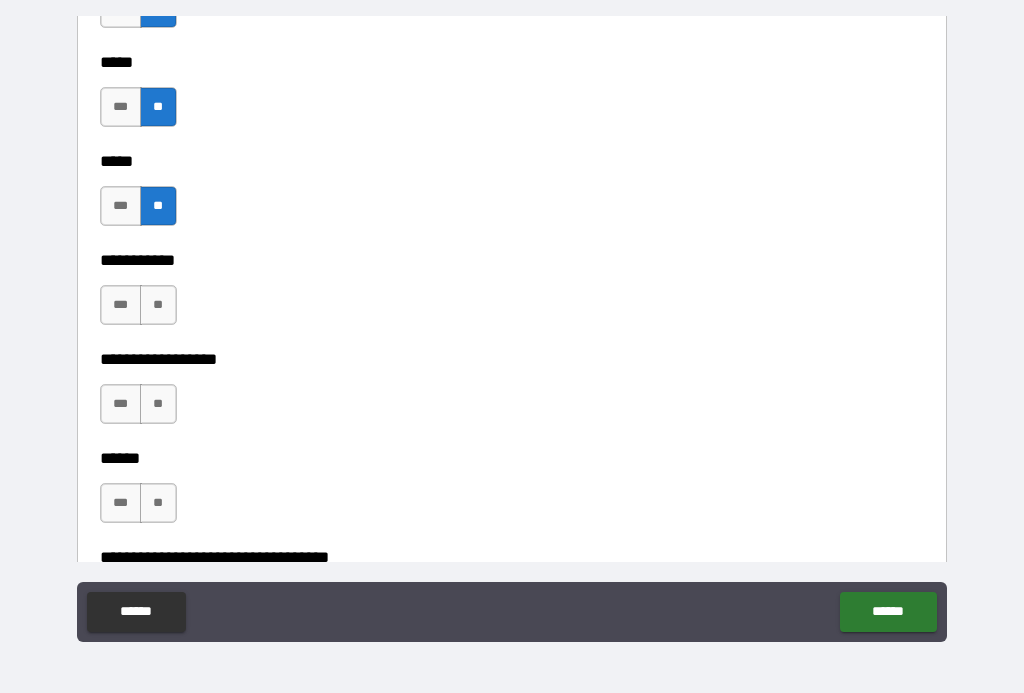 scroll, scrollTop: 1935, scrollLeft: 0, axis: vertical 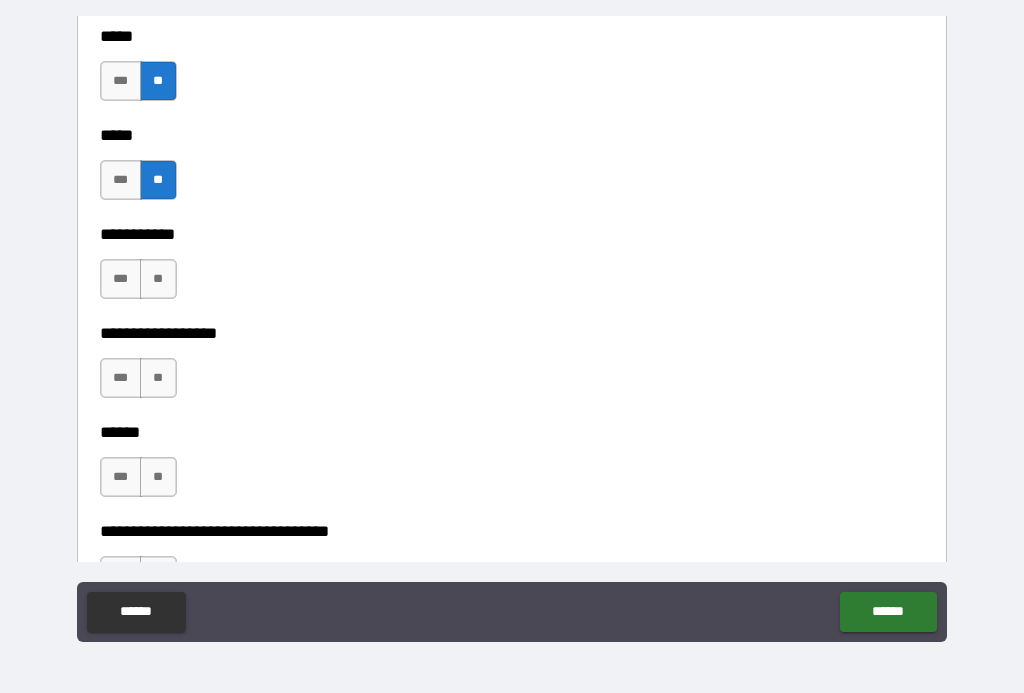 click on "**" at bounding box center (158, 279) 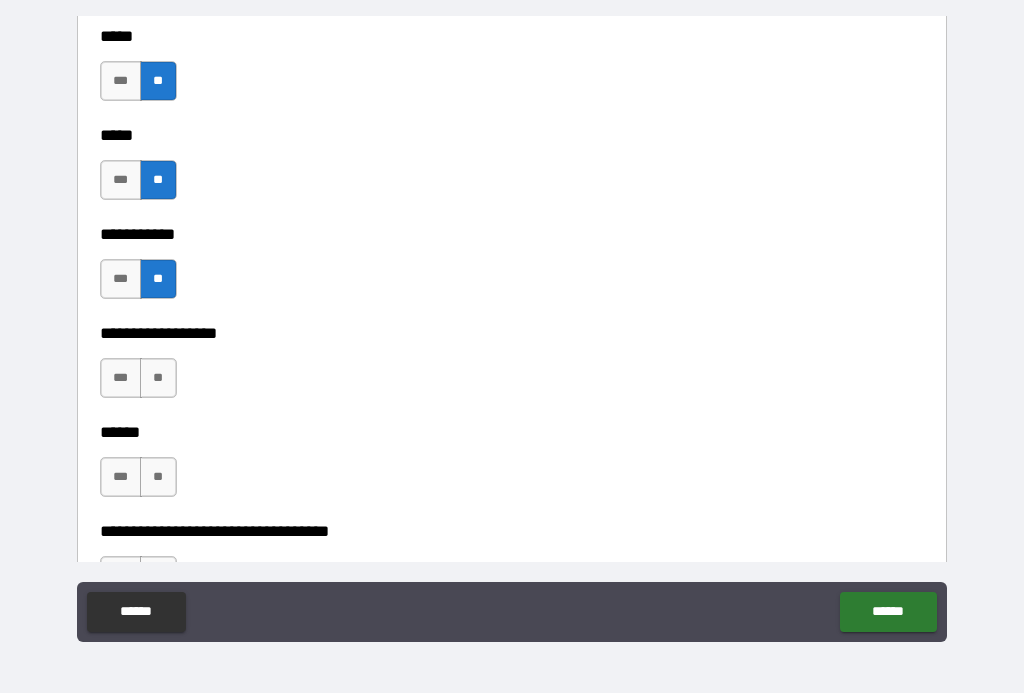 click on "**" at bounding box center (158, 378) 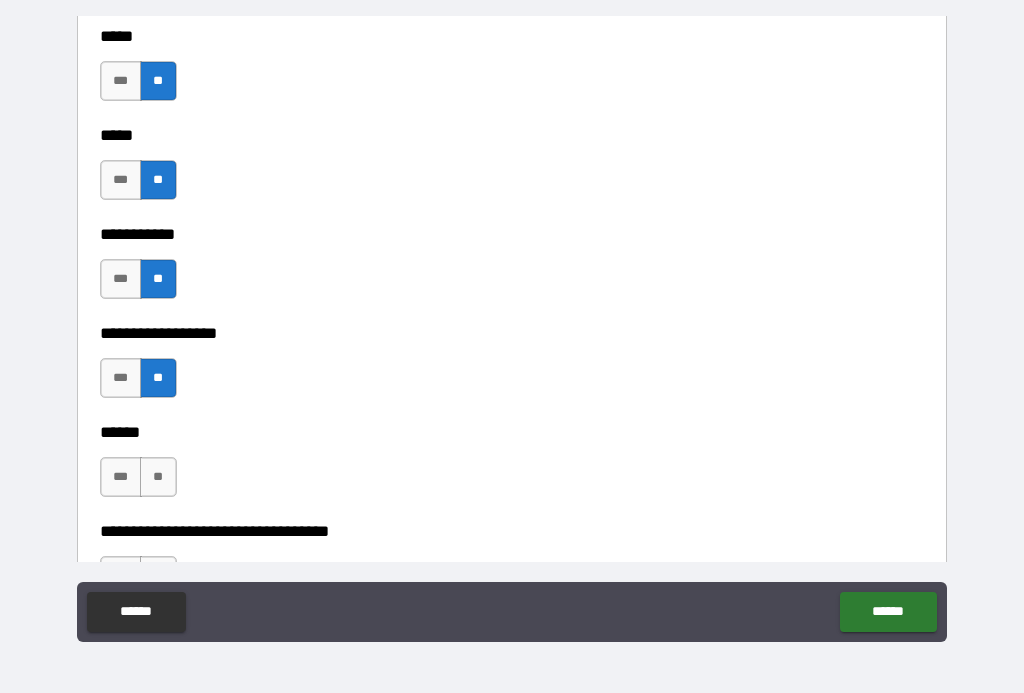 click on "**" at bounding box center [158, 477] 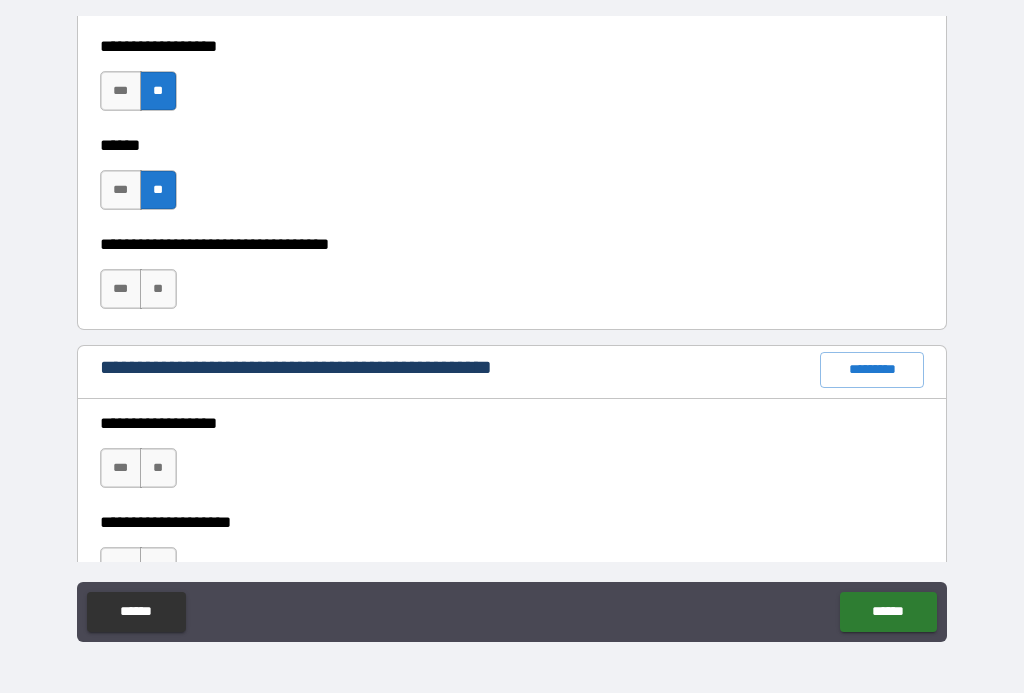 scroll, scrollTop: 2232, scrollLeft: 0, axis: vertical 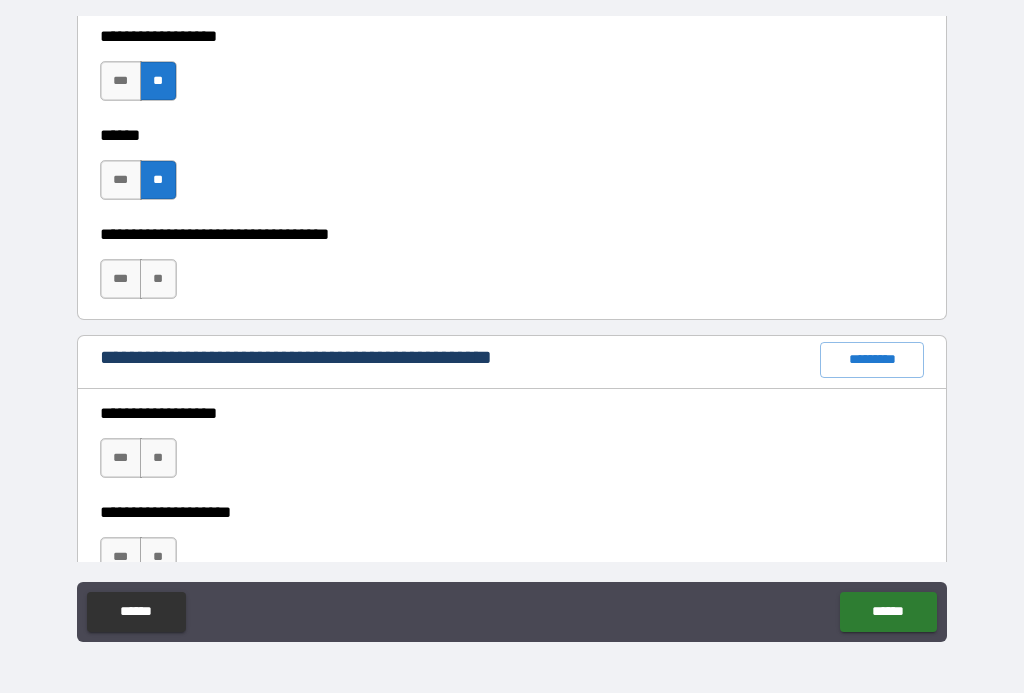click on "**" at bounding box center [158, 279] 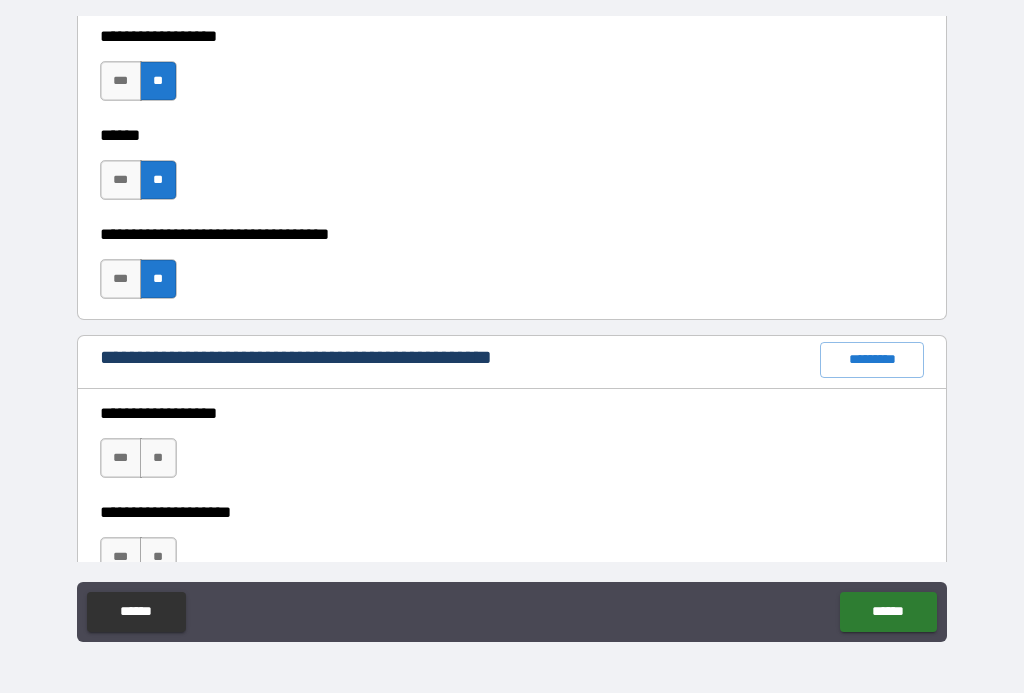 click on "*********" at bounding box center (872, 360) 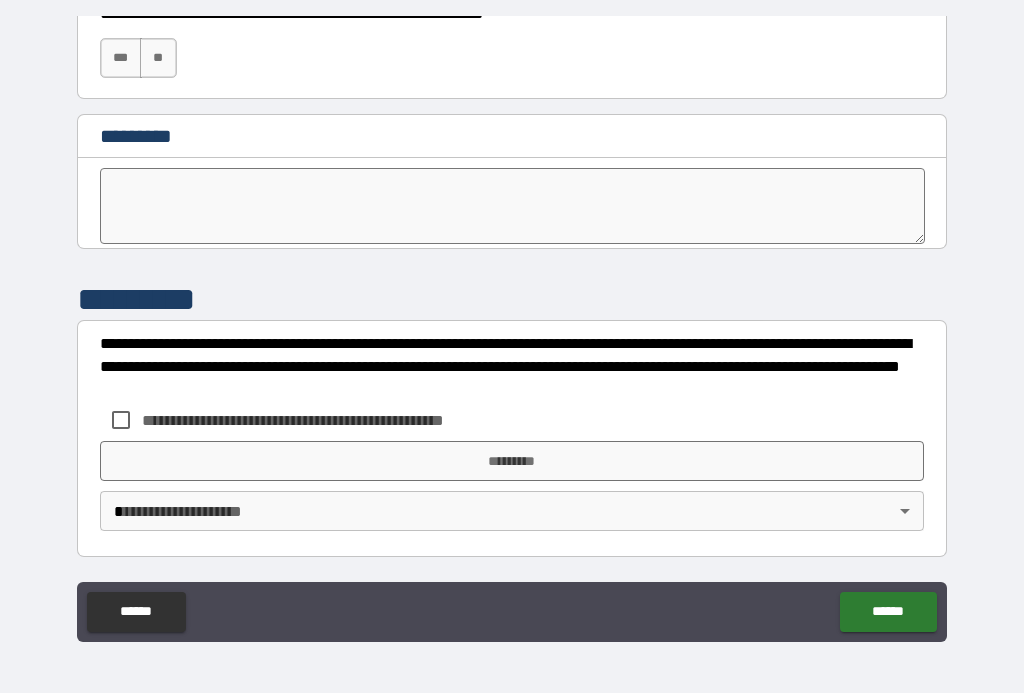 scroll, scrollTop: 10255, scrollLeft: 0, axis: vertical 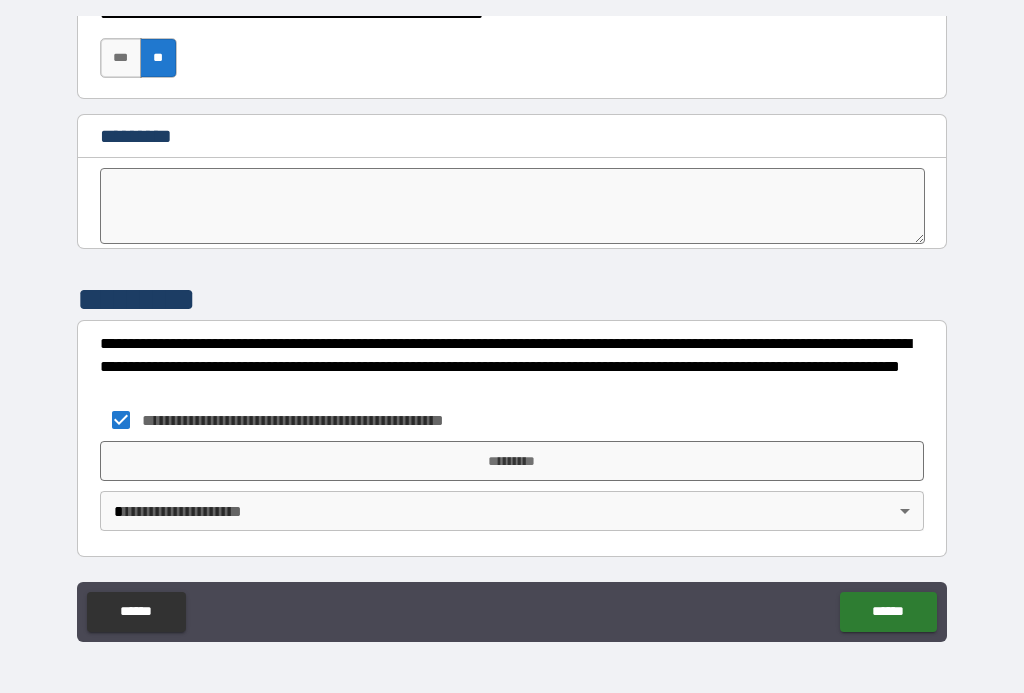 click on "**********" at bounding box center (512, 328) 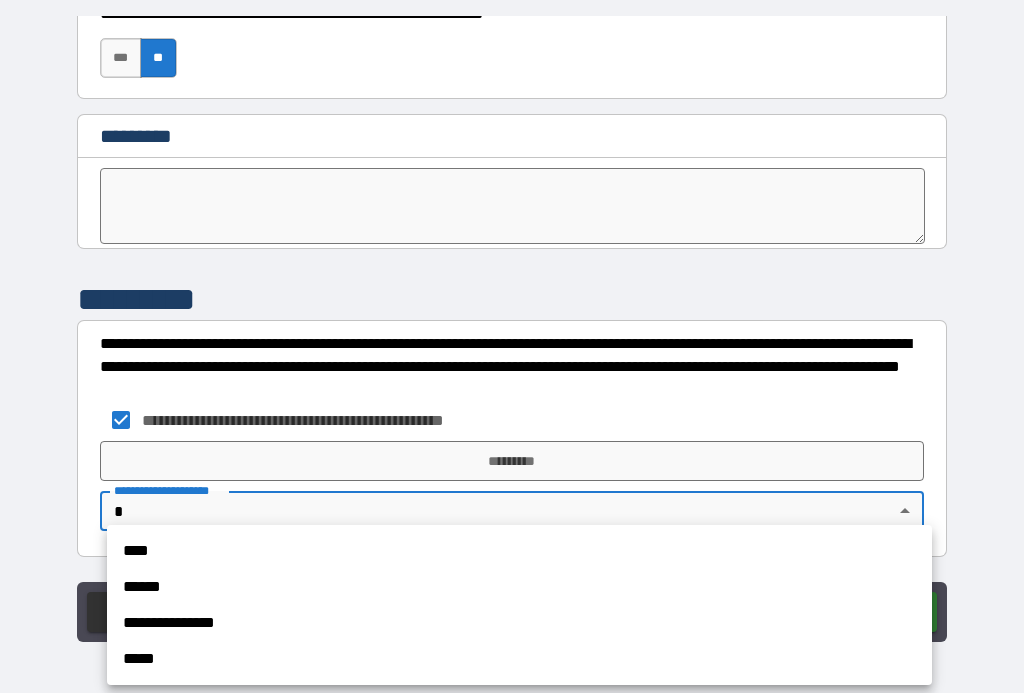 click on "****" at bounding box center [519, 551] 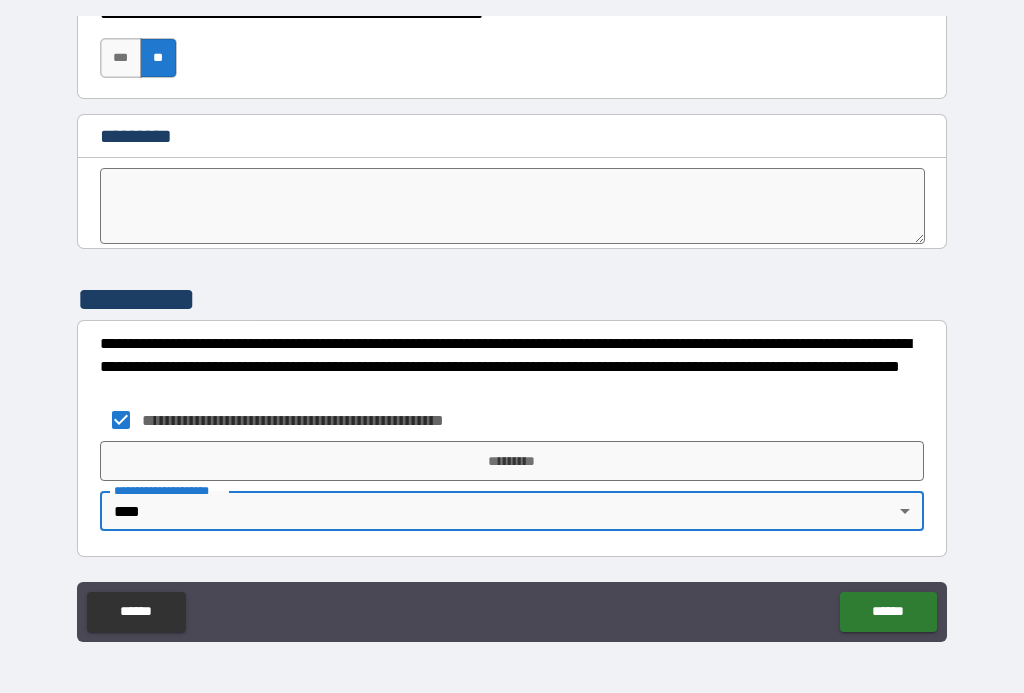 scroll, scrollTop: 10255, scrollLeft: 0, axis: vertical 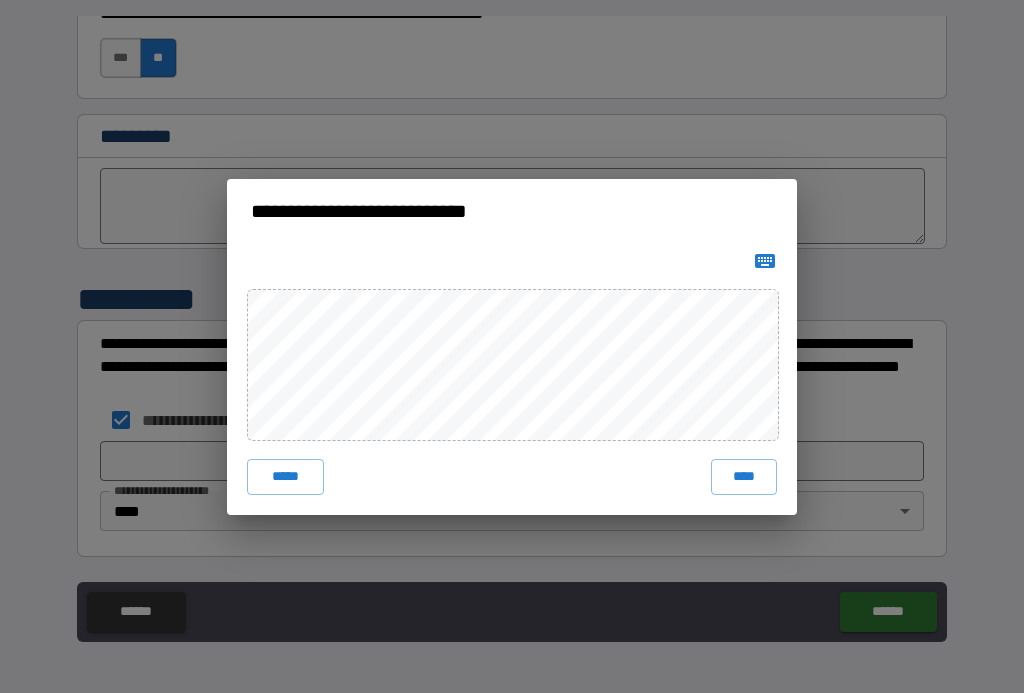 click on "**********" at bounding box center [512, 346] 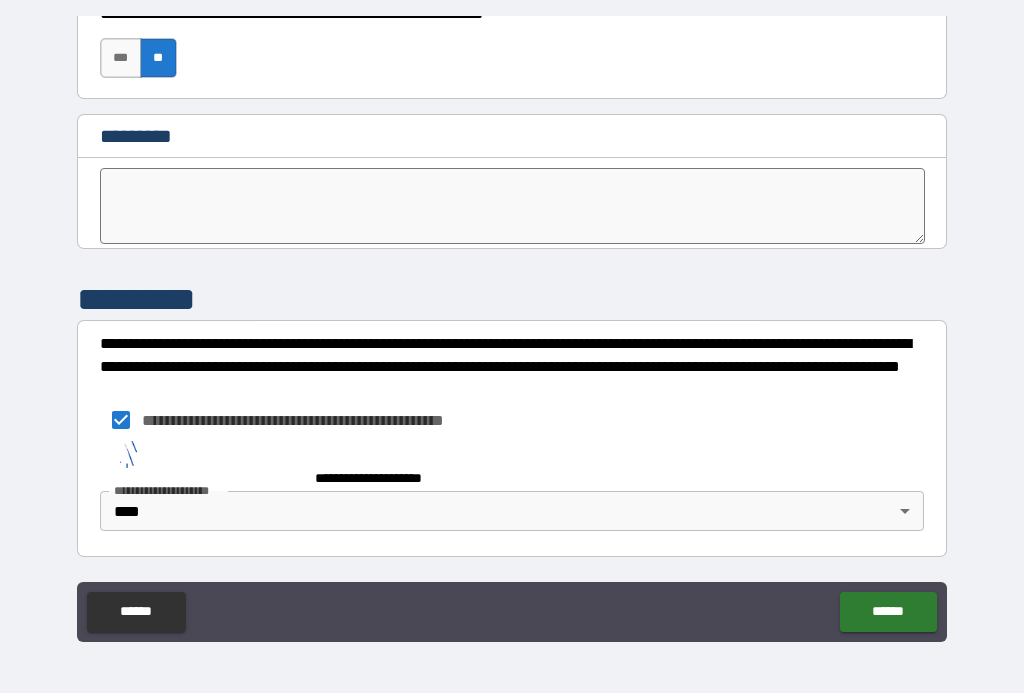scroll, scrollTop: 10245, scrollLeft: 0, axis: vertical 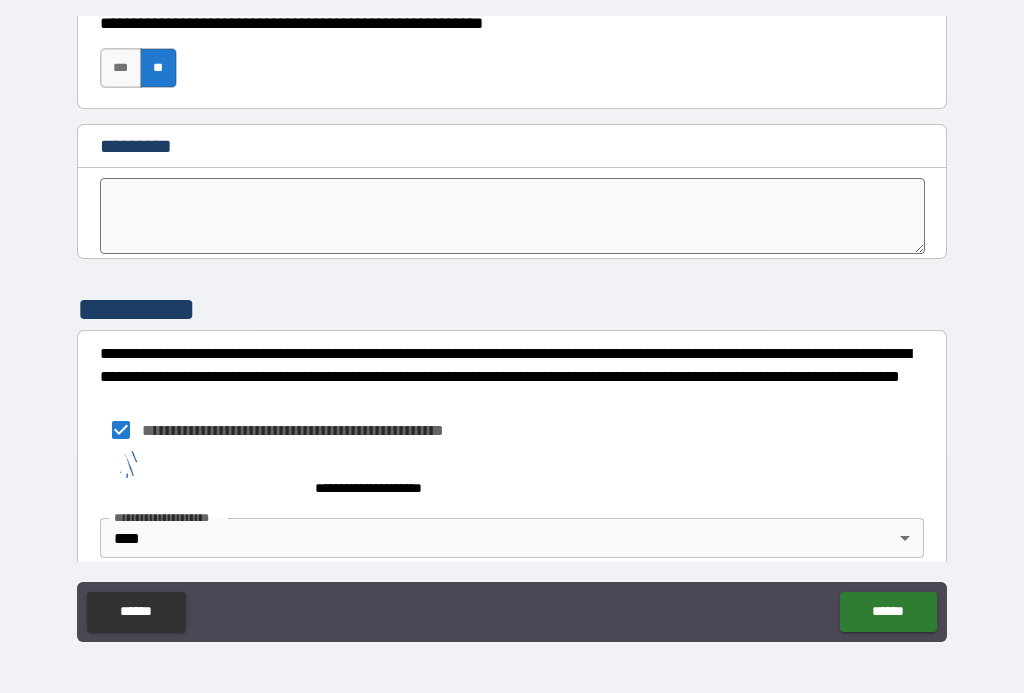 click on "**********" at bounding box center [512, 376] 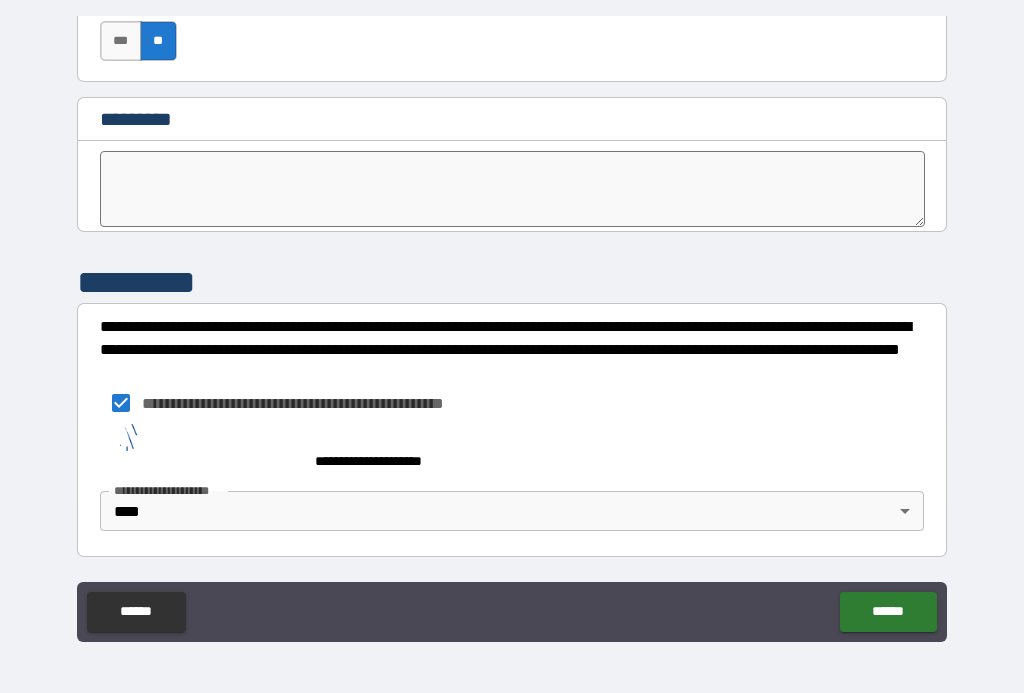 scroll, scrollTop: 10272, scrollLeft: 0, axis: vertical 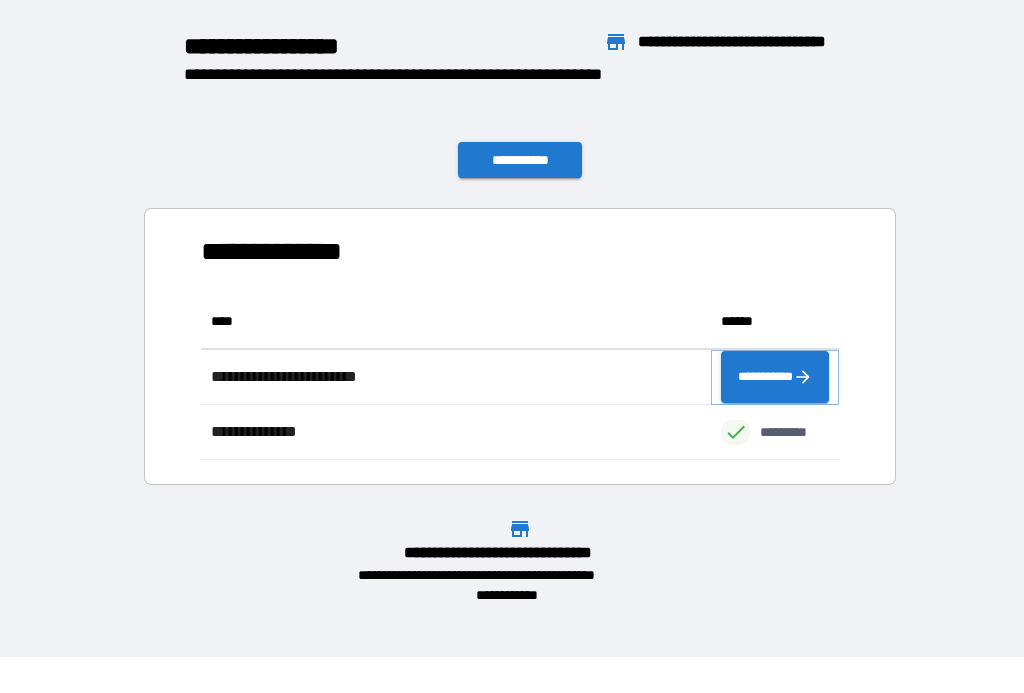 click on "**********" at bounding box center [775, 377] 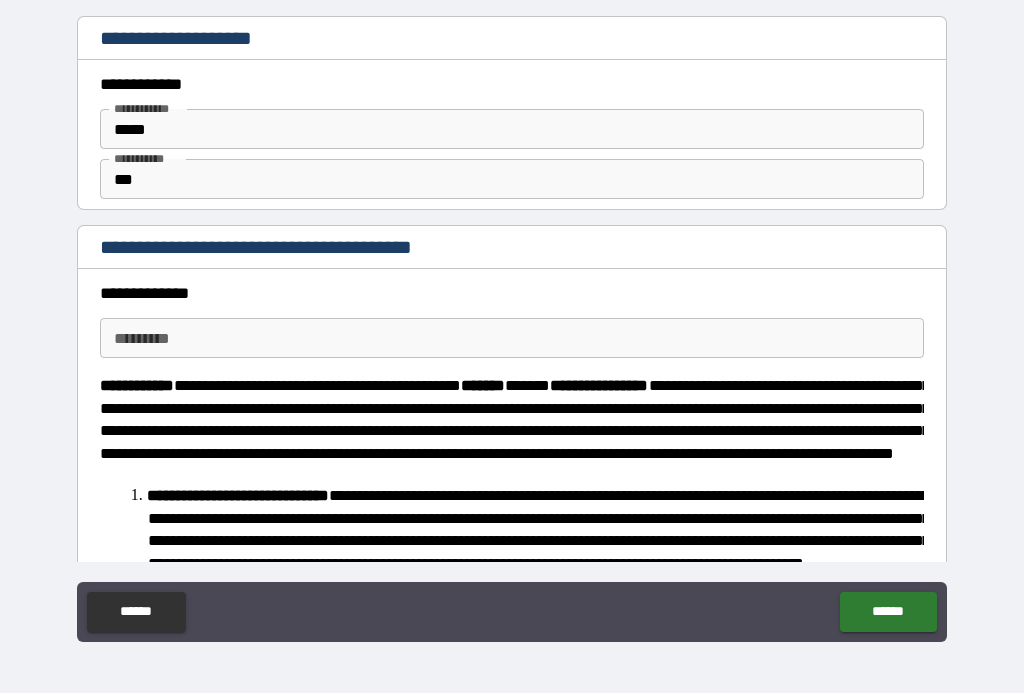 click on "*******   * *******   *" at bounding box center [512, 338] 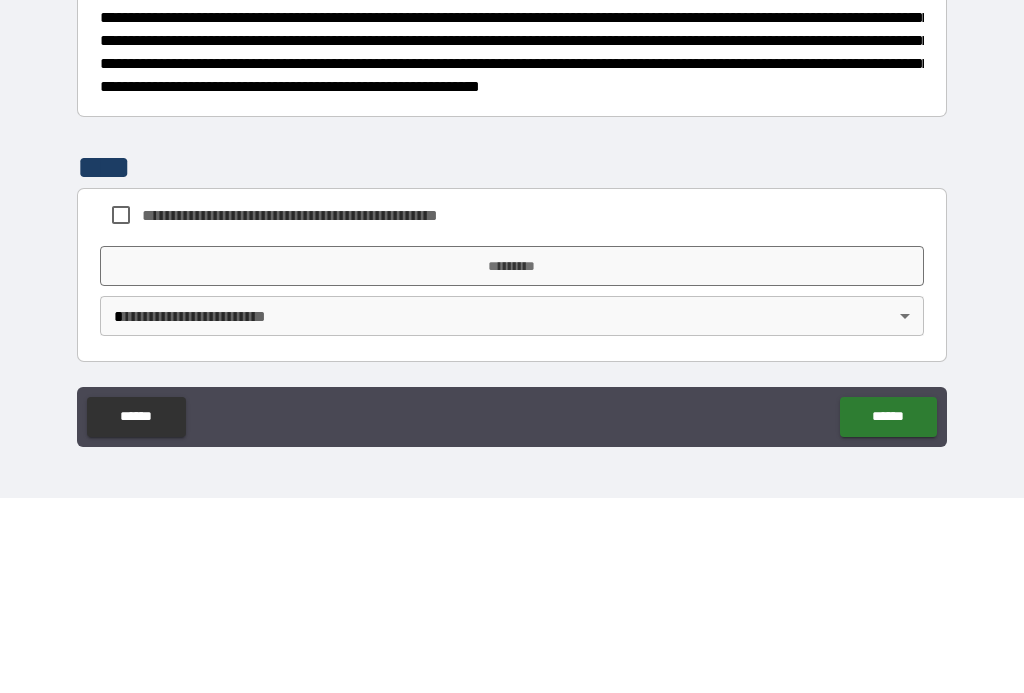 scroll, scrollTop: 1098, scrollLeft: 0, axis: vertical 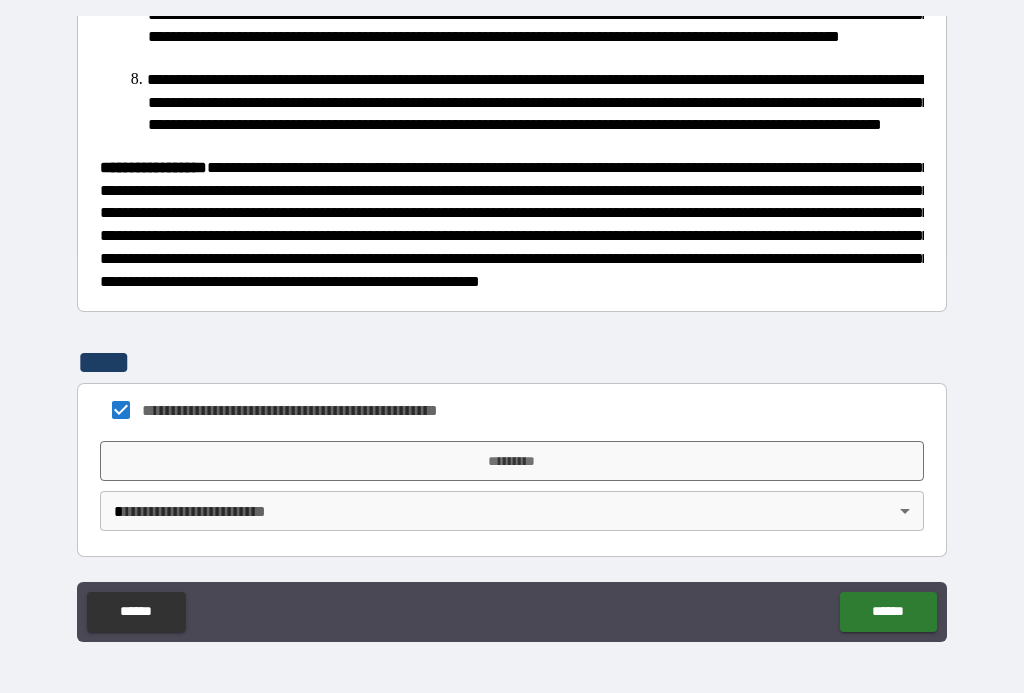 click on "**********" at bounding box center [512, 328] 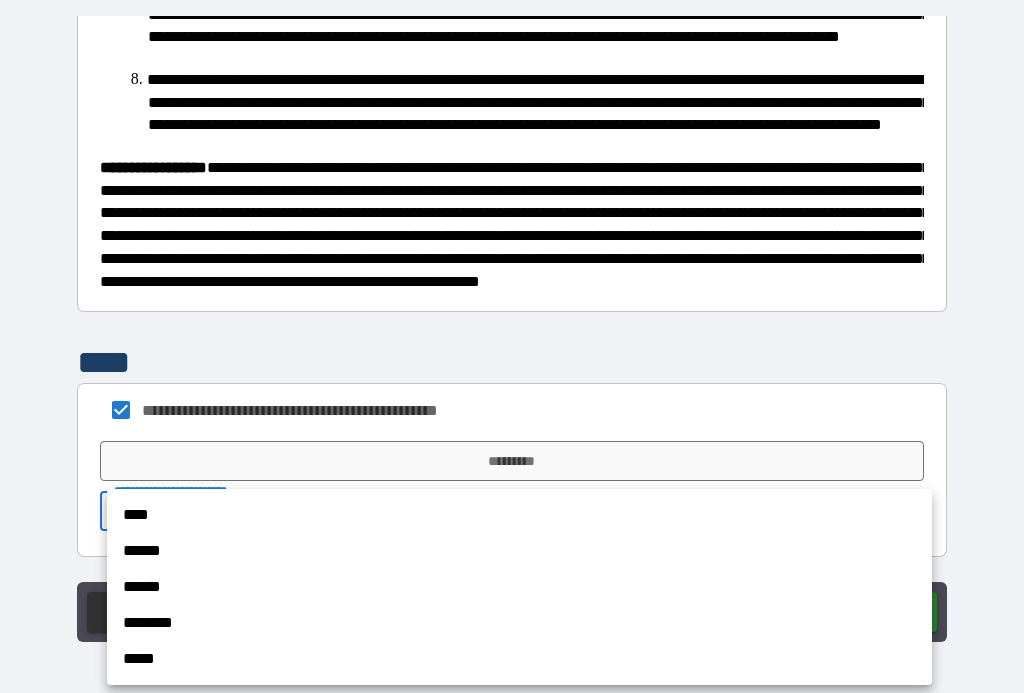 click on "****" at bounding box center (519, 515) 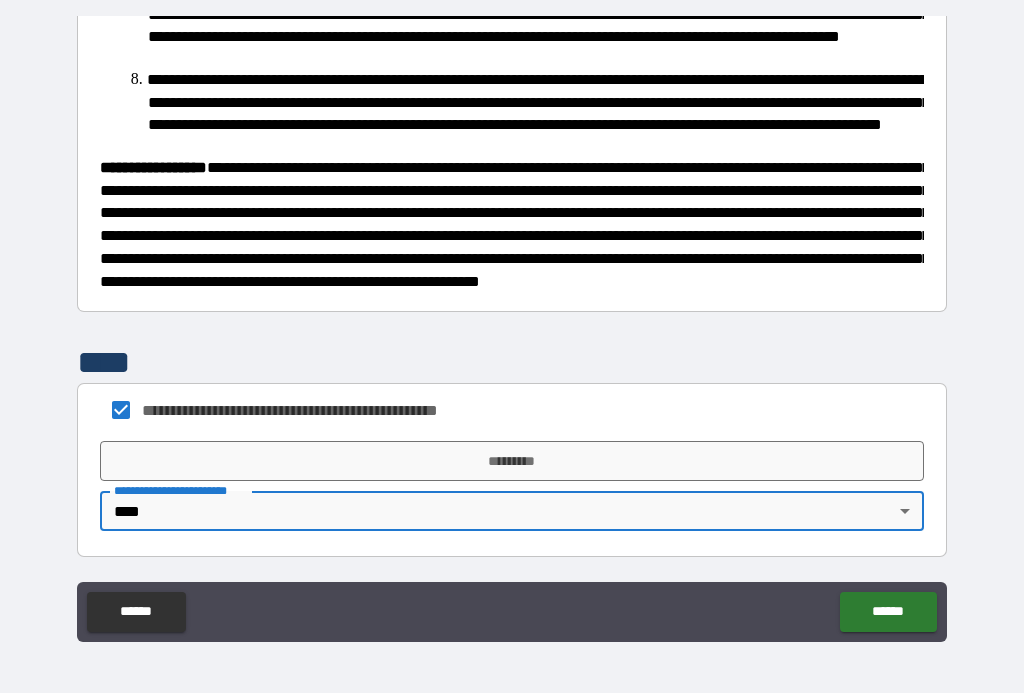 click on "*********" at bounding box center [512, 461] 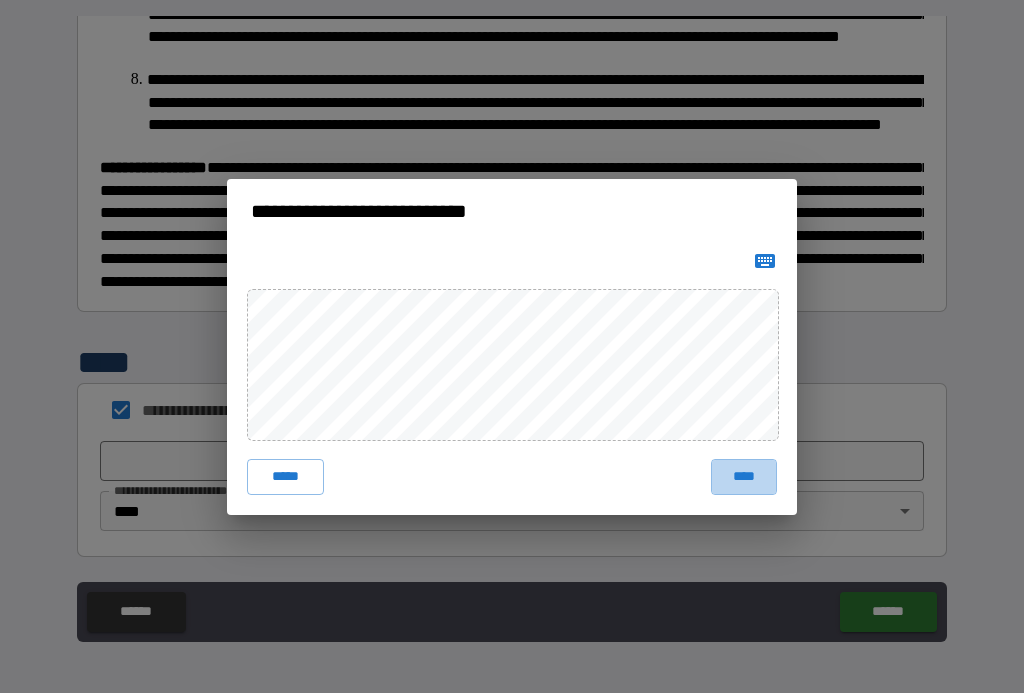 click on "****" at bounding box center [744, 477] 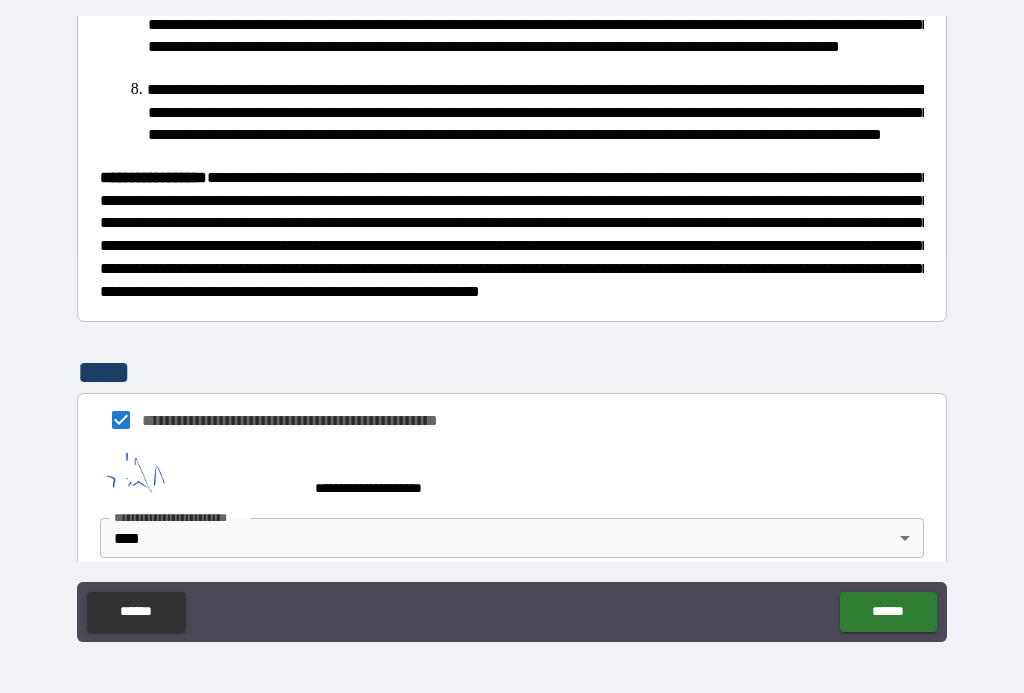 click on "******" at bounding box center [888, 612] 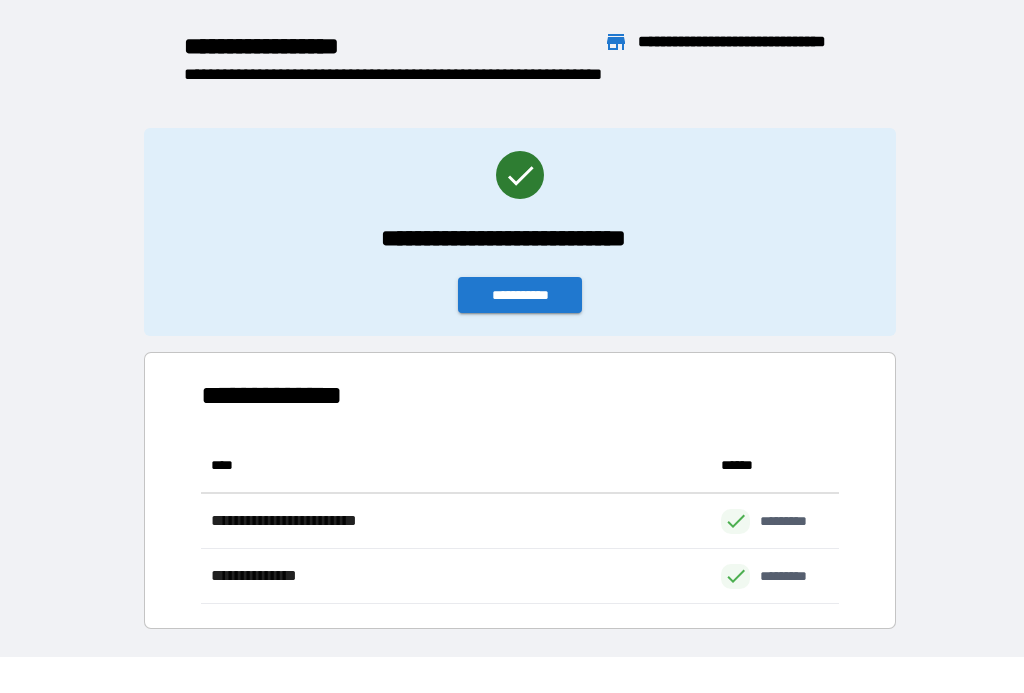 scroll, scrollTop: 1, scrollLeft: 1, axis: both 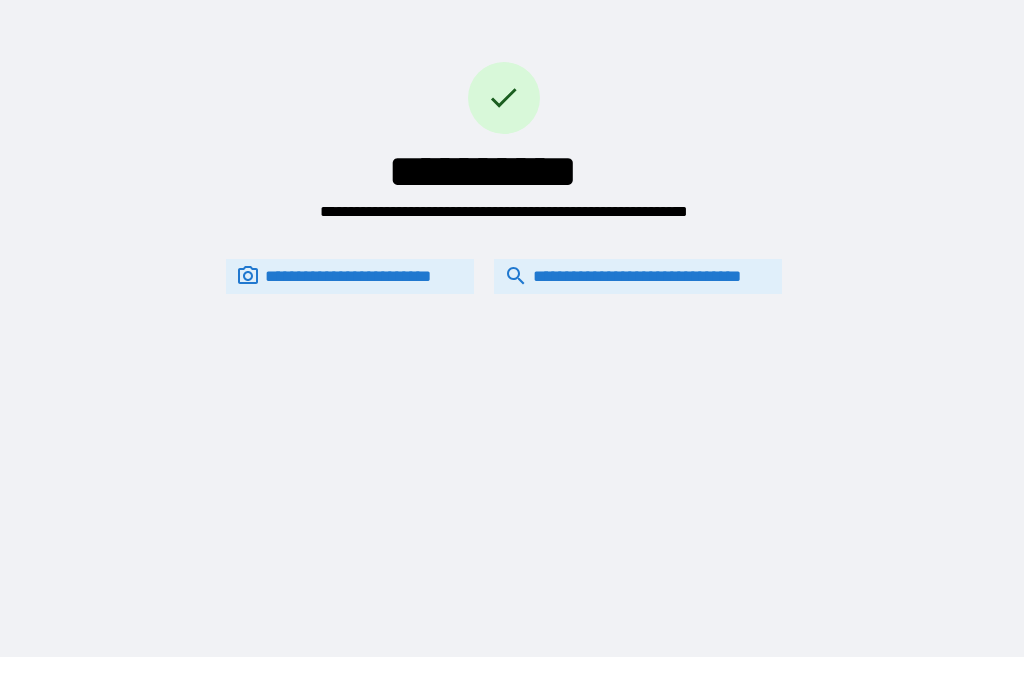 click on "**********" at bounding box center [638, 276] 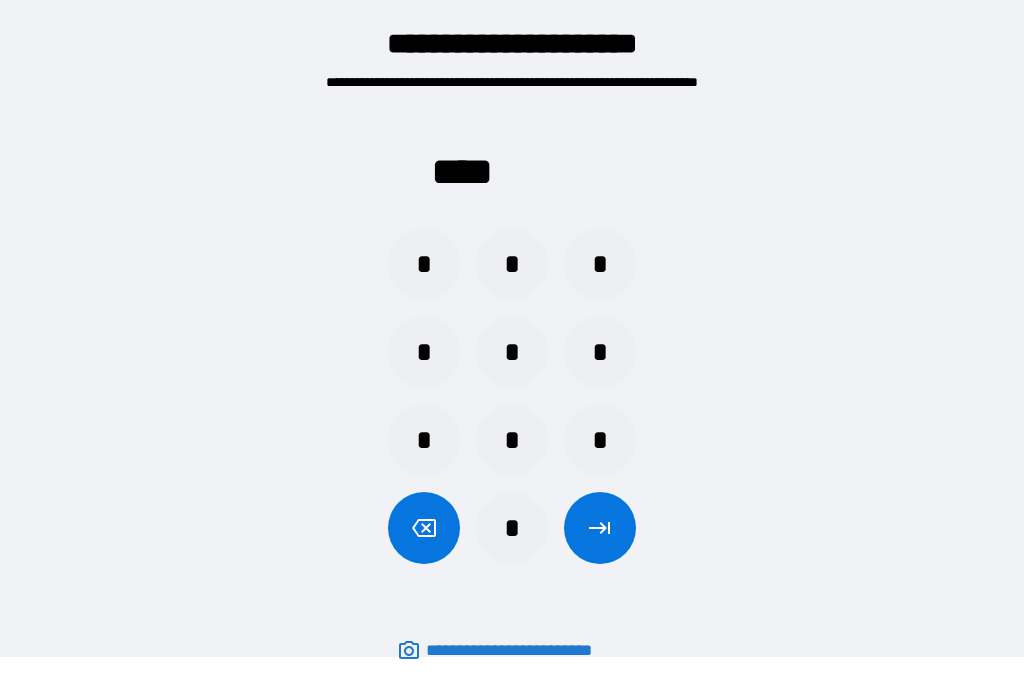 click on "*" at bounding box center [600, 264] 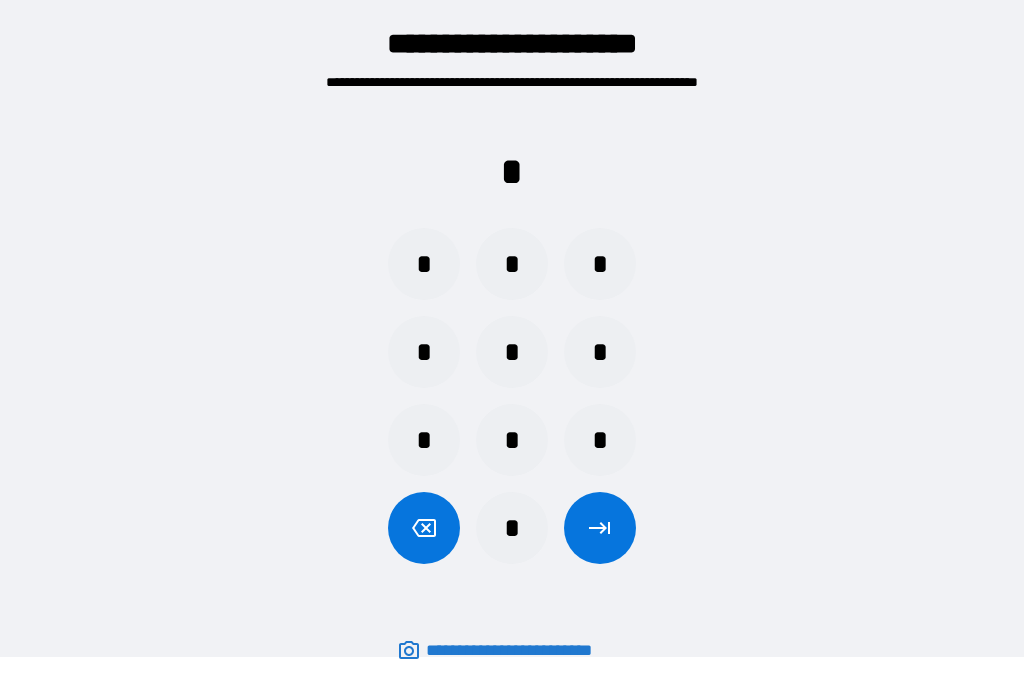 click on "*" at bounding box center [424, 352] 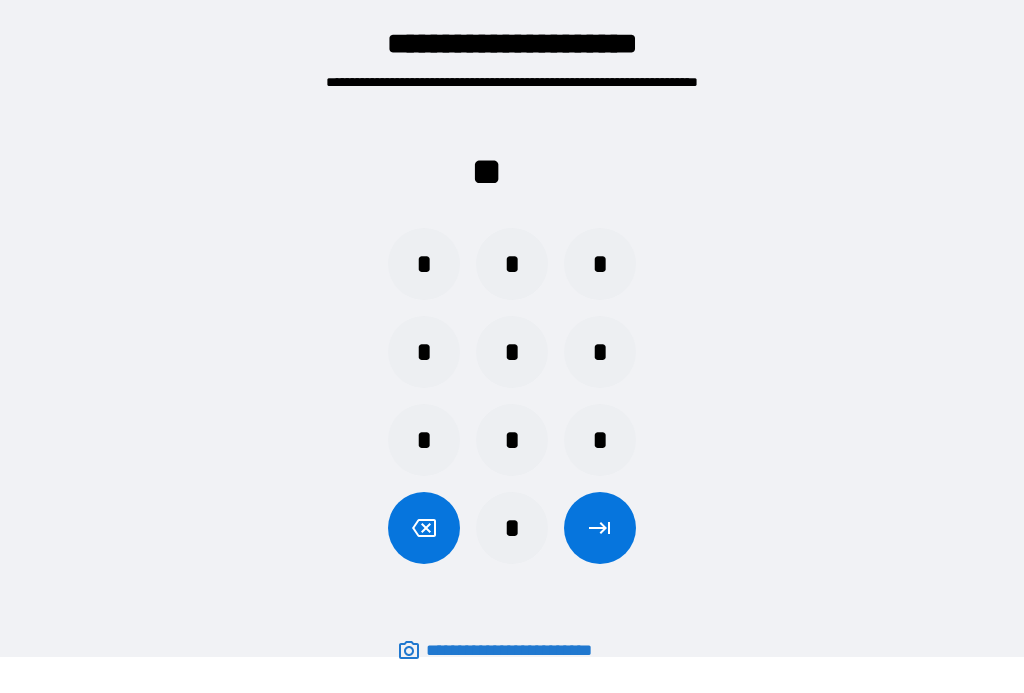 click on "*" at bounding box center [512, 440] 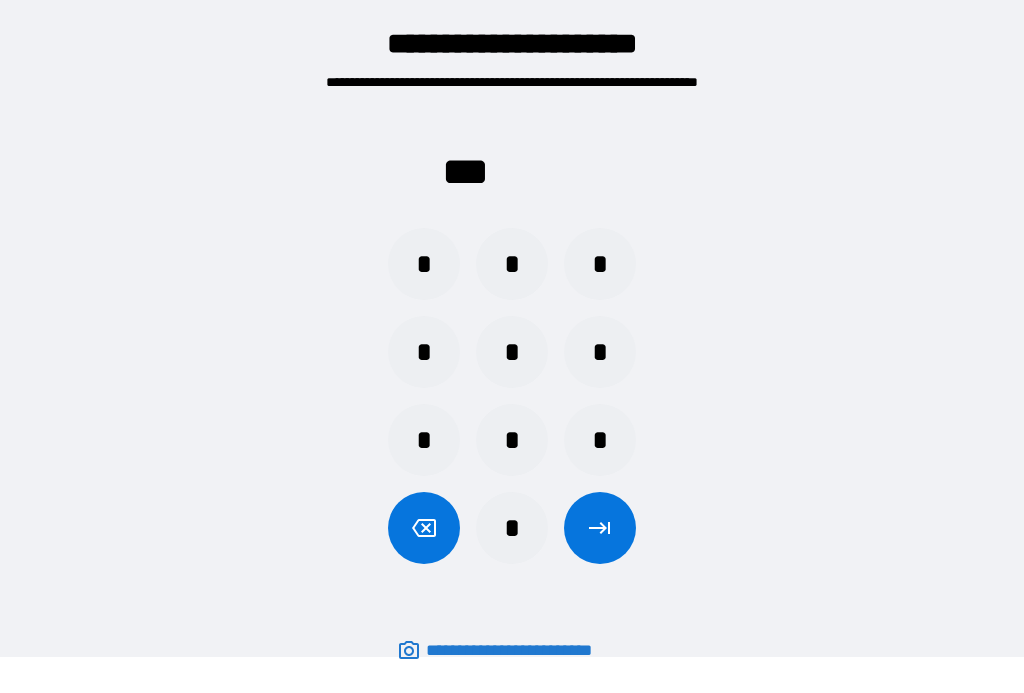 click on "*" at bounding box center [600, 264] 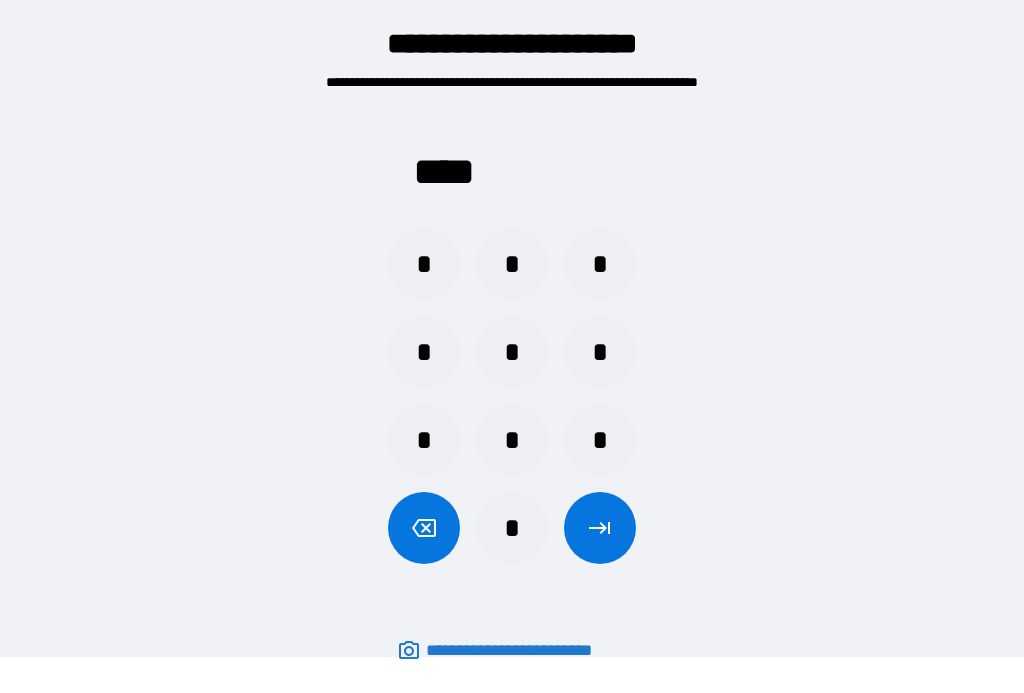 click at bounding box center [600, 528] 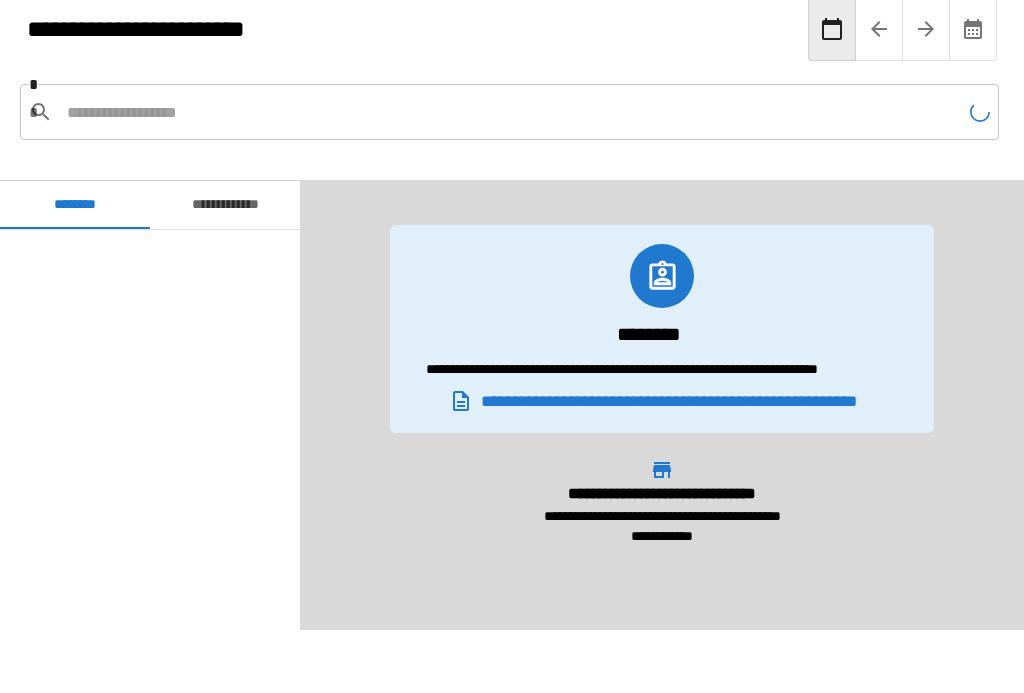 scroll, scrollTop: 120, scrollLeft: 0, axis: vertical 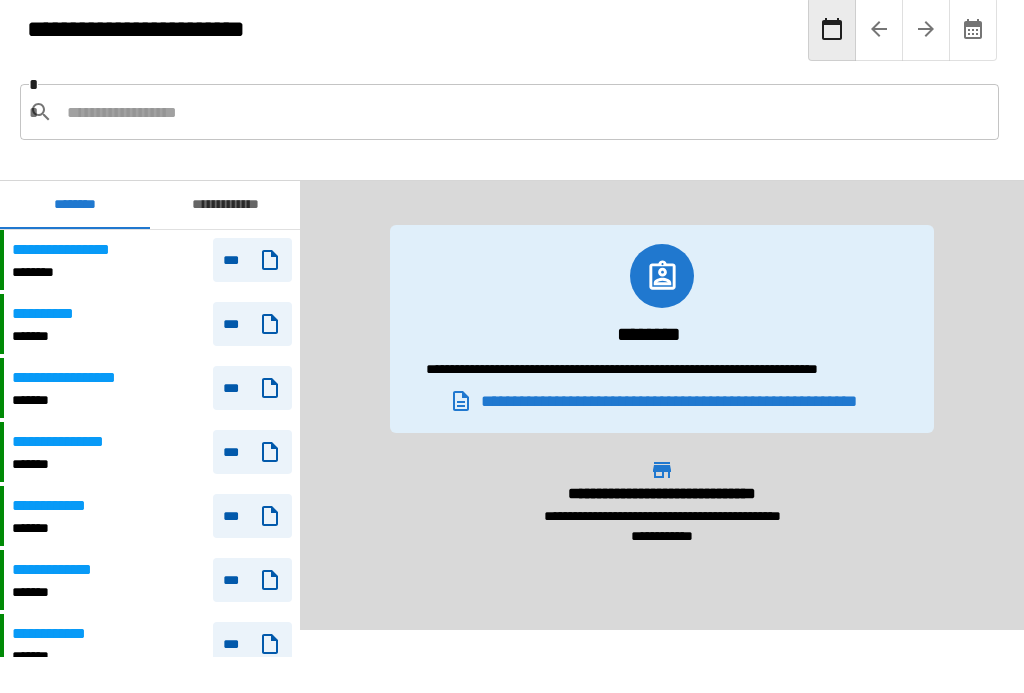 click at bounding box center (525, 112) 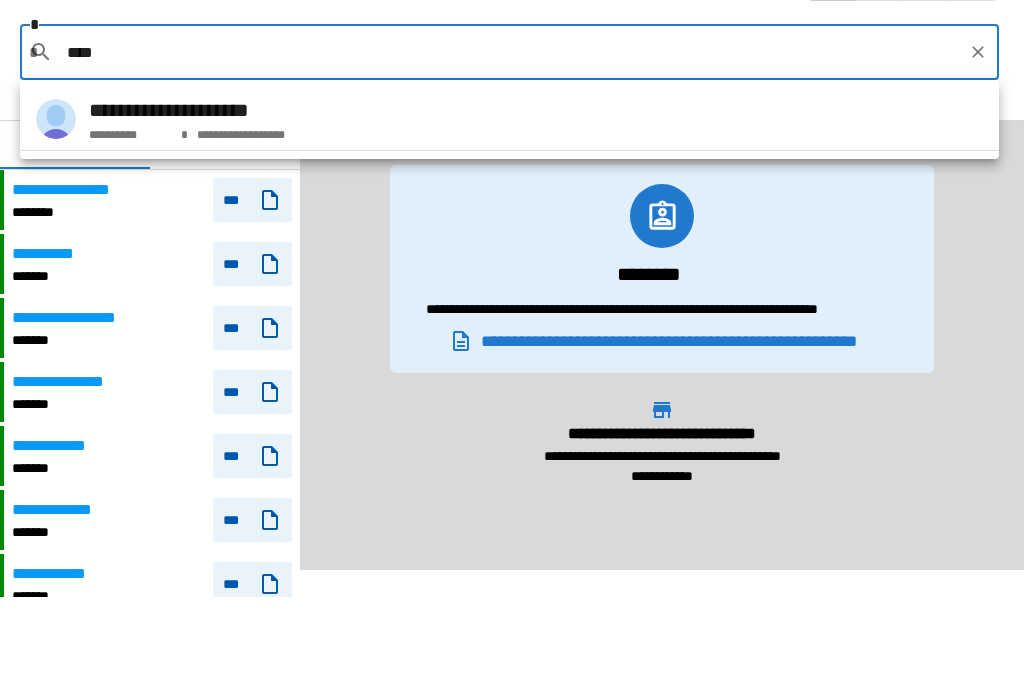 click on "**********" at bounding box center [243, 191] 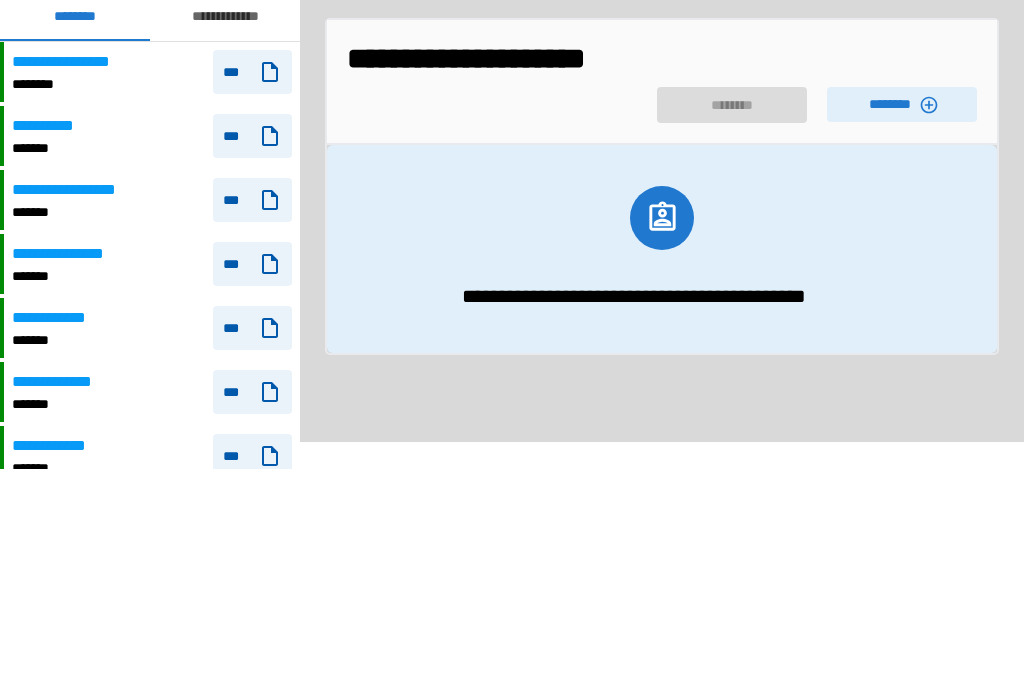 click on "********" at bounding box center (902, 292) 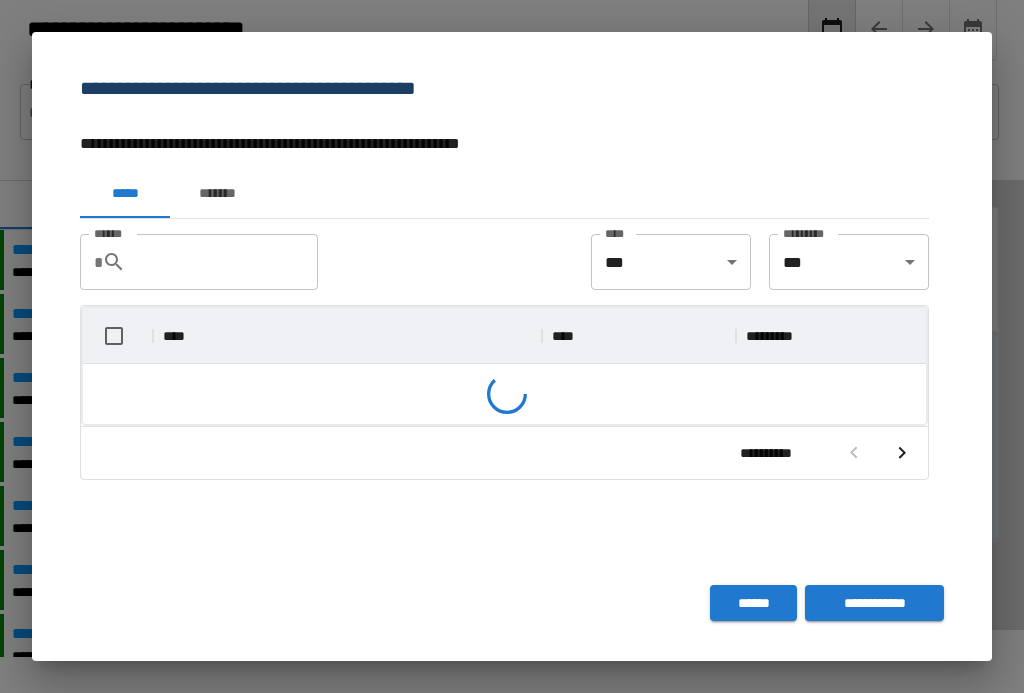 scroll, scrollTop: 0, scrollLeft: 1, axis: horizontal 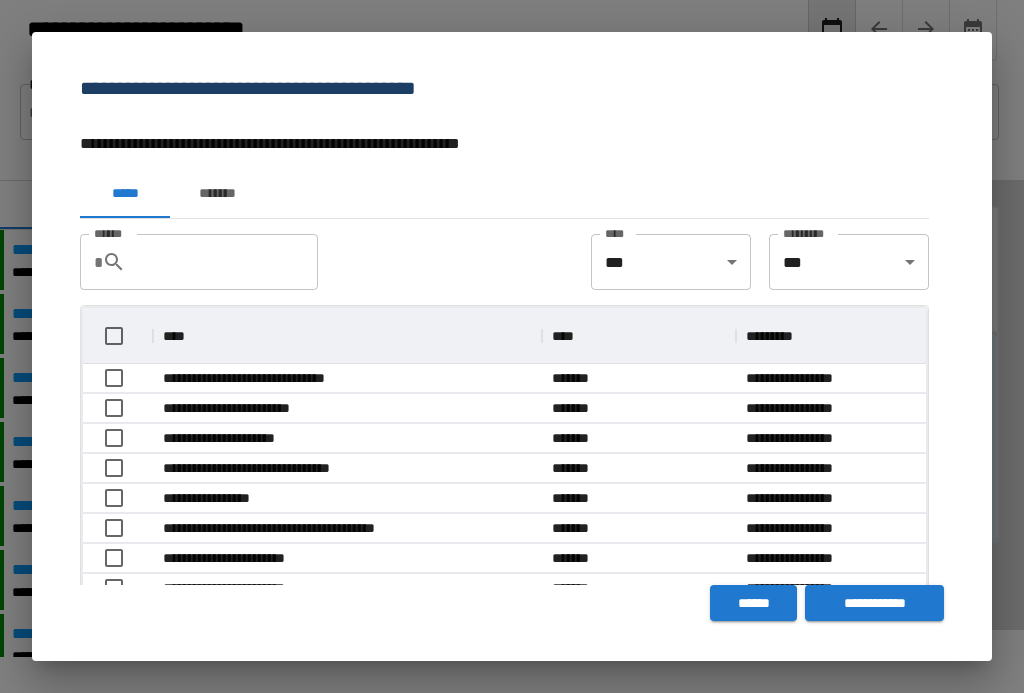 click on "*******" at bounding box center (217, 194) 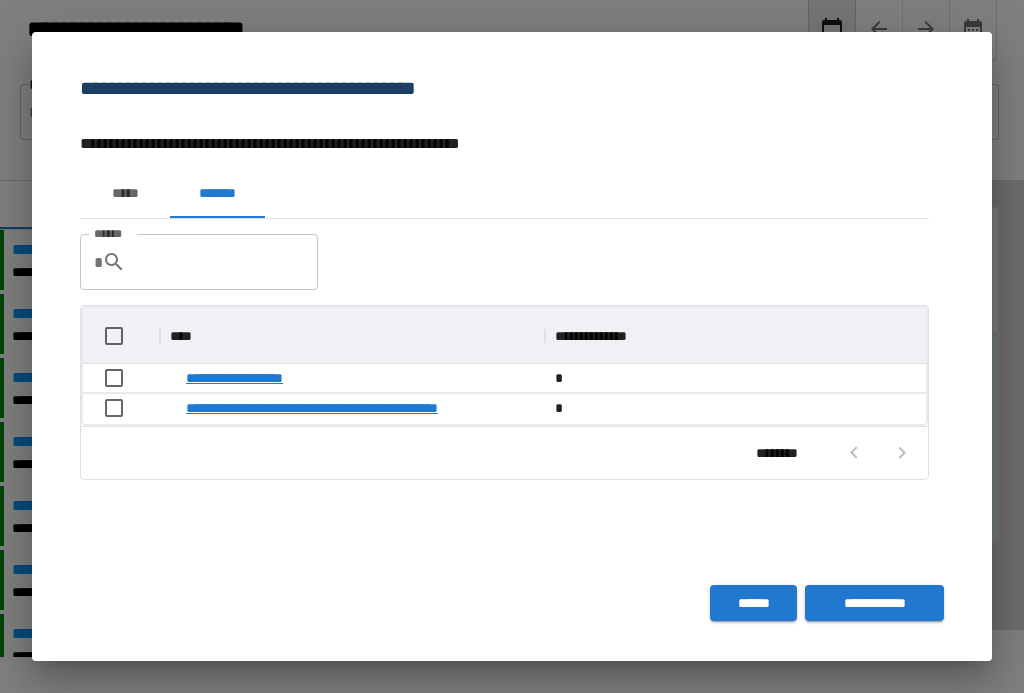 scroll, scrollTop: 1, scrollLeft: 1, axis: both 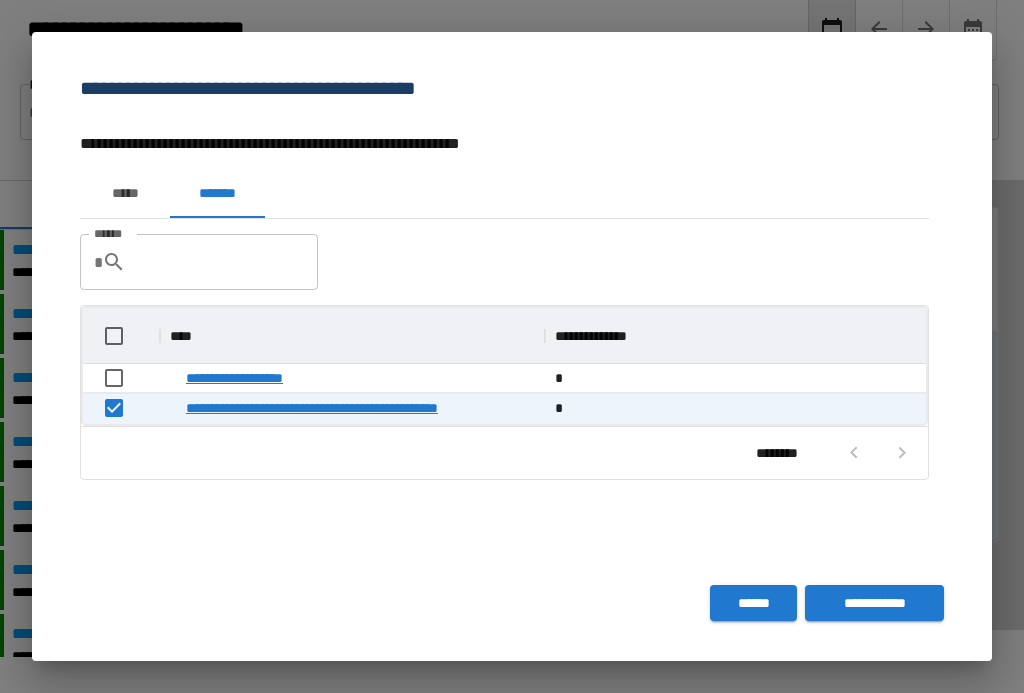 click on "**********" at bounding box center (874, 603) 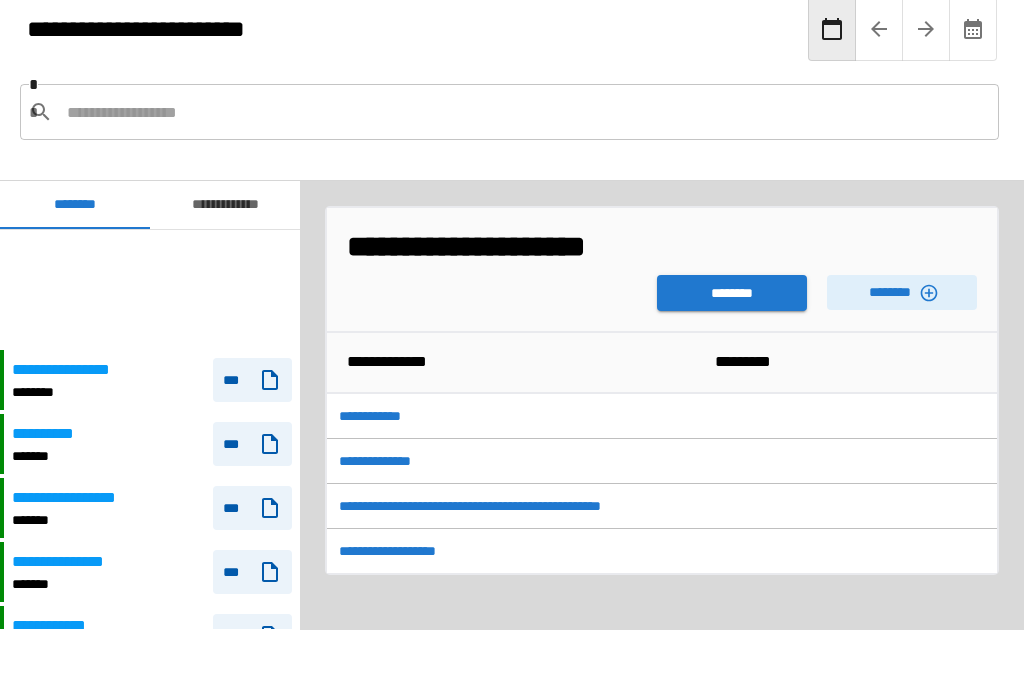 scroll, scrollTop: 120, scrollLeft: 0, axis: vertical 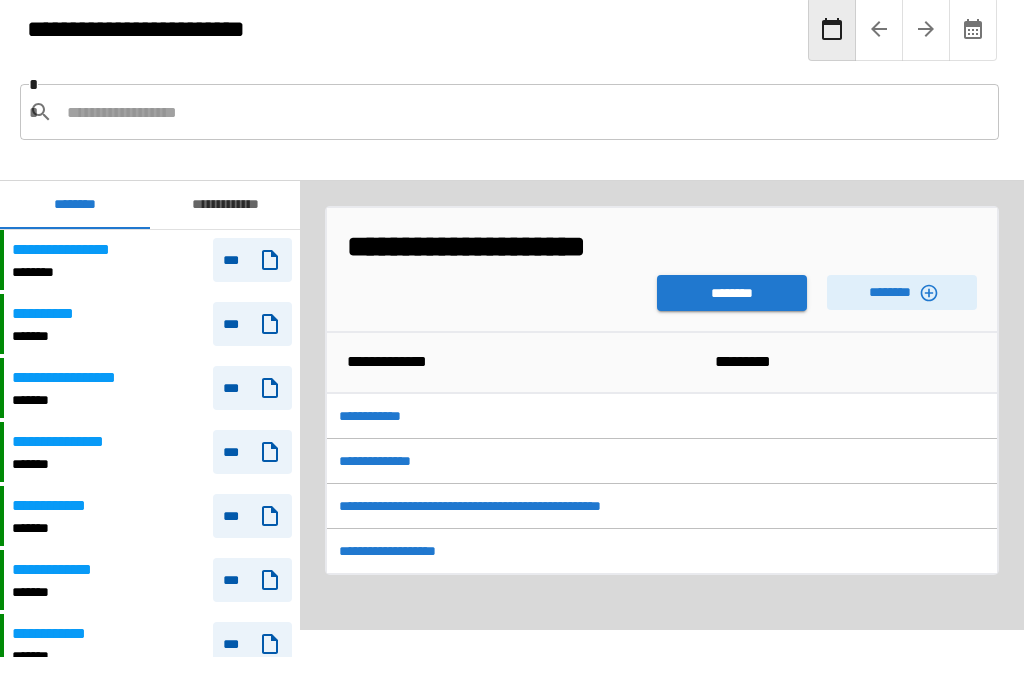 click on "********" at bounding box center (732, 293) 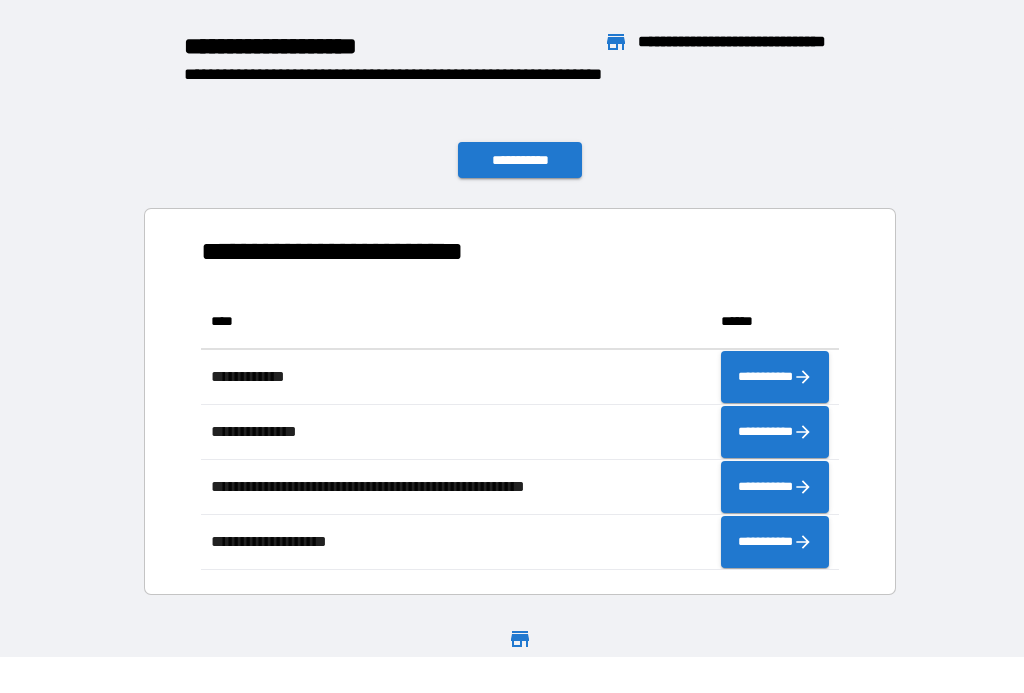 scroll, scrollTop: 1, scrollLeft: 1, axis: both 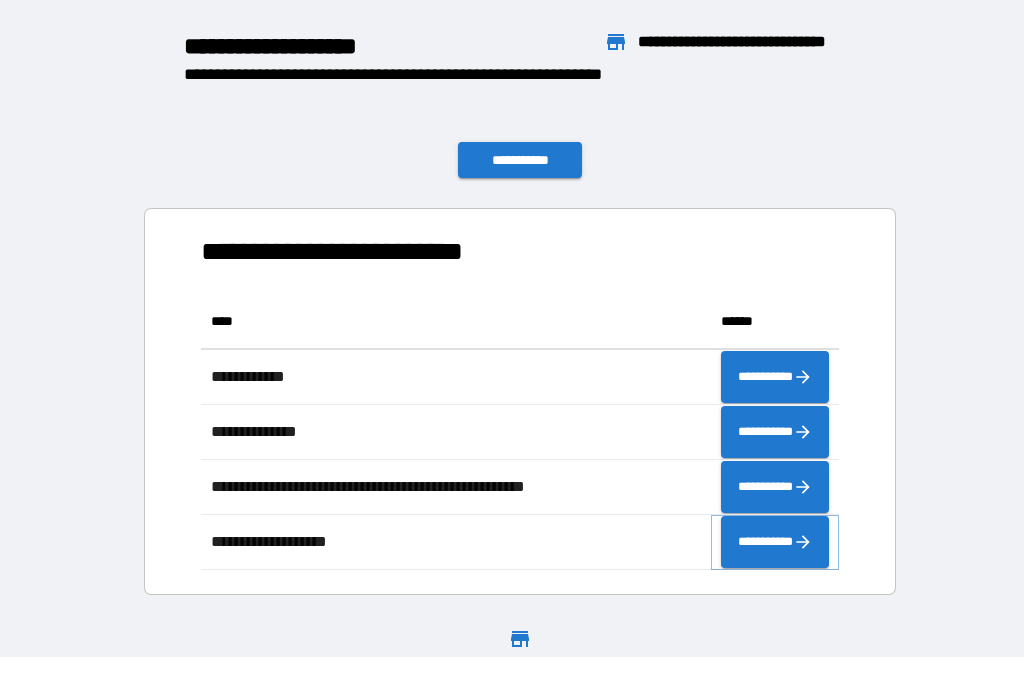 click on "**********" at bounding box center [775, 542] 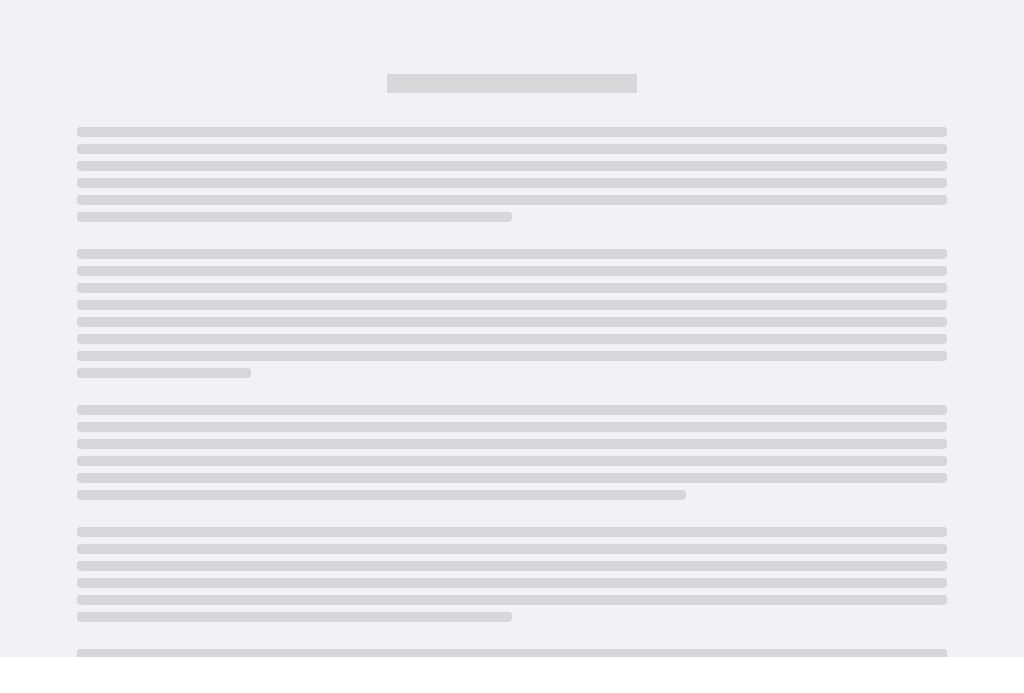 click at bounding box center [512, 513] 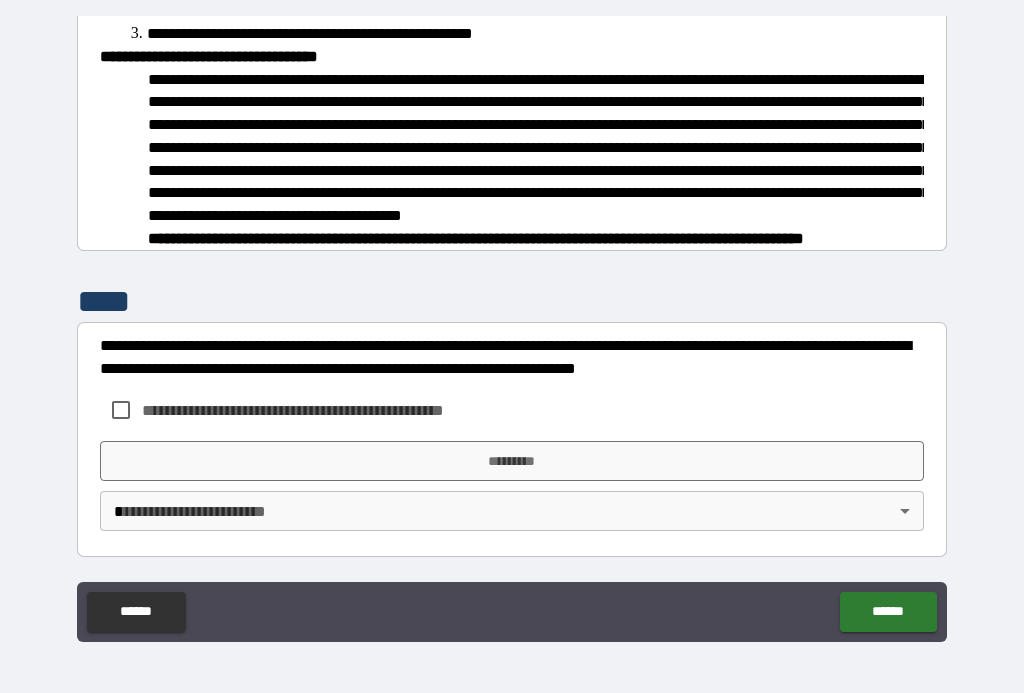 scroll, scrollTop: 552, scrollLeft: 0, axis: vertical 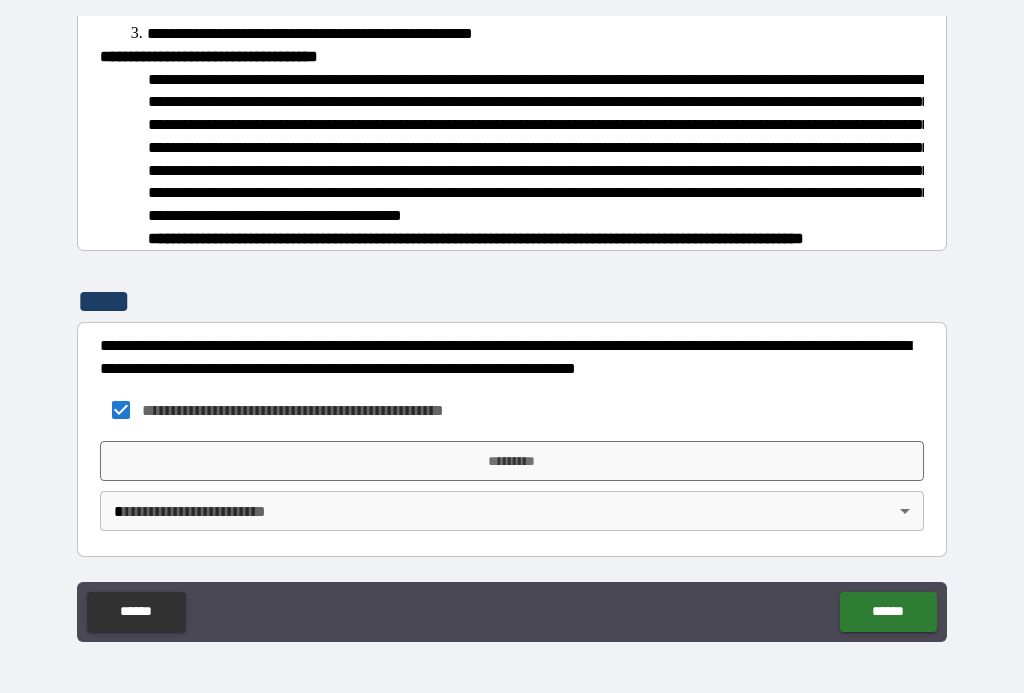 click on "**********" at bounding box center (512, 328) 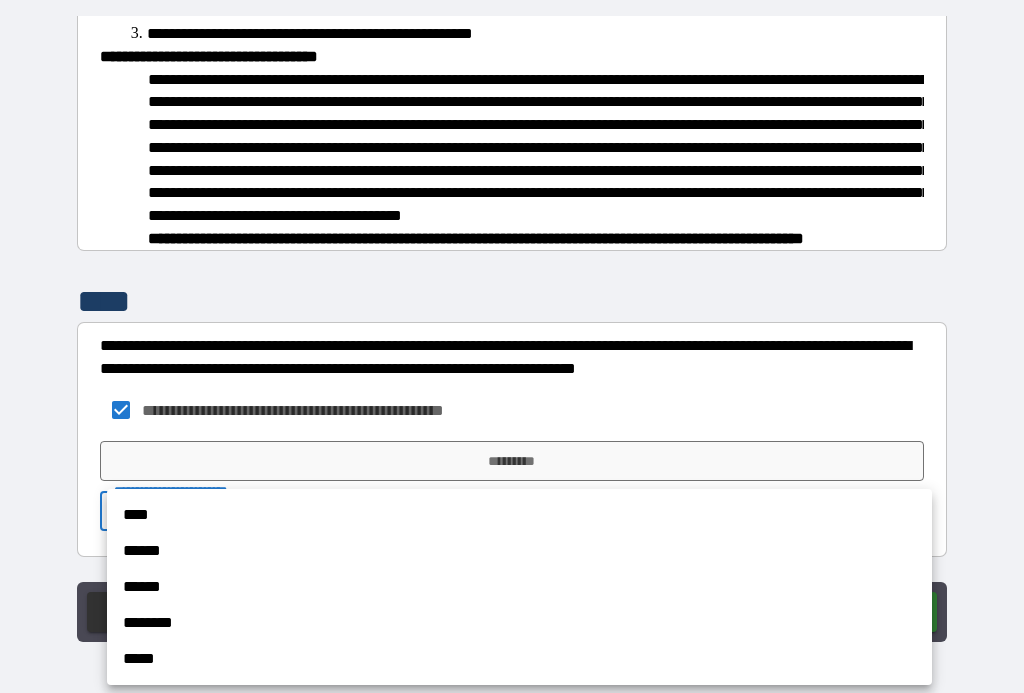 click on "****" at bounding box center (519, 515) 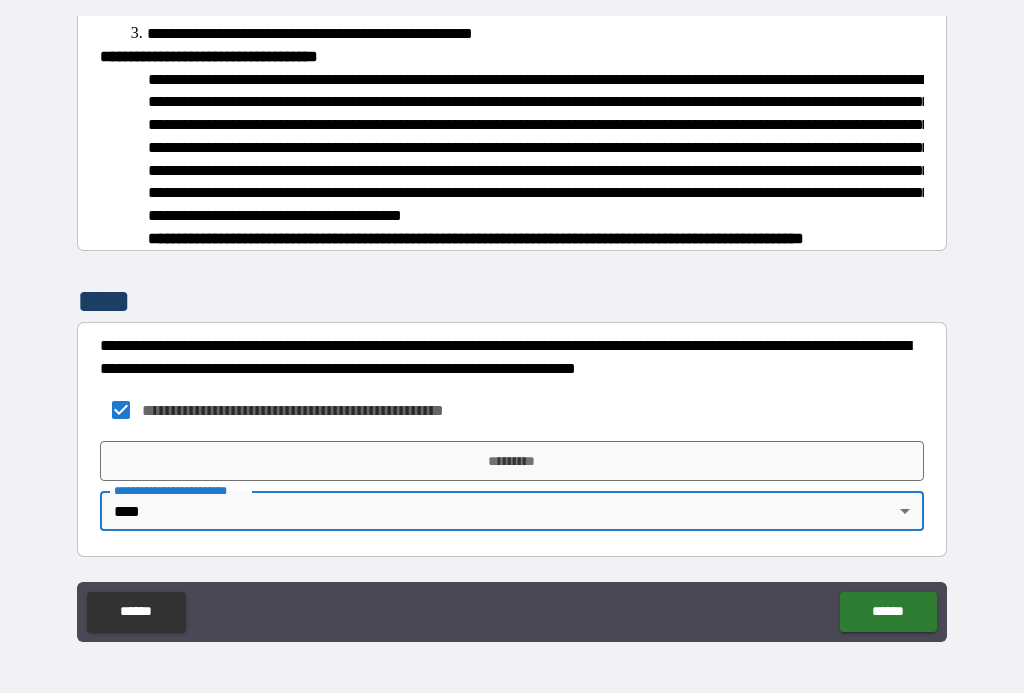 click on "*********" at bounding box center (512, 461) 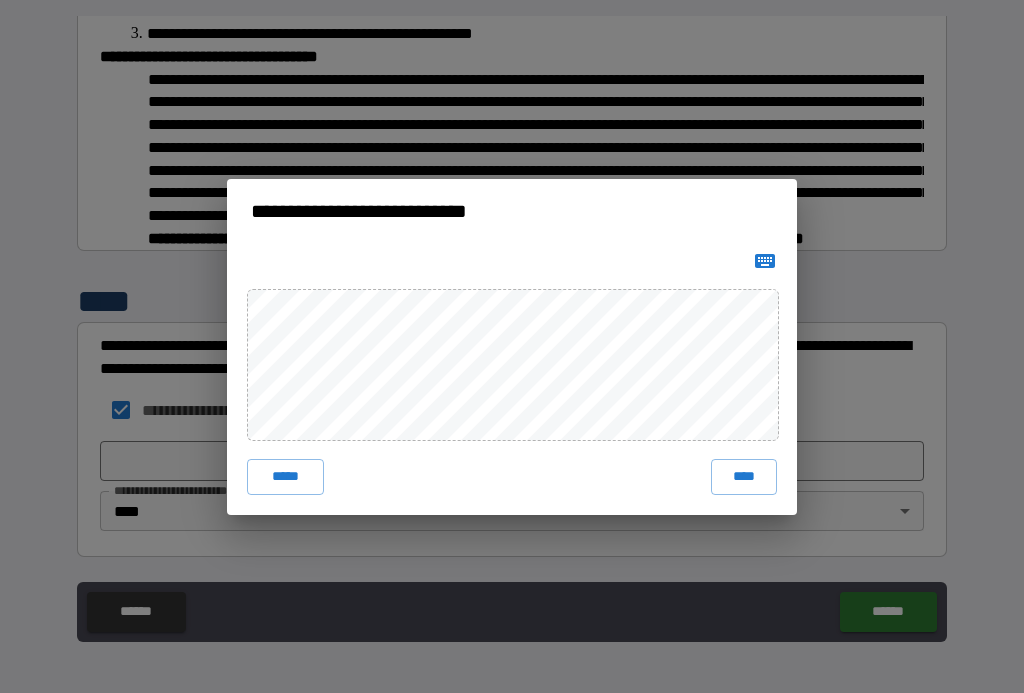click on "****" at bounding box center (744, 477) 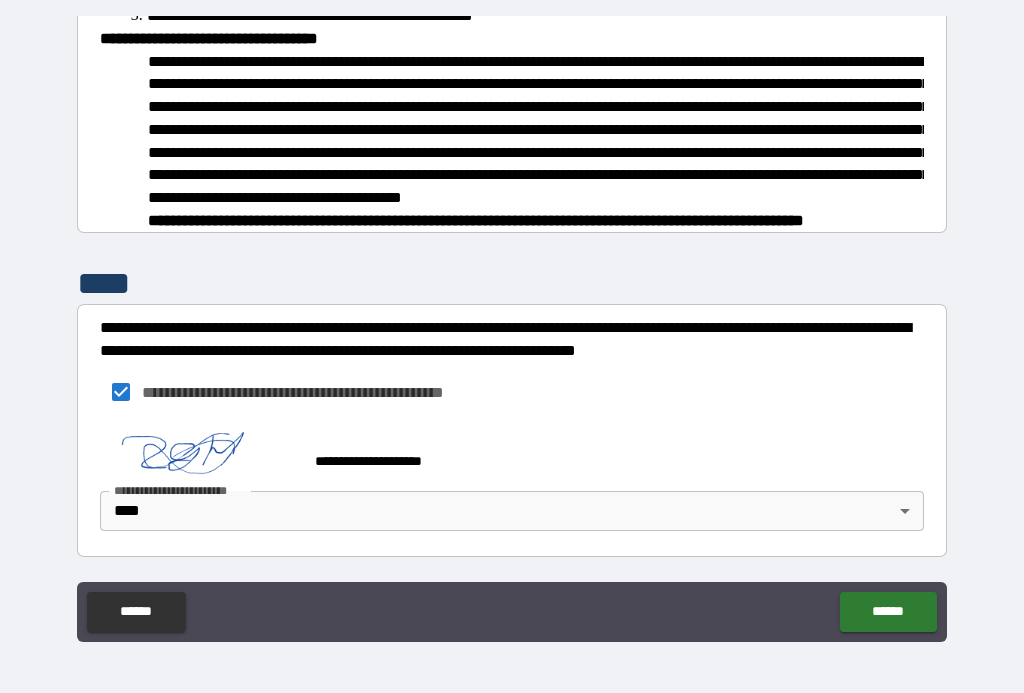 click on "******" at bounding box center (888, 612) 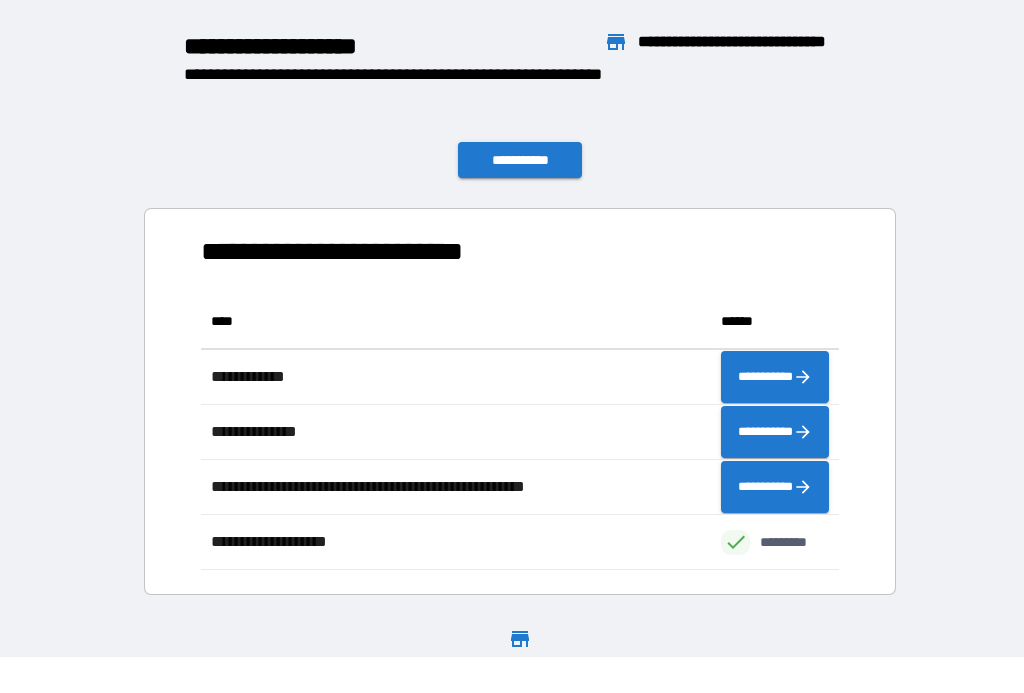scroll, scrollTop: 276, scrollLeft: 638, axis: both 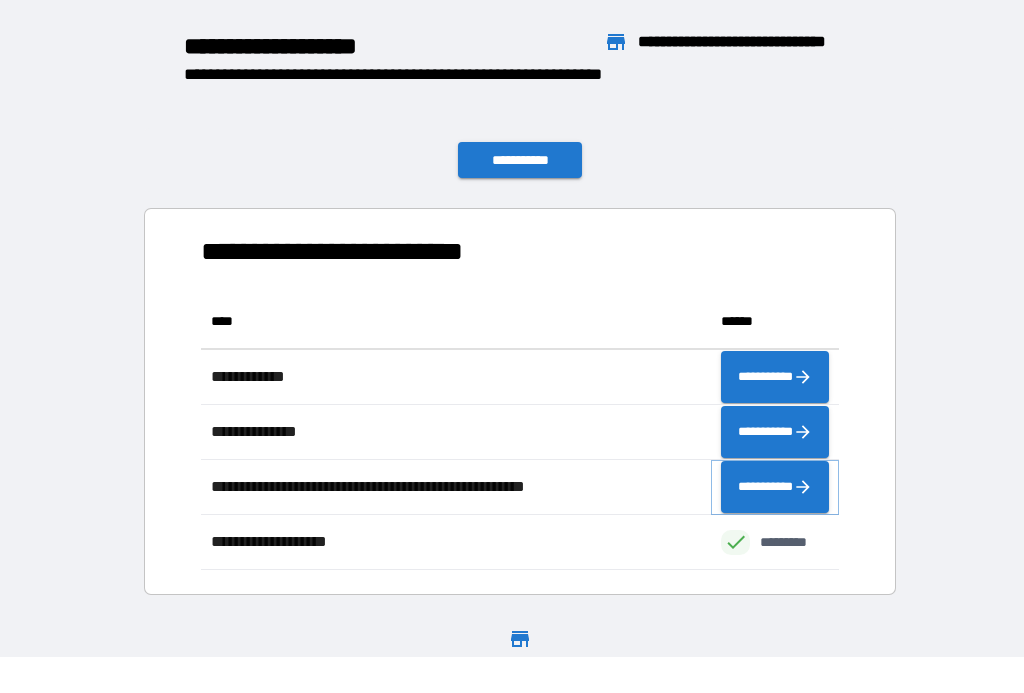 click on "**********" at bounding box center (775, 487) 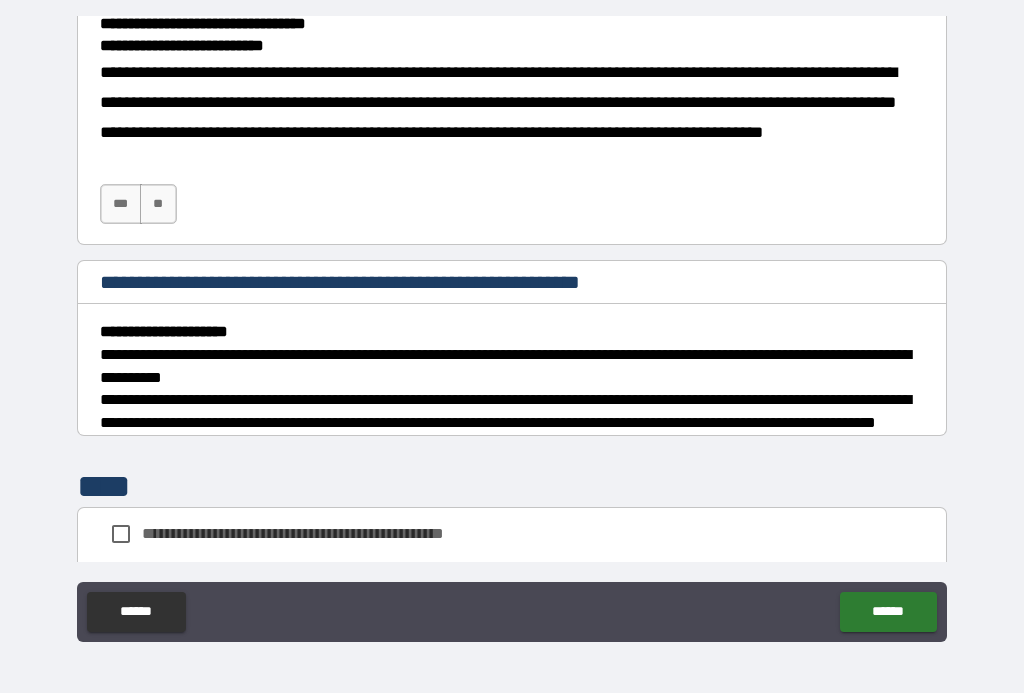 scroll, scrollTop: 572, scrollLeft: 0, axis: vertical 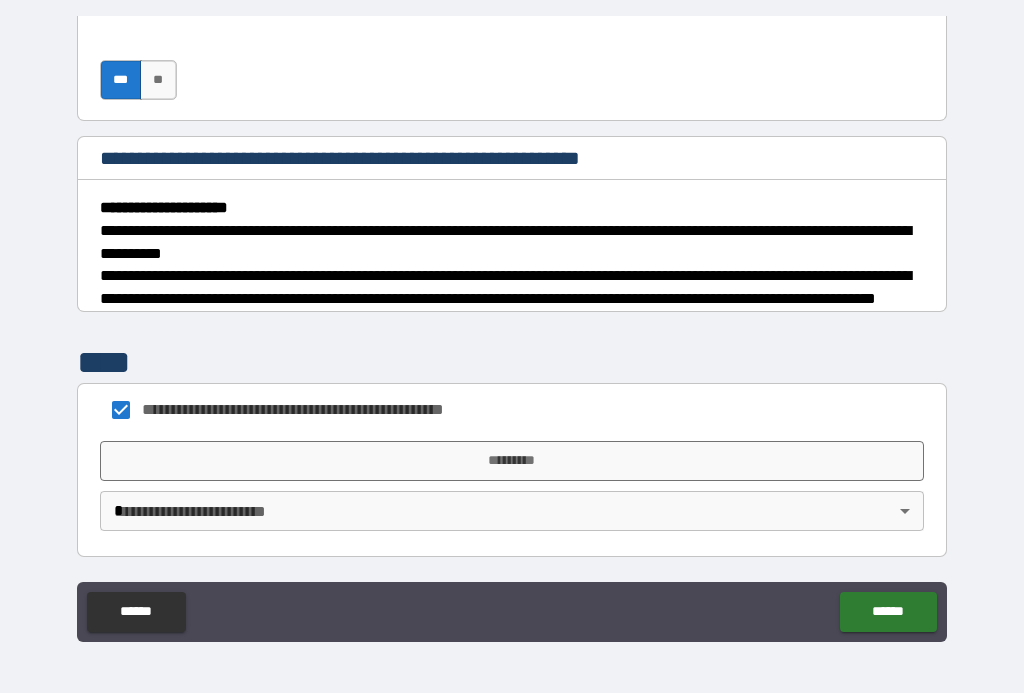 click on "**********" at bounding box center (512, 328) 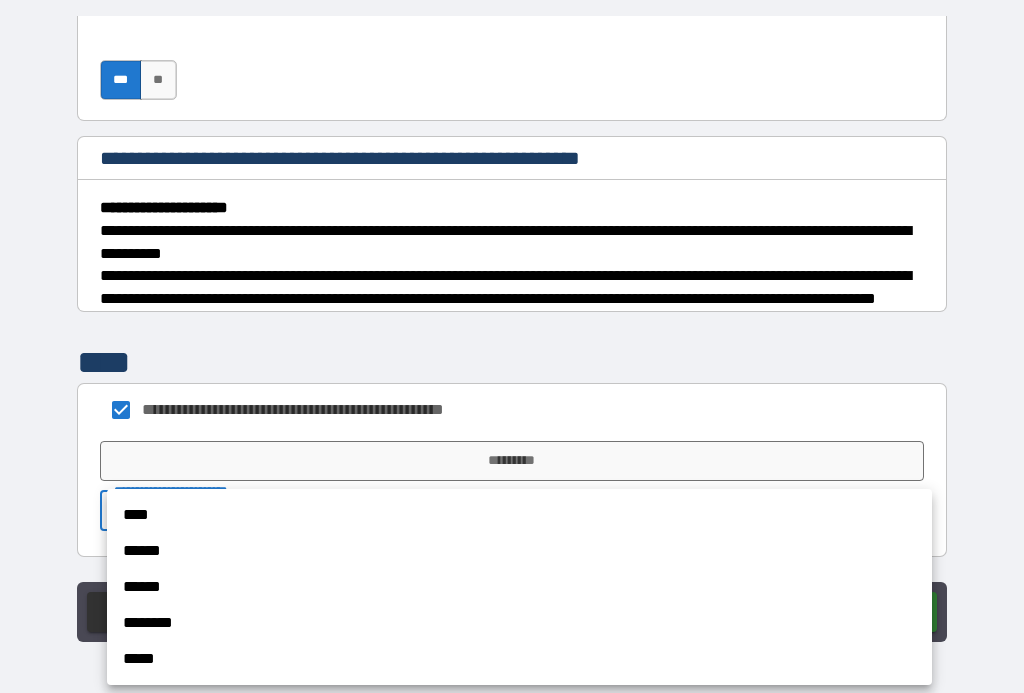 click on "****" at bounding box center [519, 515] 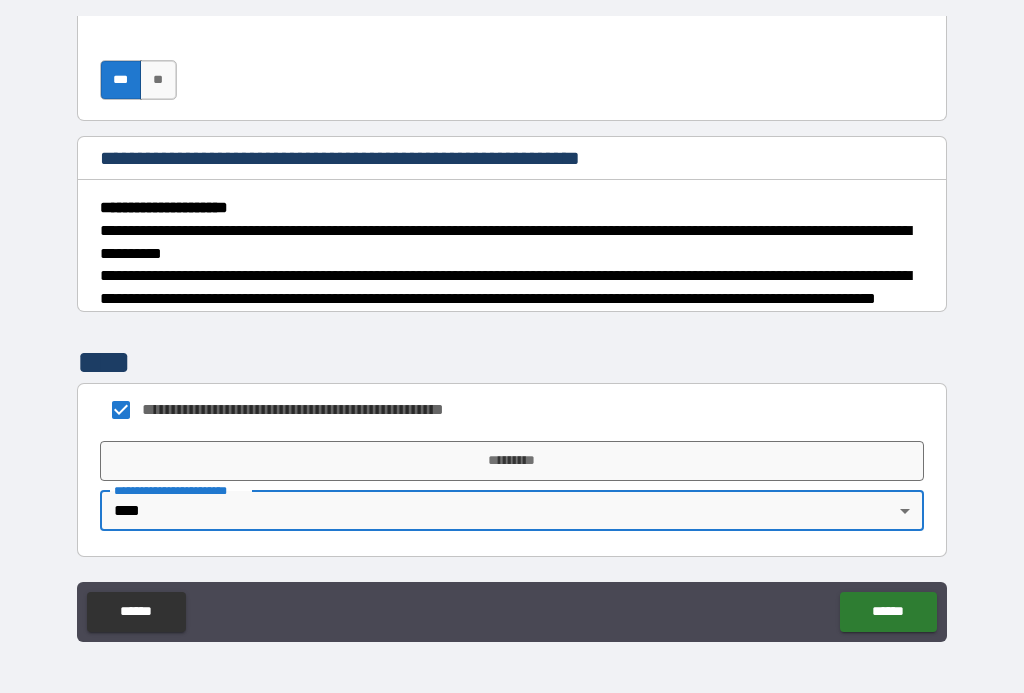 click on "*********" at bounding box center [512, 461] 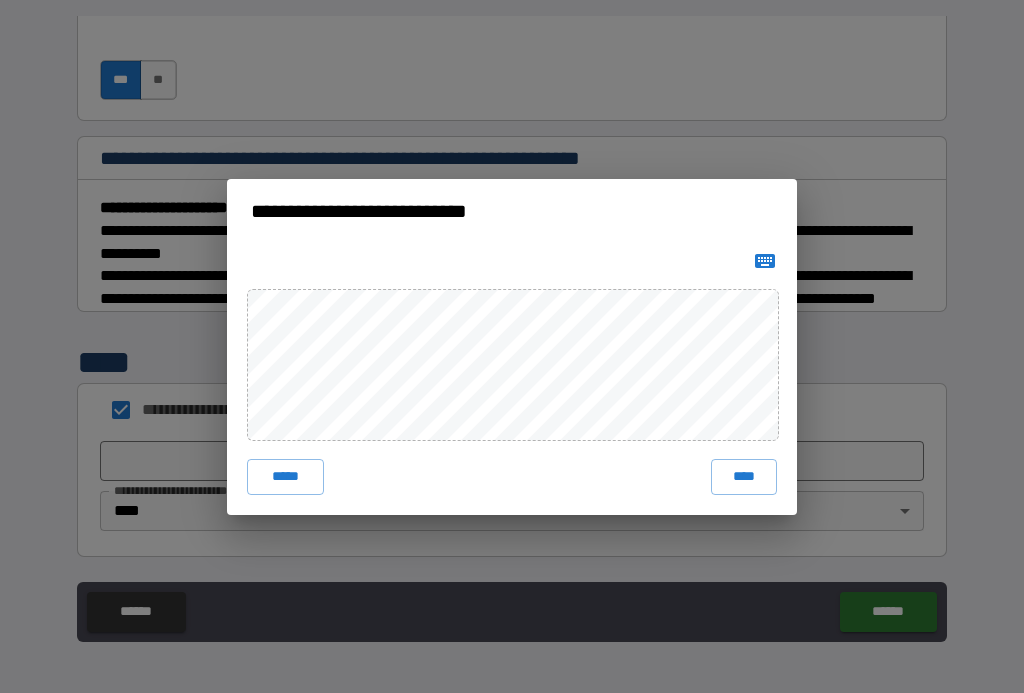 click on "****" at bounding box center [744, 477] 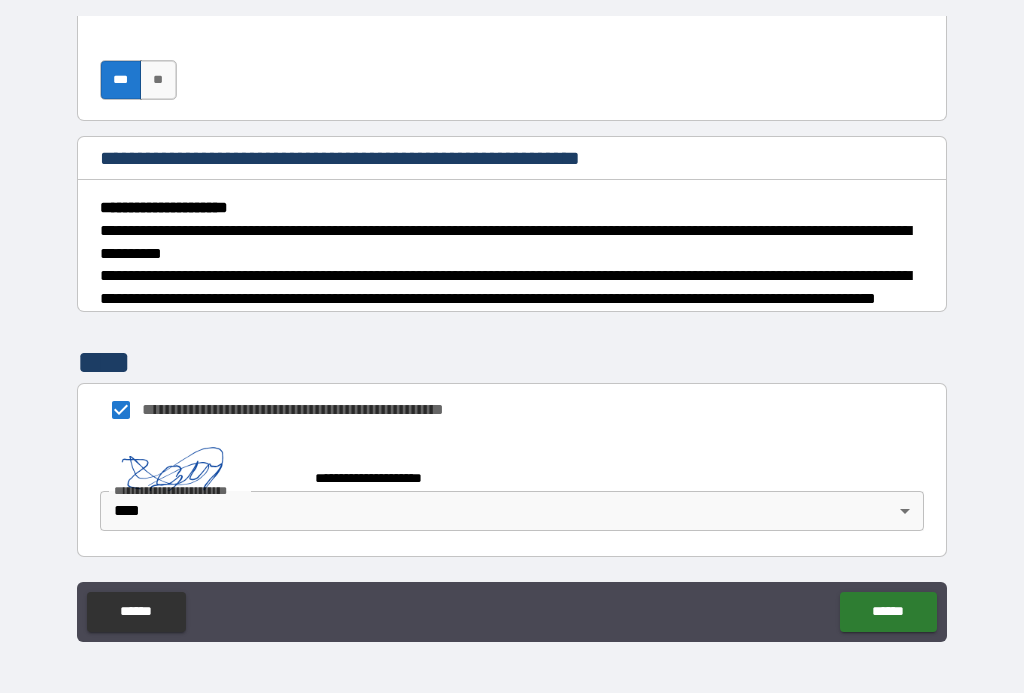 scroll, scrollTop: 737, scrollLeft: 0, axis: vertical 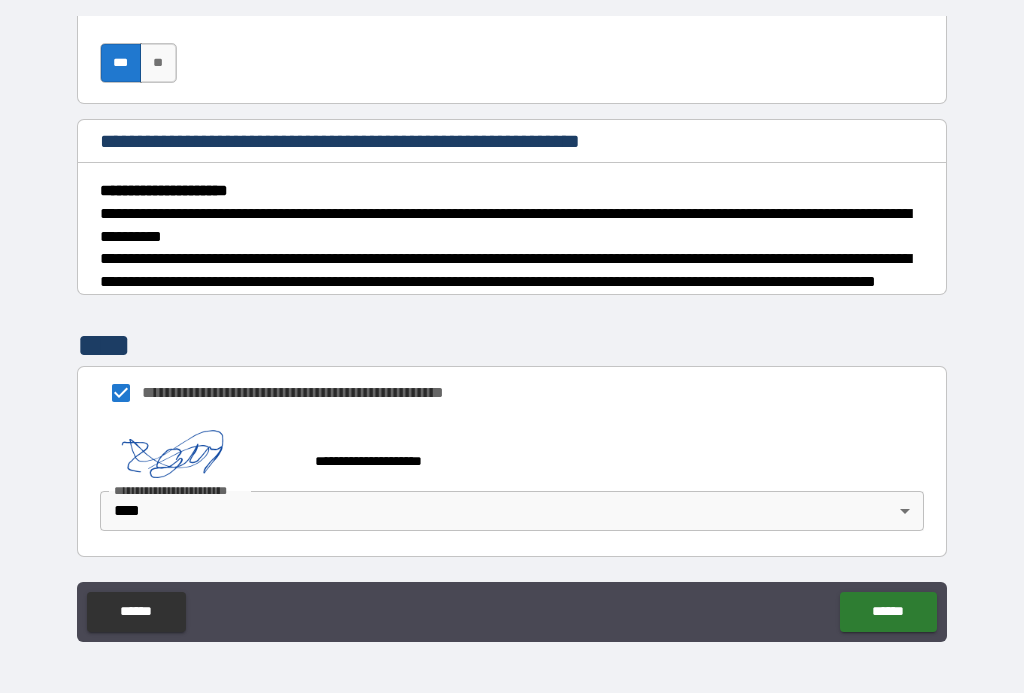 click on "******" at bounding box center [888, 612] 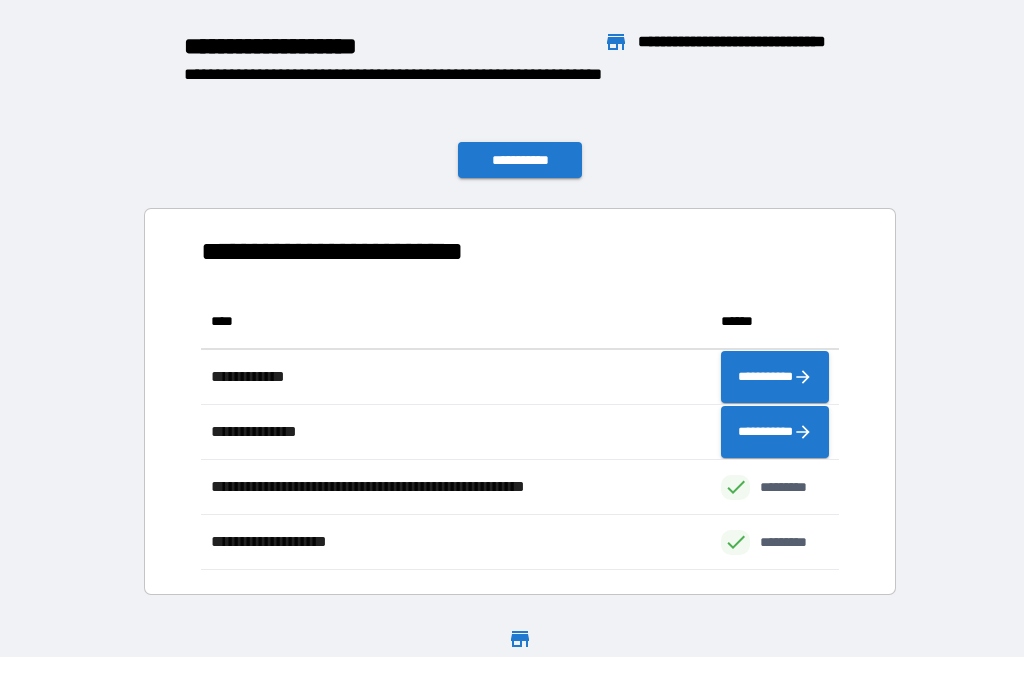 scroll, scrollTop: 1, scrollLeft: 1, axis: both 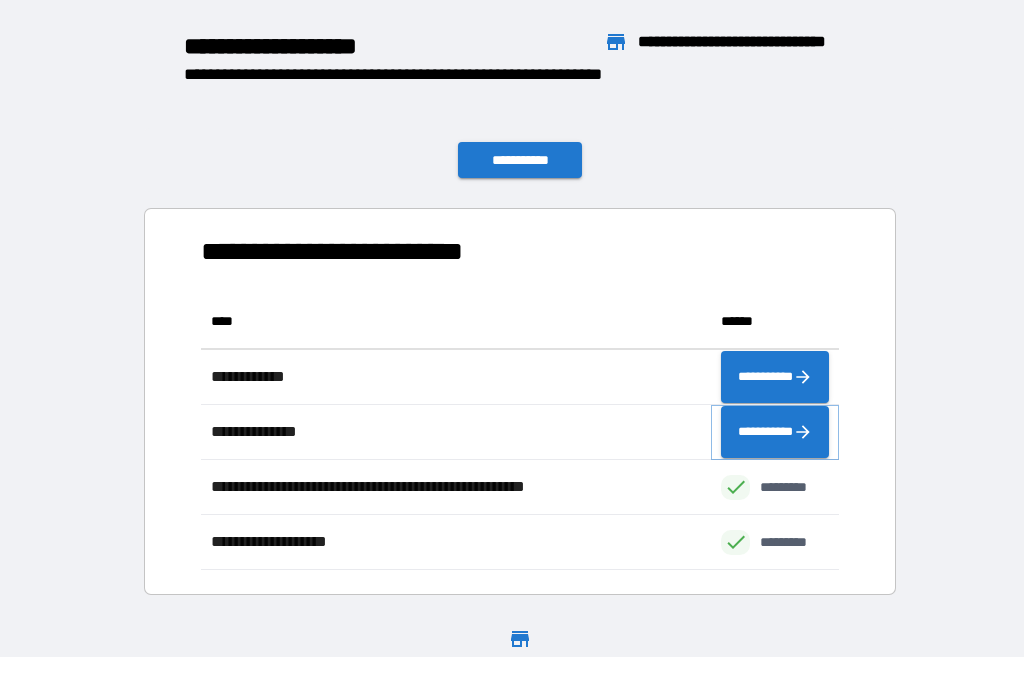 click on "**********" at bounding box center [775, 432] 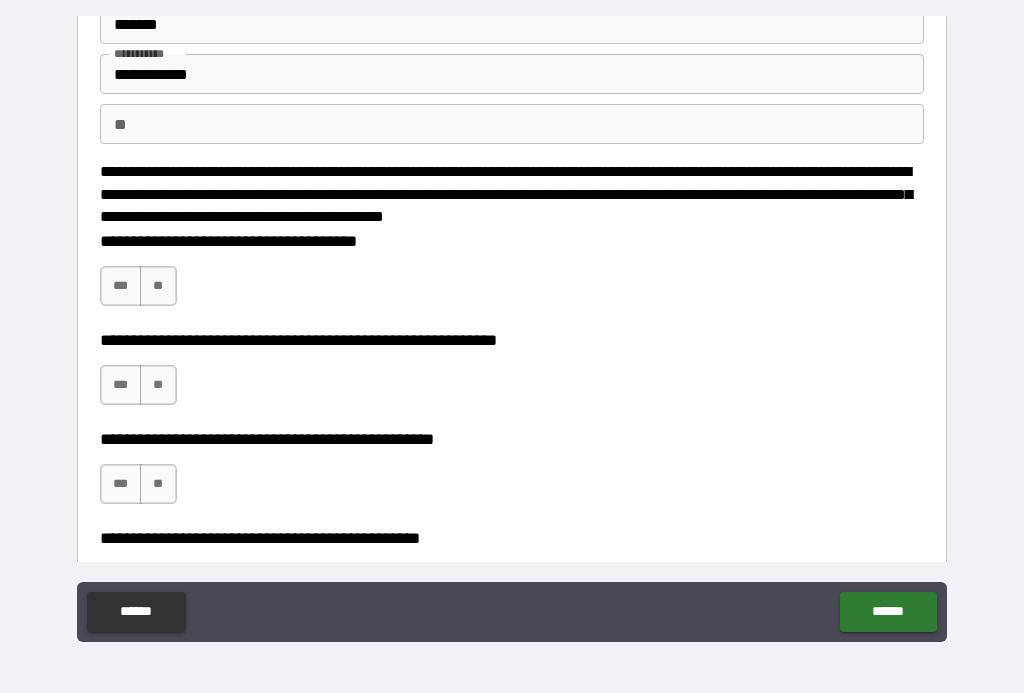 scroll, scrollTop: 111, scrollLeft: 0, axis: vertical 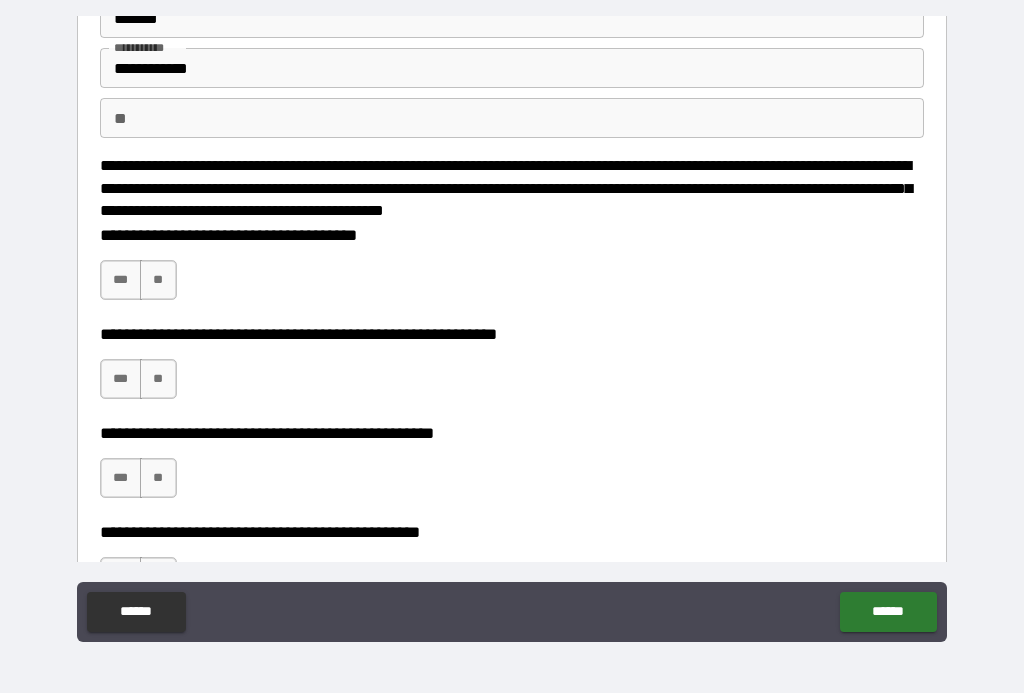 click on "**" at bounding box center (158, 280) 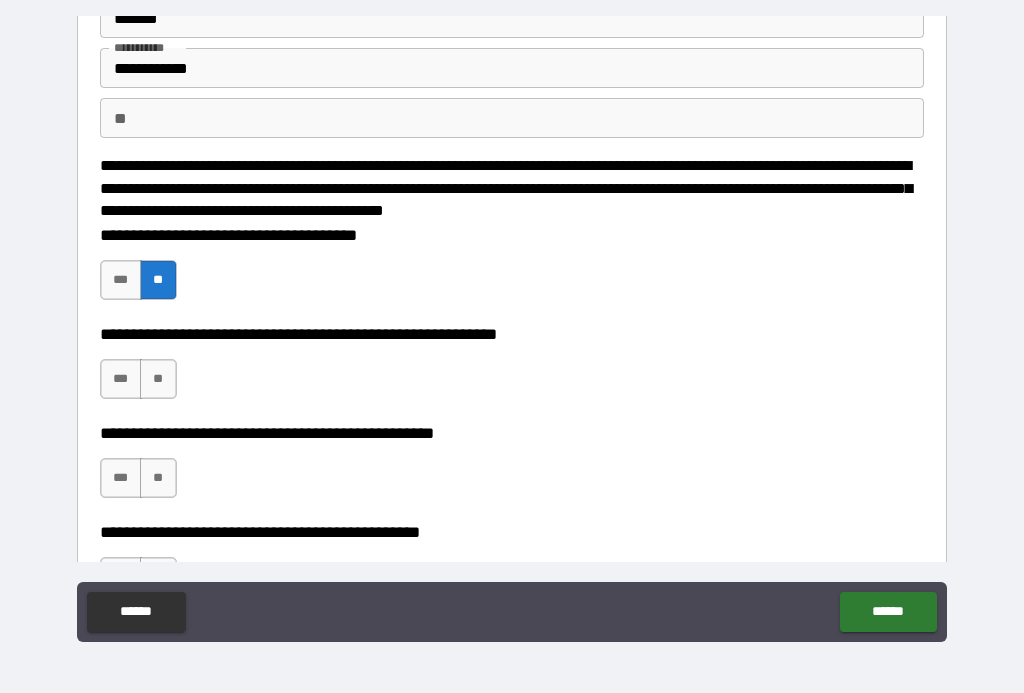 click on "**" at bounding box center [158, 379] 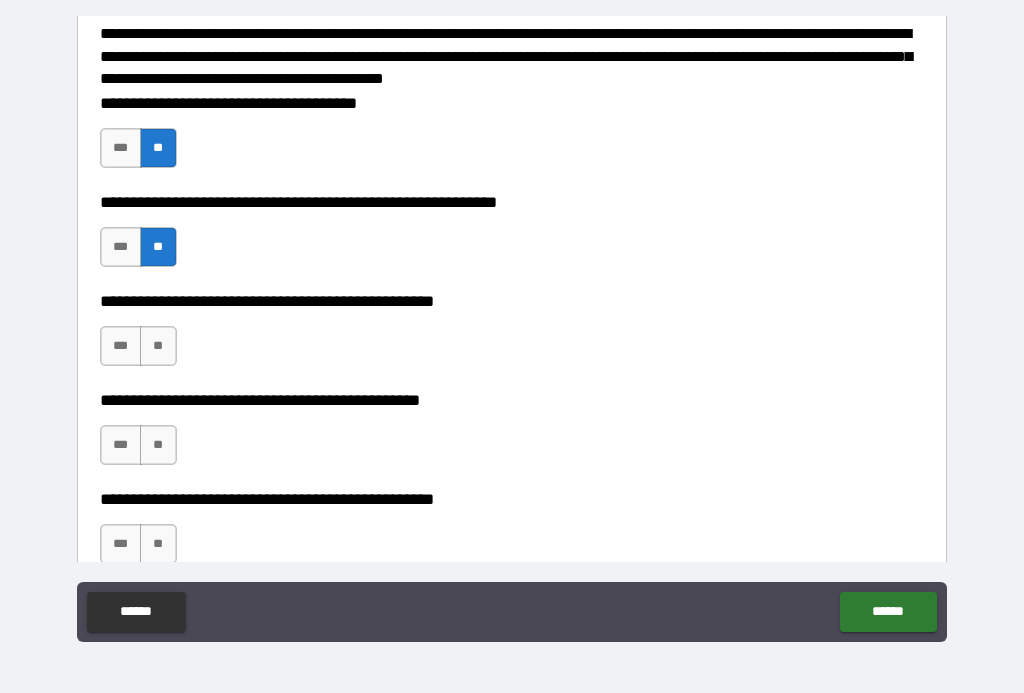 scroll, scrollTop: 244, scrollLeft: 0, axis: vertical 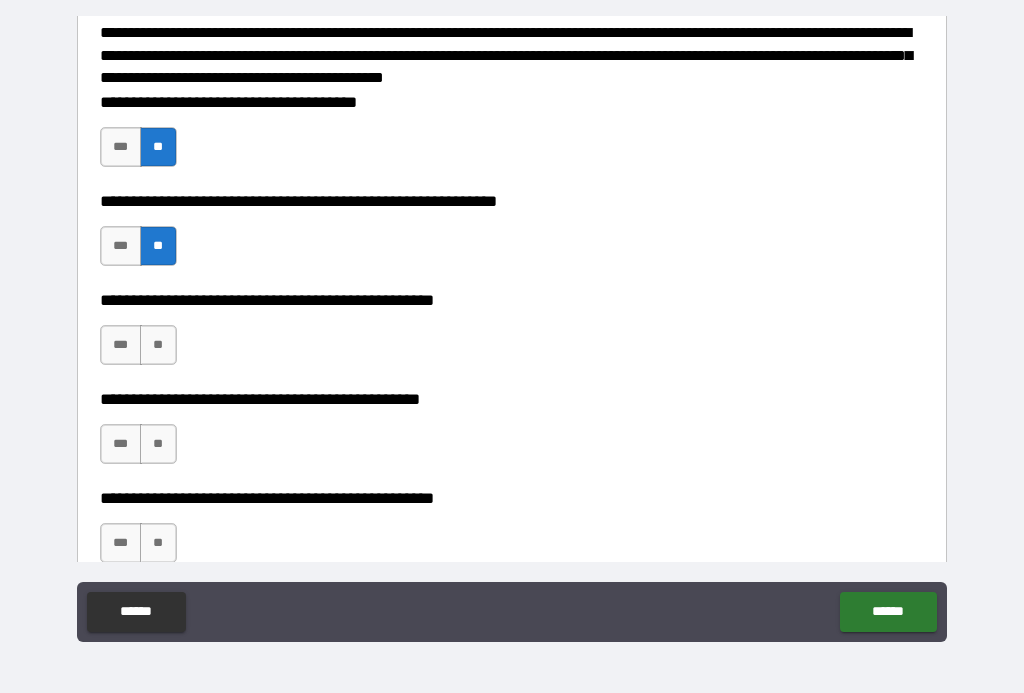 click on "**" at bounding box center [158, 345] 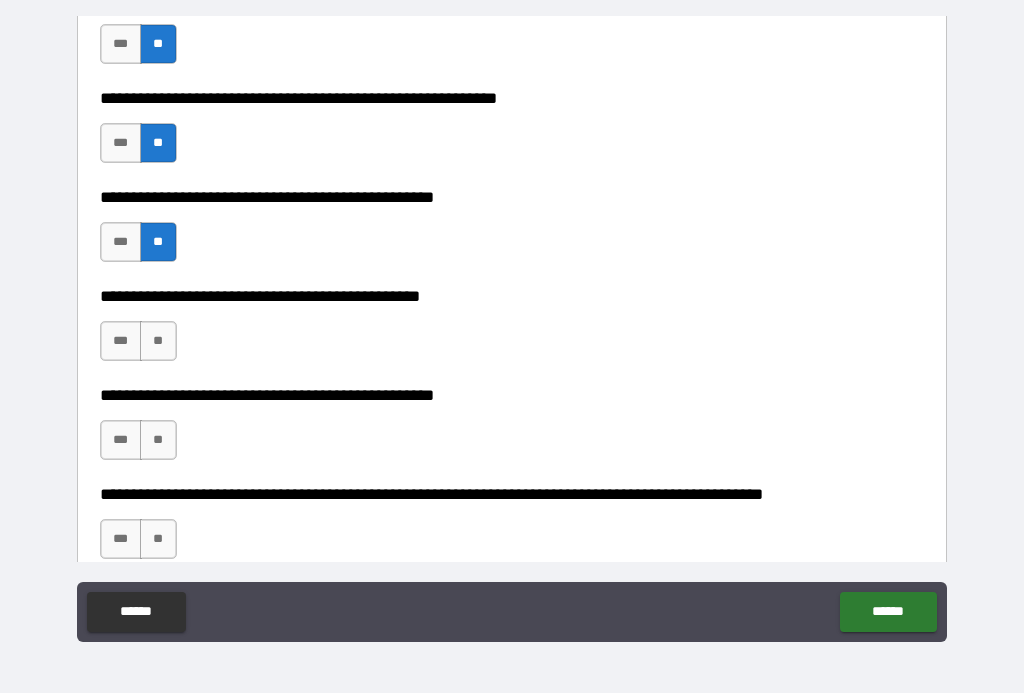 scroll, scrollTop: 348, scrollLeft: 0, axis: vertical 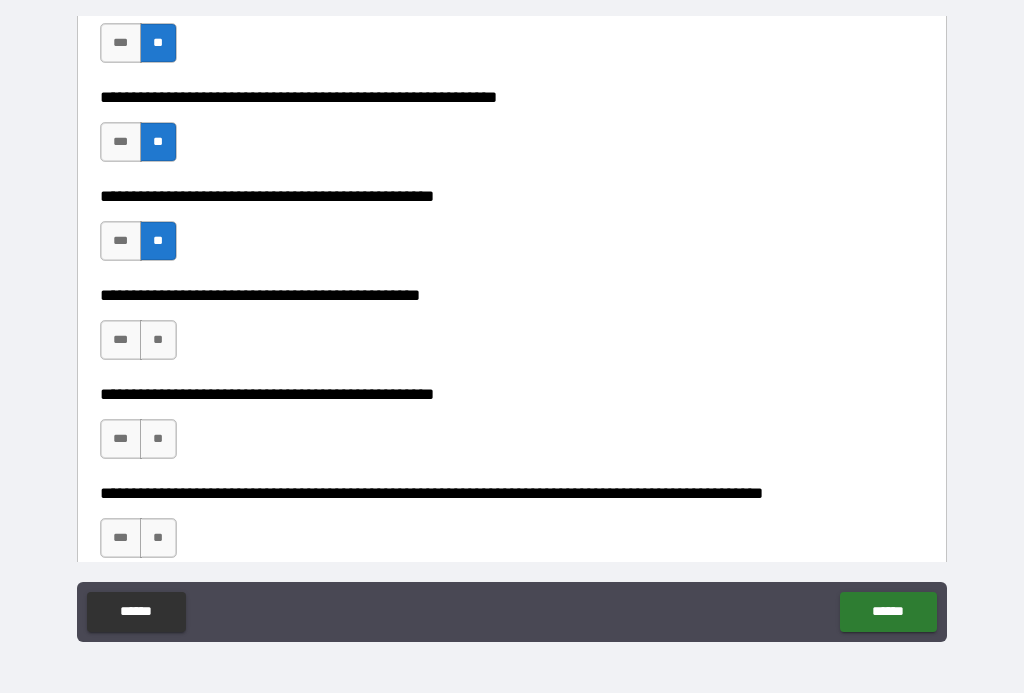 click on "**" at bounding box center (158, 340) 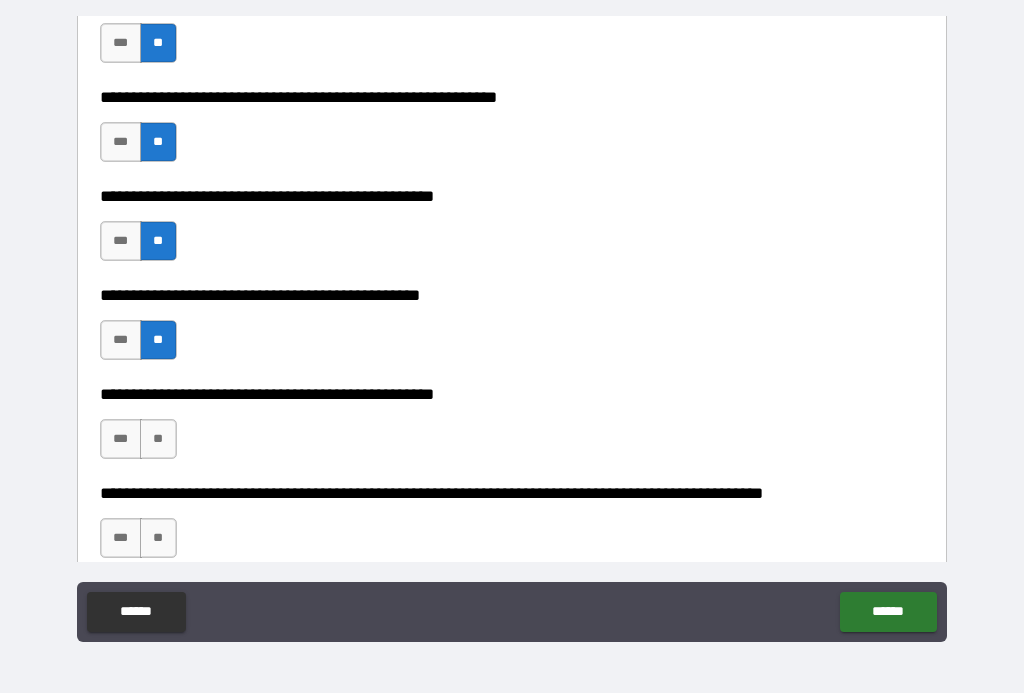 click on "**" at bounding box center [158, 439] 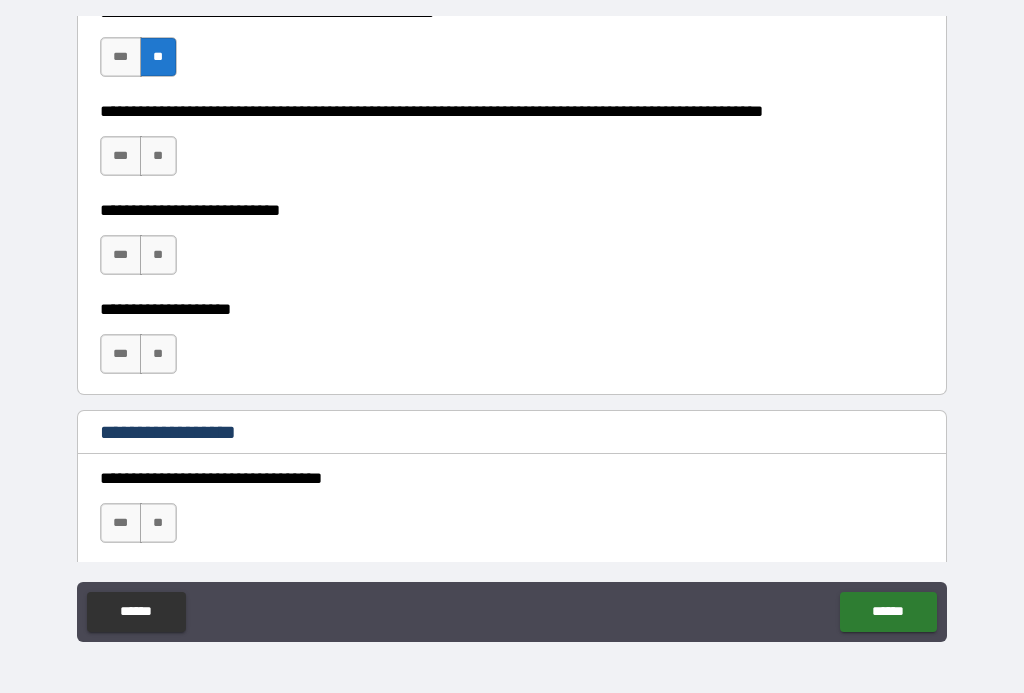 scroll, scrollTop: 735, scrollLeft: 0, axis: vertical 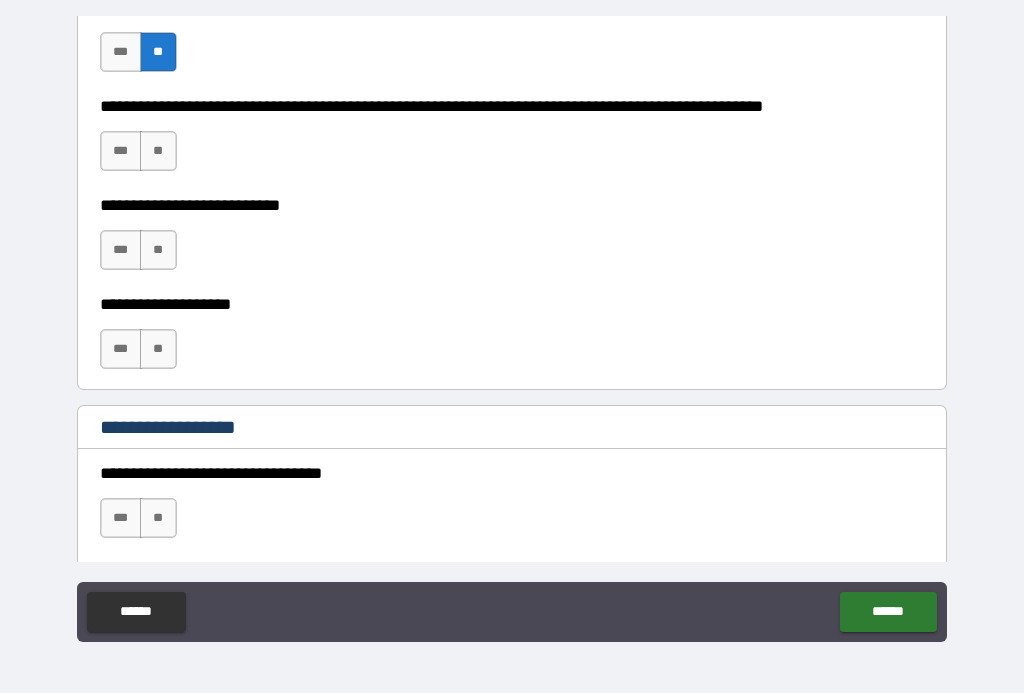 click on "**" at bounding box center (158, 151) 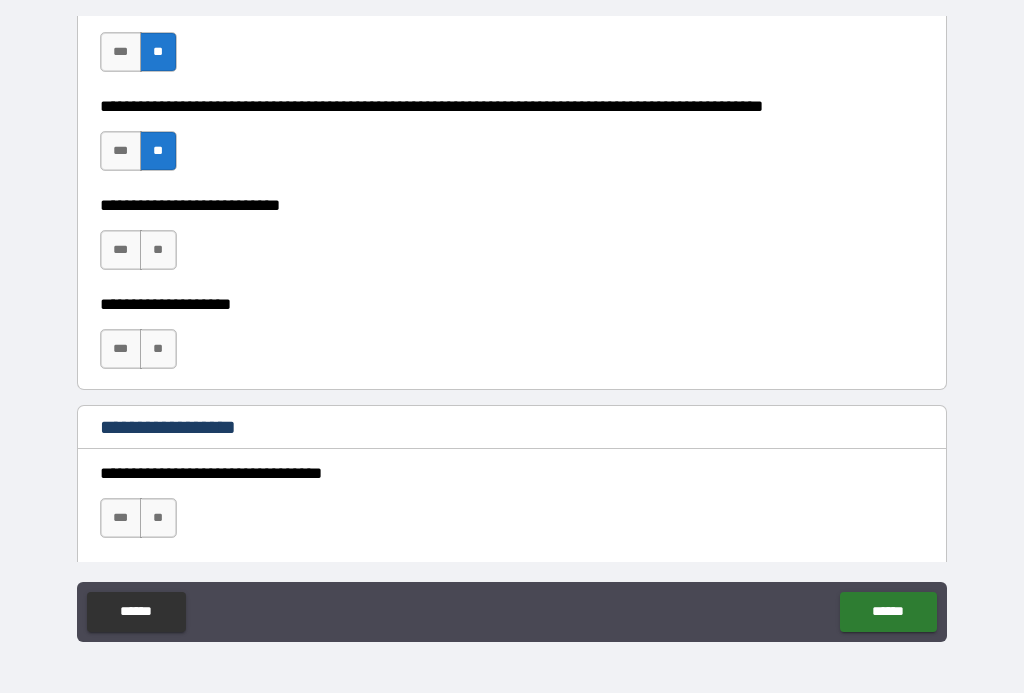 click on "**" at bounding box center [158, 250] 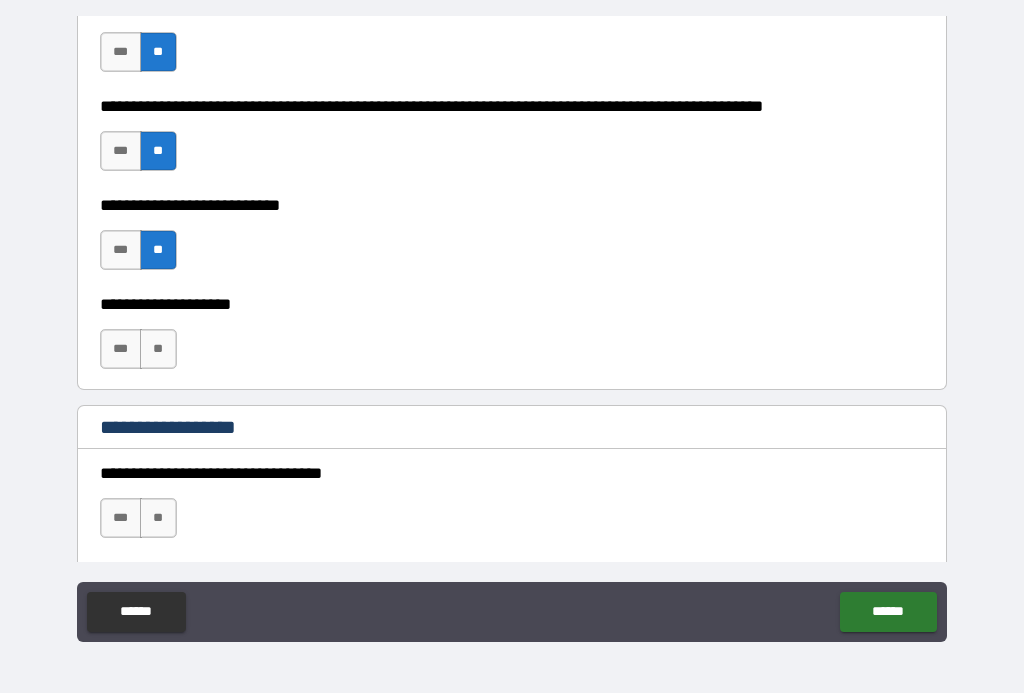 click on "**" at bounding box center [158, 349] 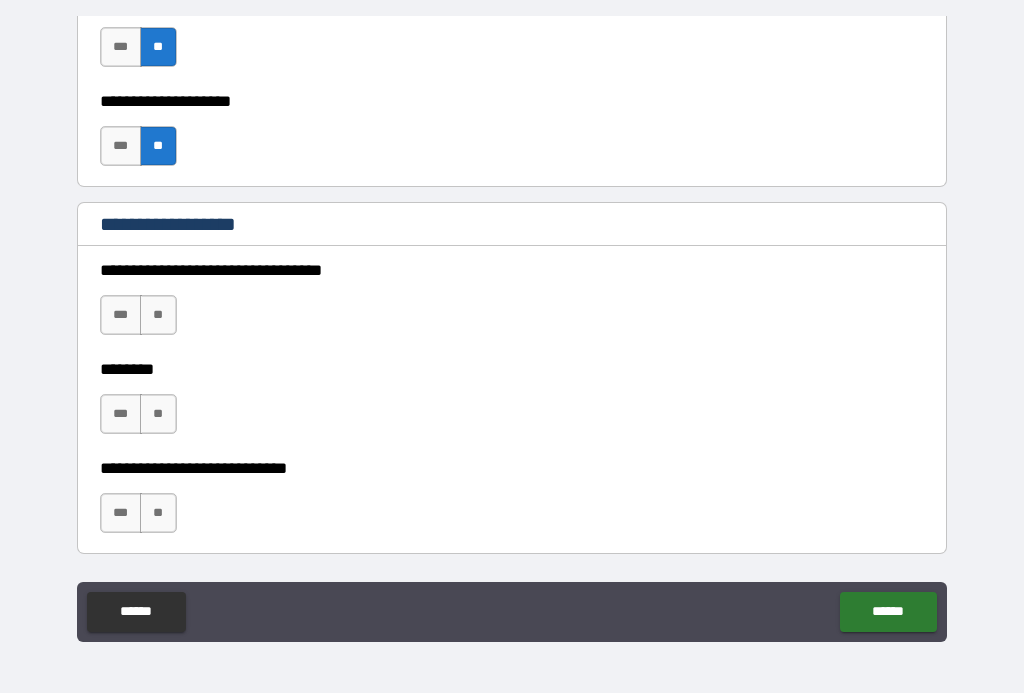 scroll, scrollTop: 940, scrollLeft: 0, axis: vertical 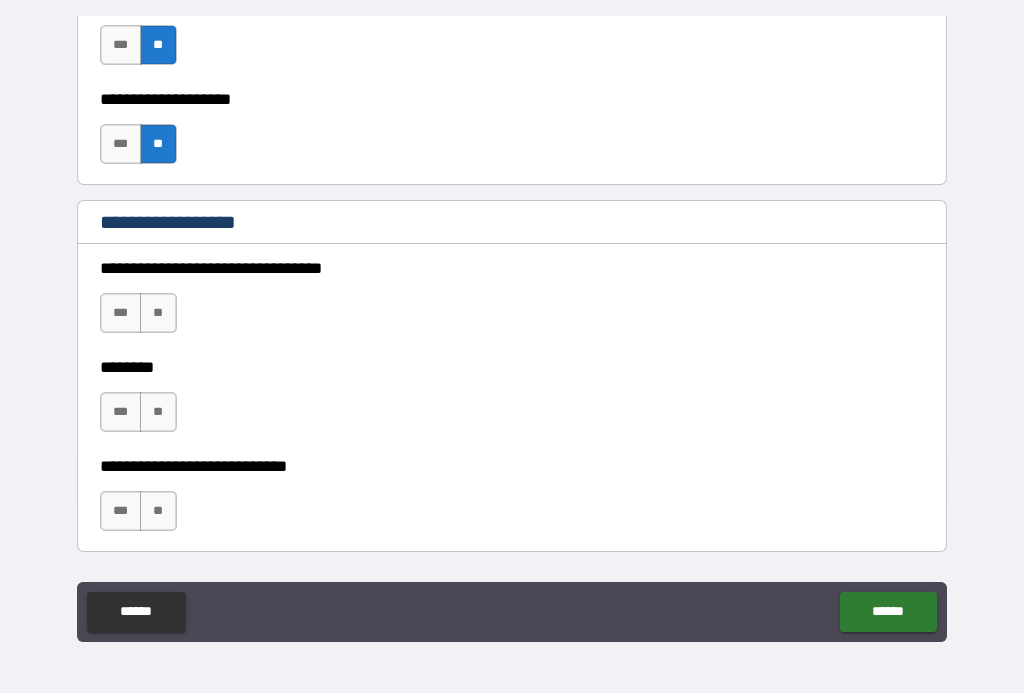 click on "**" at bounding box center (158, 313) 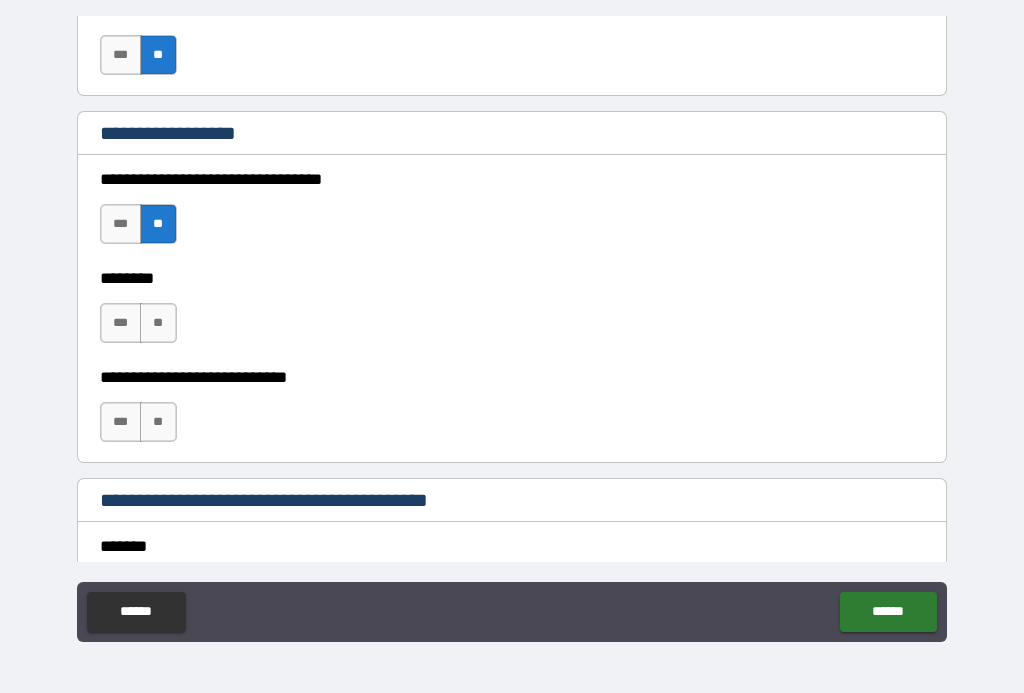scroll, scrollTop: 1047, scrollLeft: 0, axis: vertical 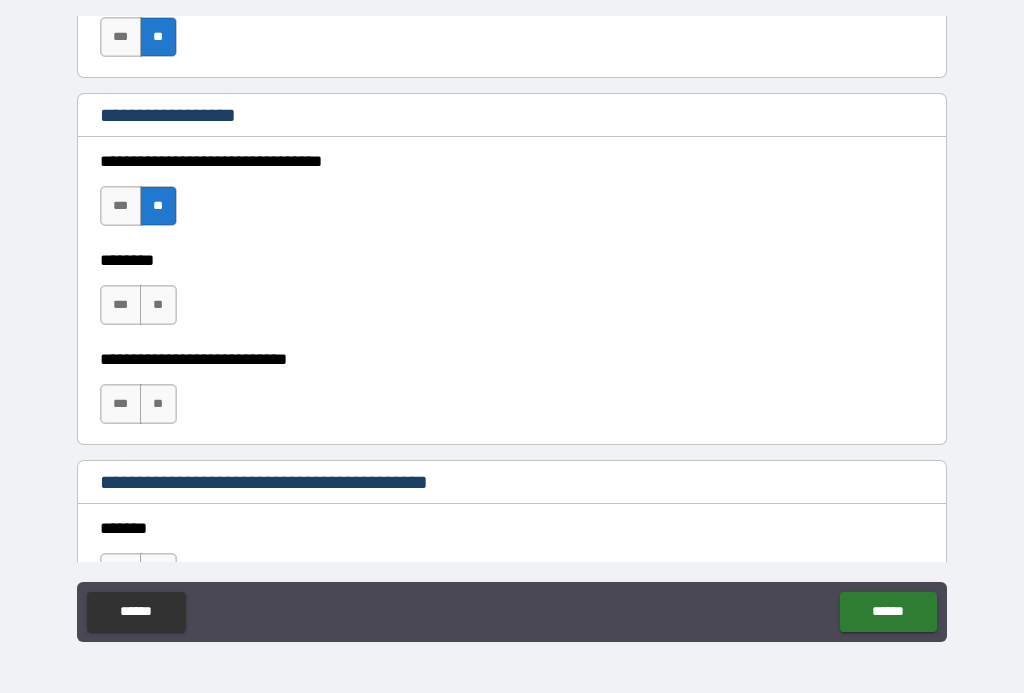 click on "**" at bounding box center [158, 305] 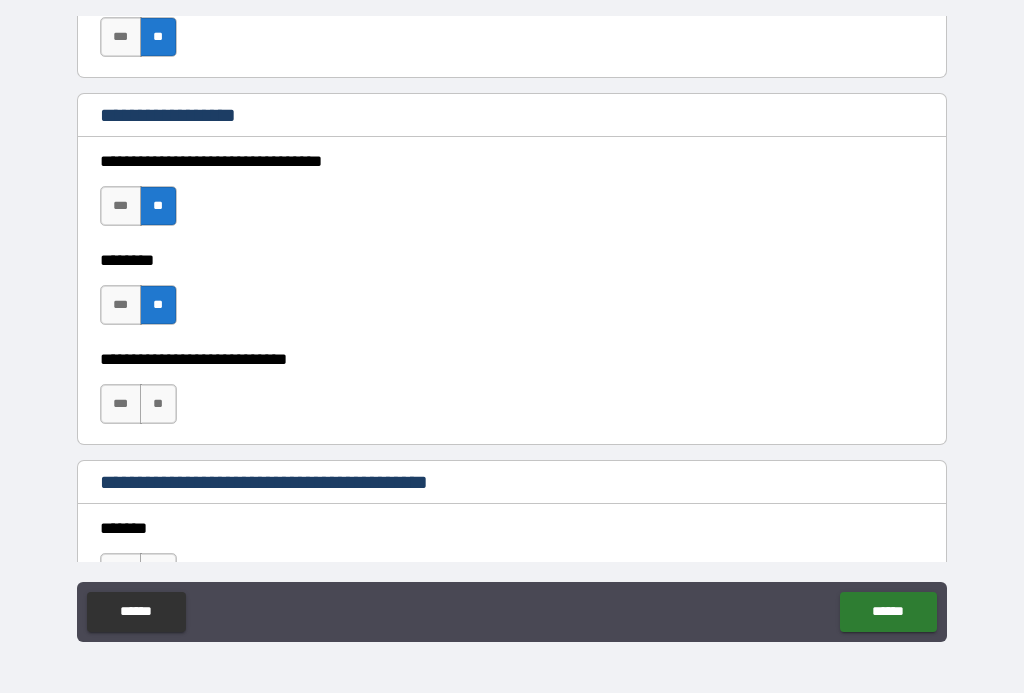 click on "**" at bounding box center [158, 404] 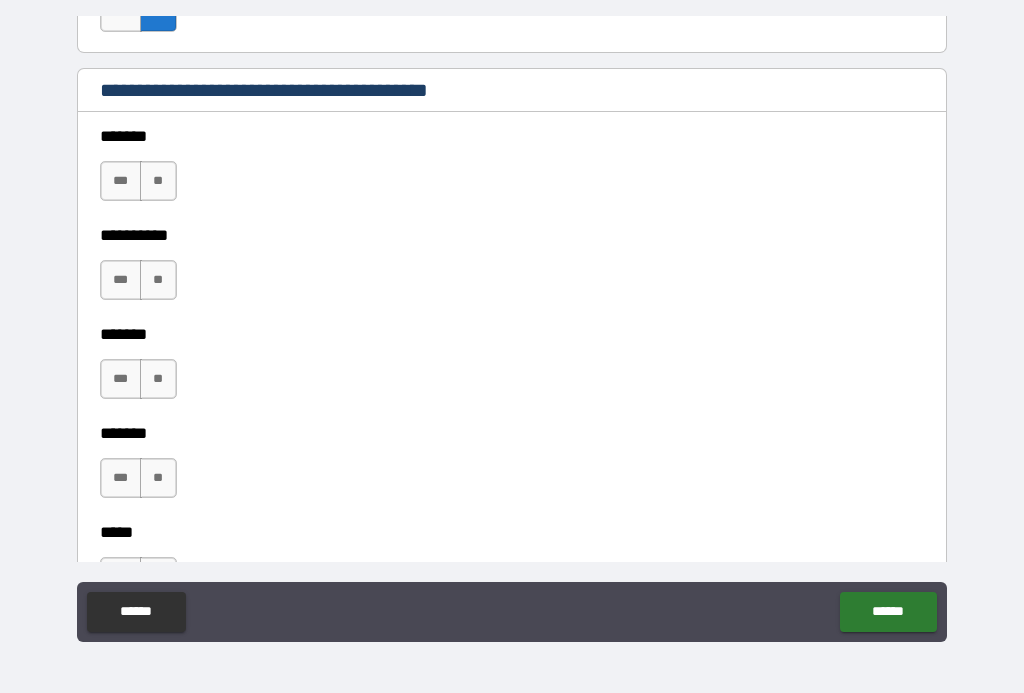 scroll, scrollTop: 1446, scrollLeft: 0, axis: vertical 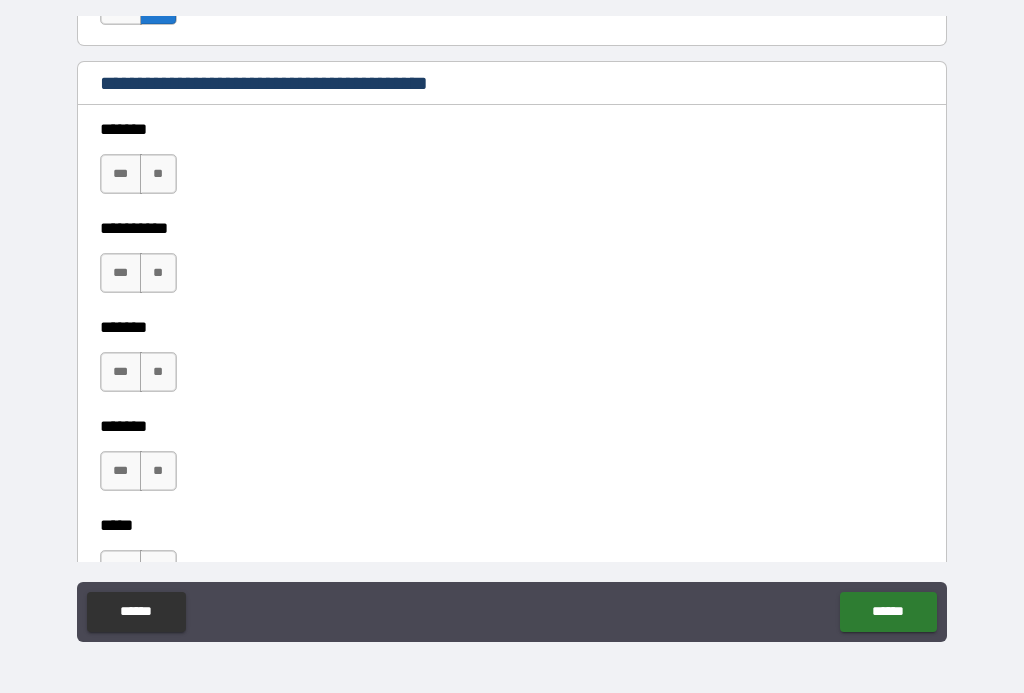 click on "**" at bounding box center (158, 174) 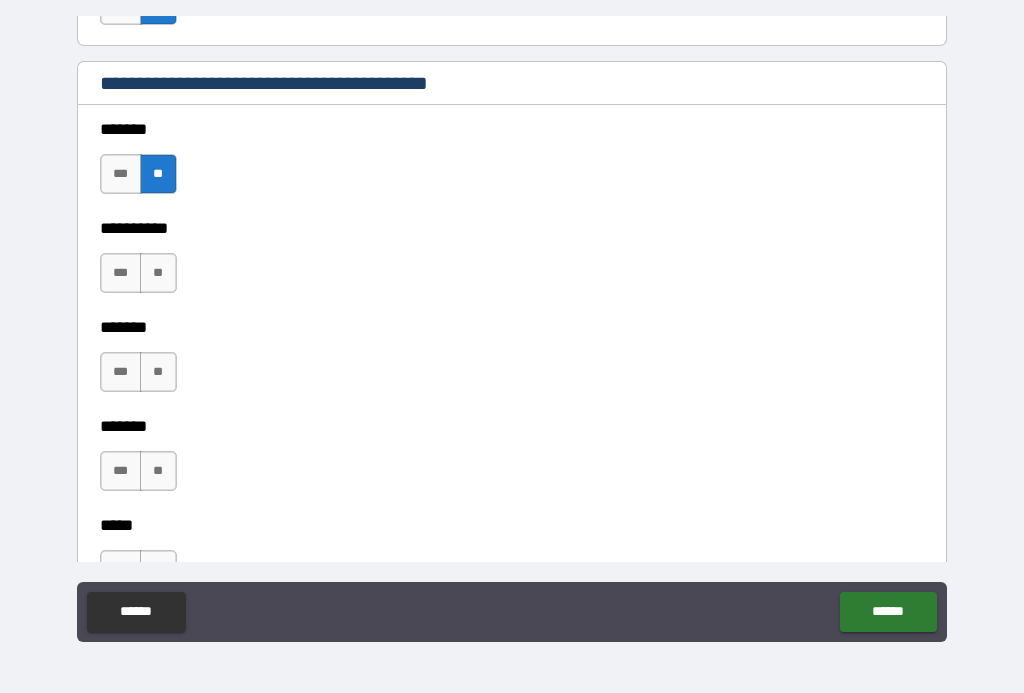 click on "**" at bounding box center [158, 273] 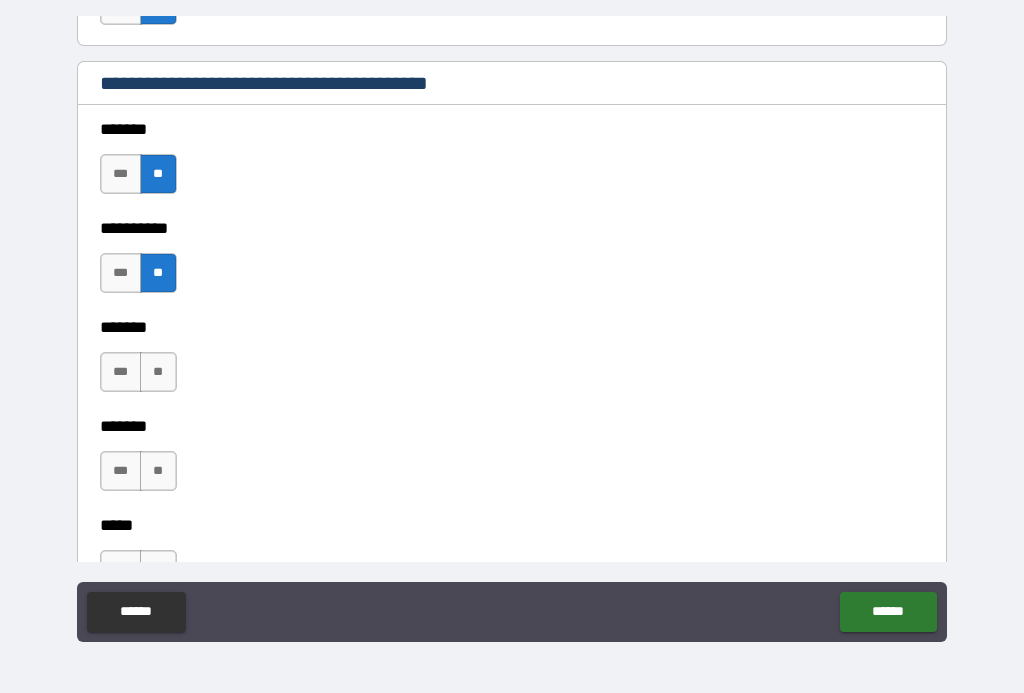 click on "**" at bounding box center [158, 372] 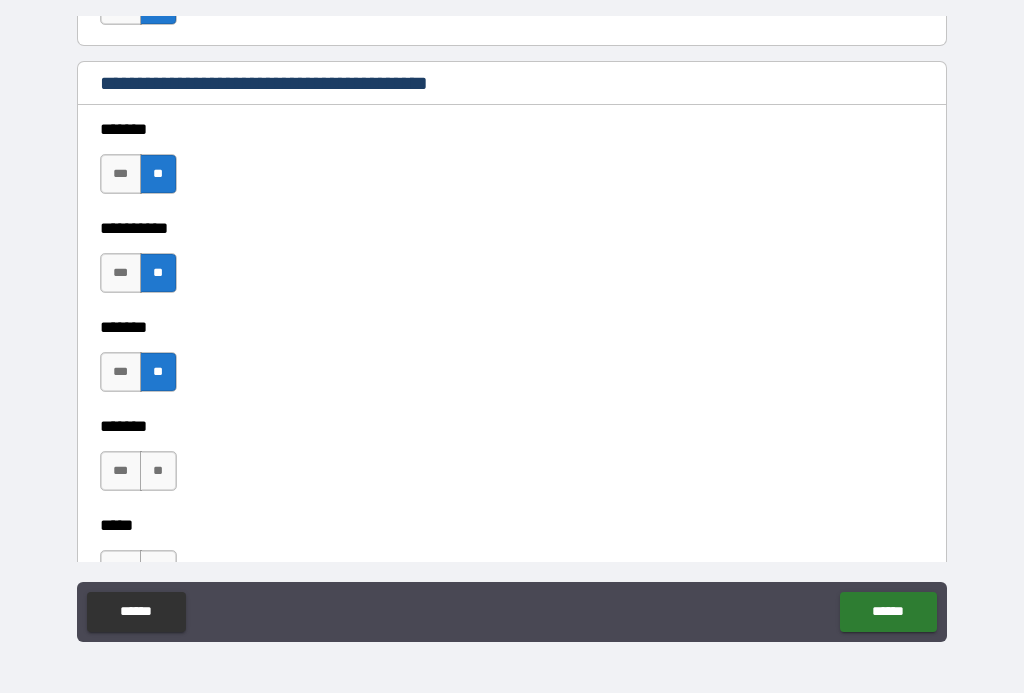 click on "**" at bounding box center [158, 471] 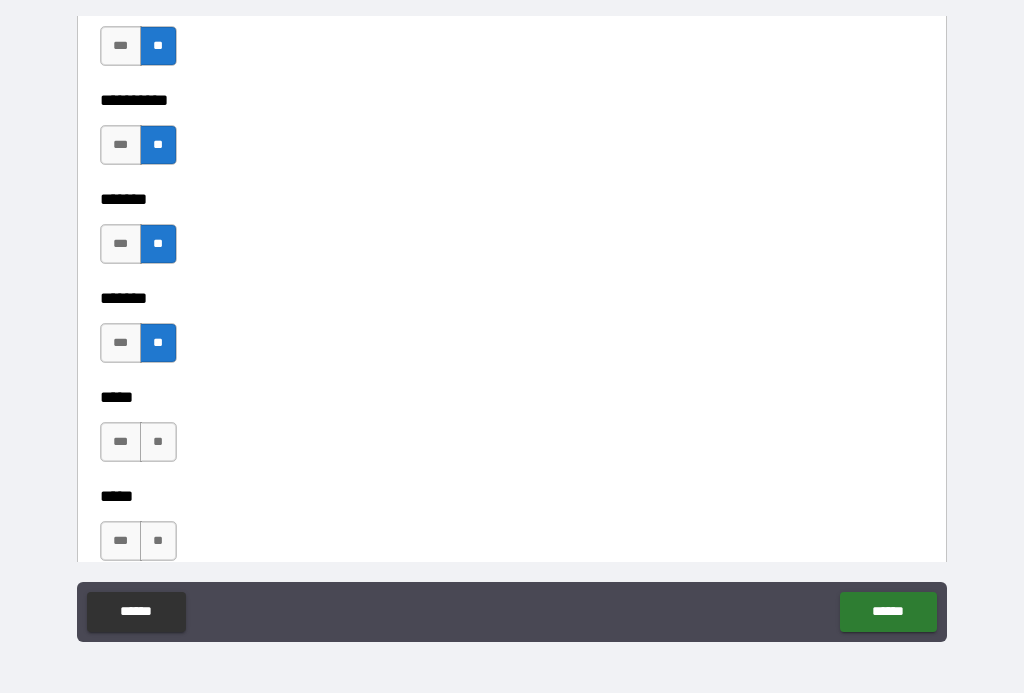 scroll, scrollTop: 1584, scrollLeft: 0, axis: vertical 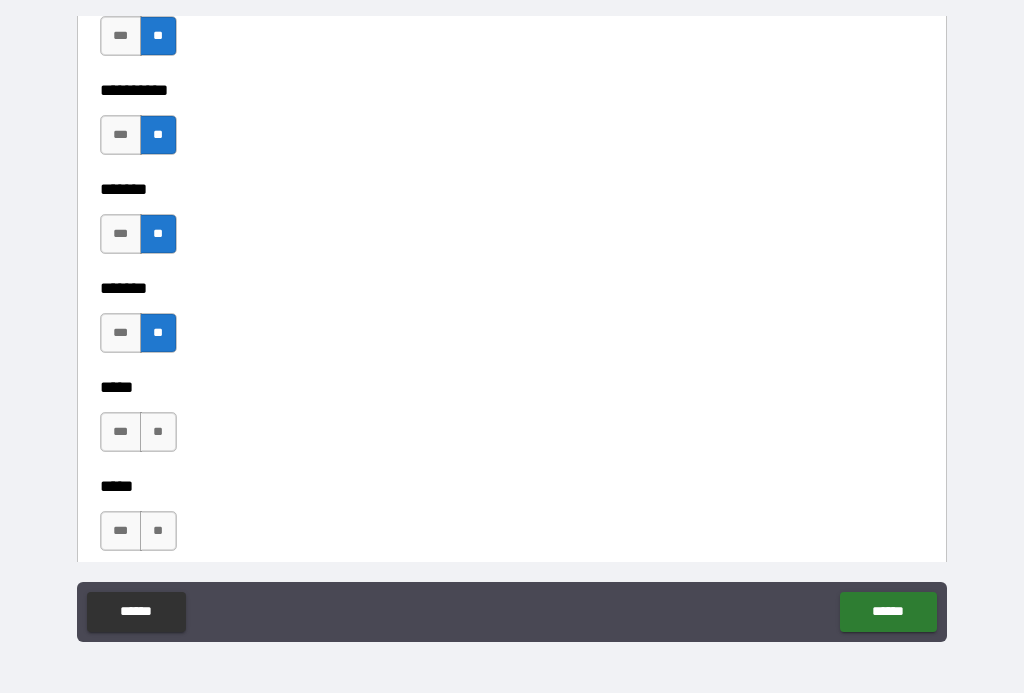 click on "**" at bounding box center [158, 432] 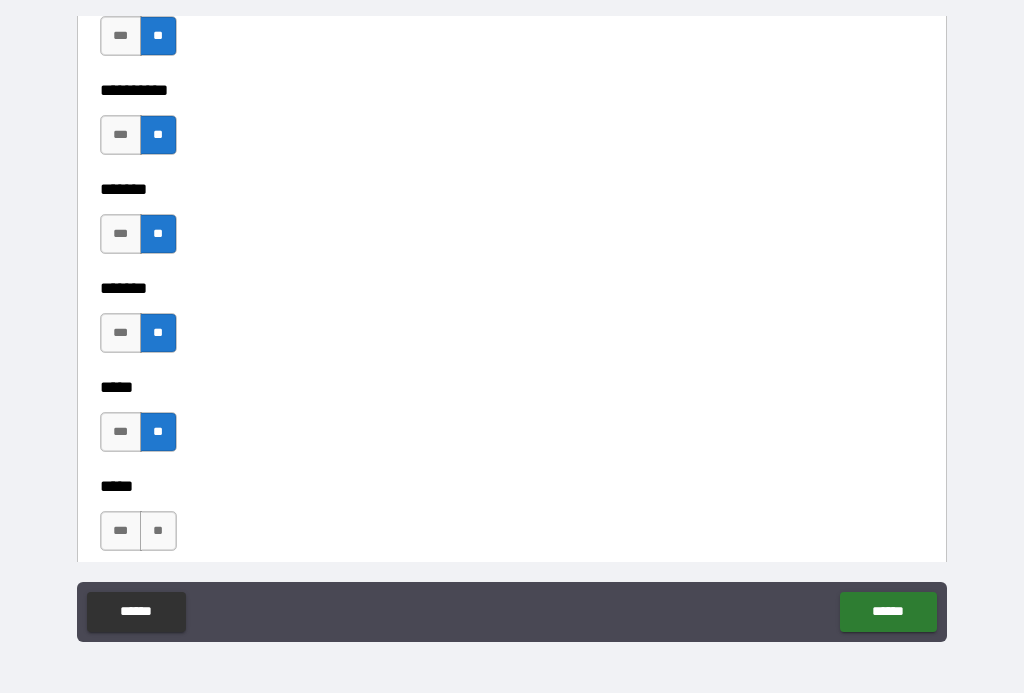 click on "**" at bounding box center [158, 531] 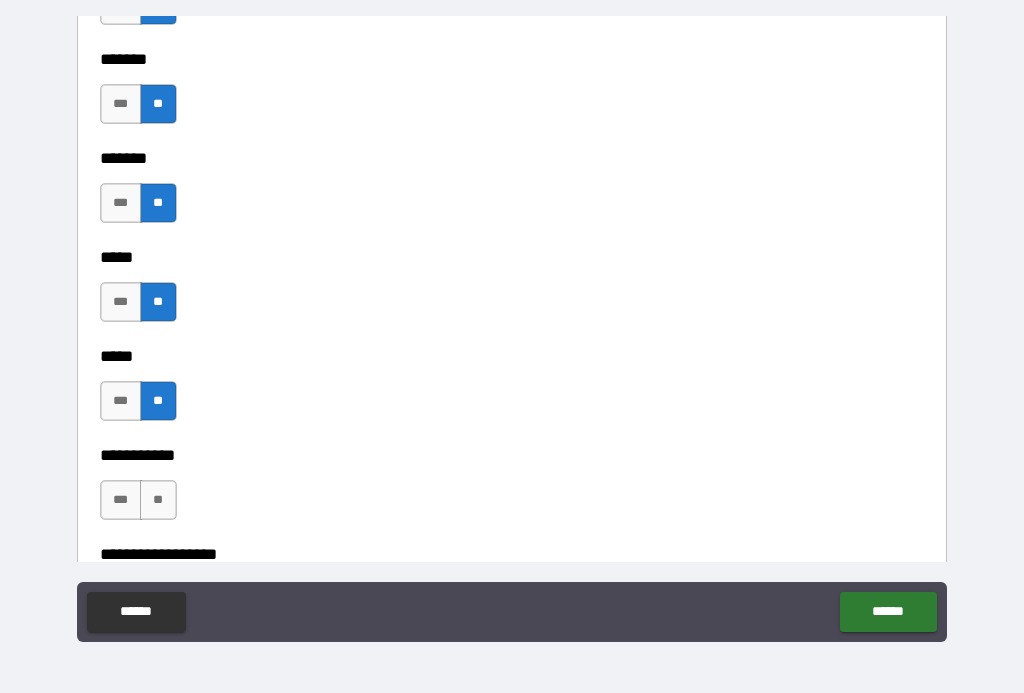 scroll, scrollTop: 1720, scrollLeft: 0, axis: vertical 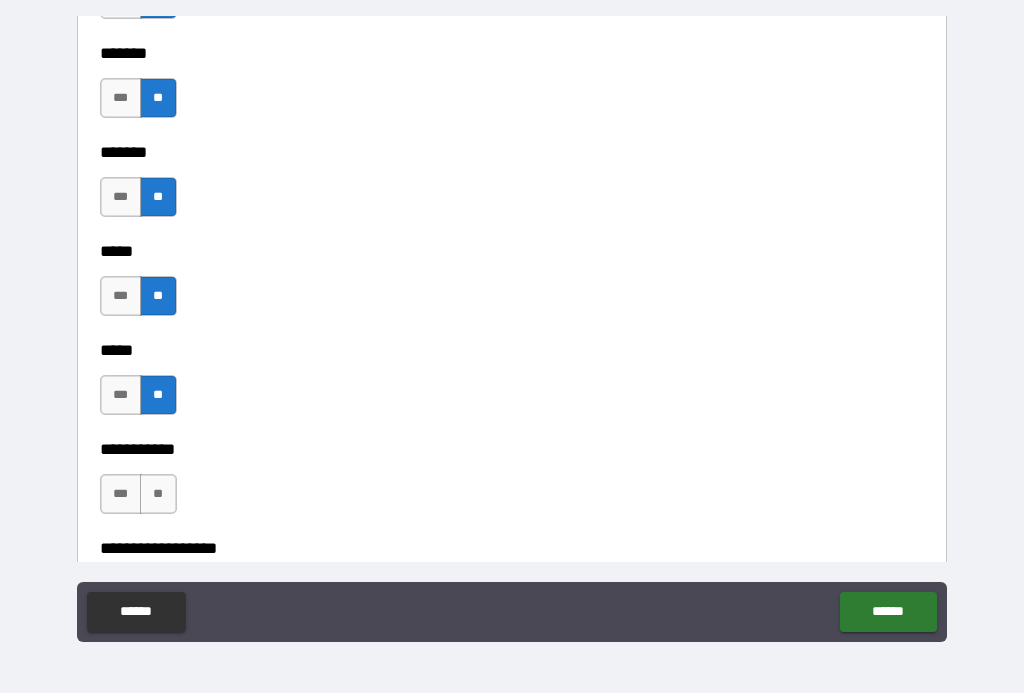 click on "**" at bounding box center (158, 494) 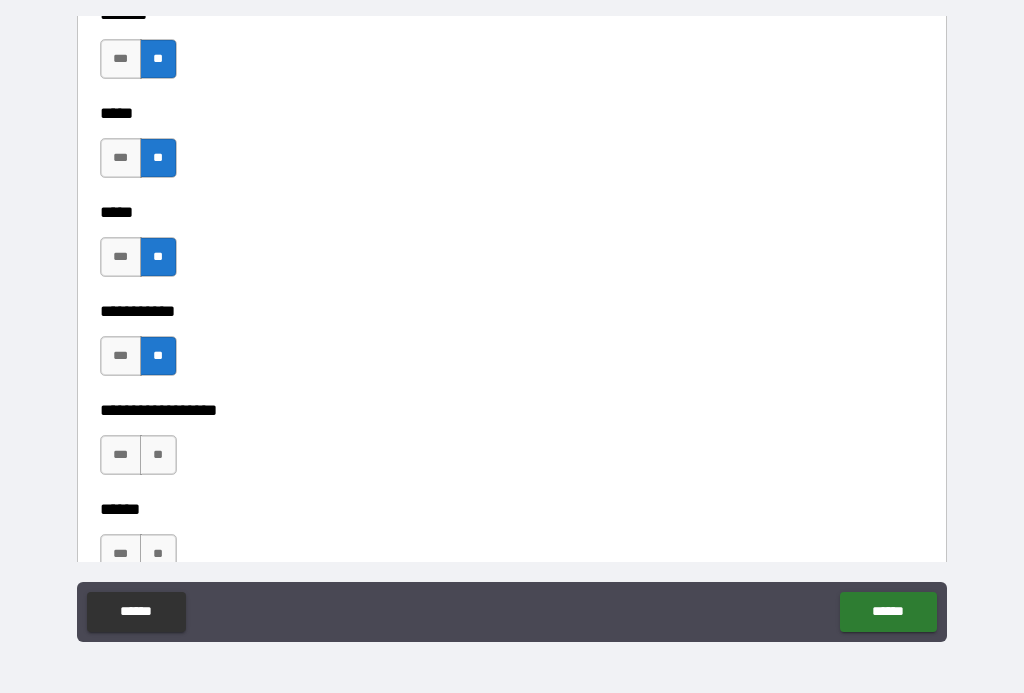 scroll, scrollTop: 1880, scrollLeft: 0, axis: vertical 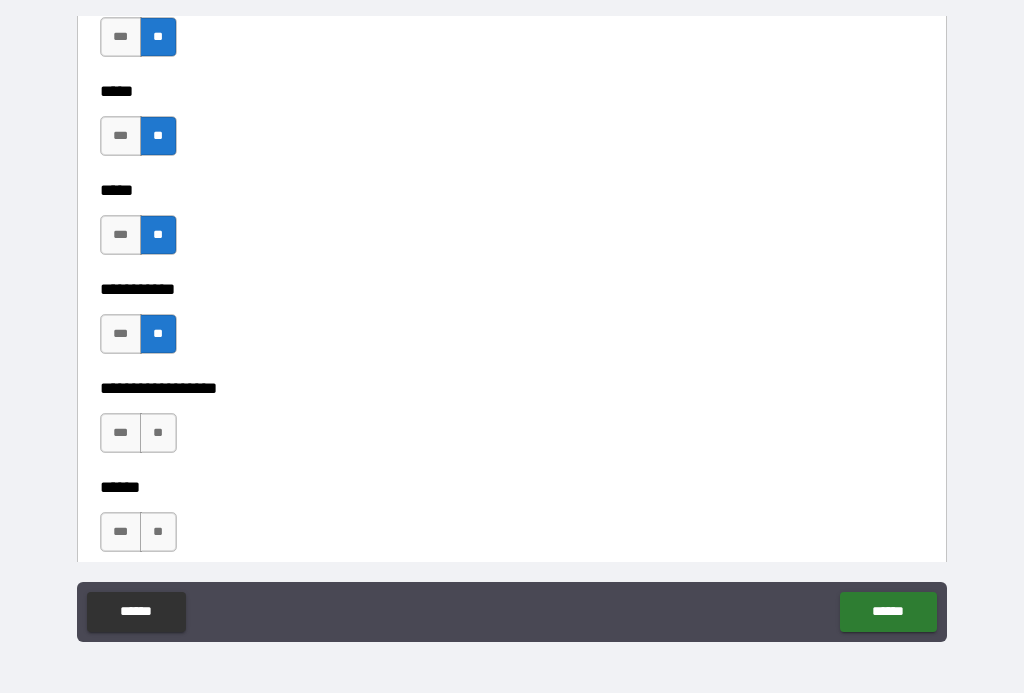 click on "**" at bounding box center [158, 433] 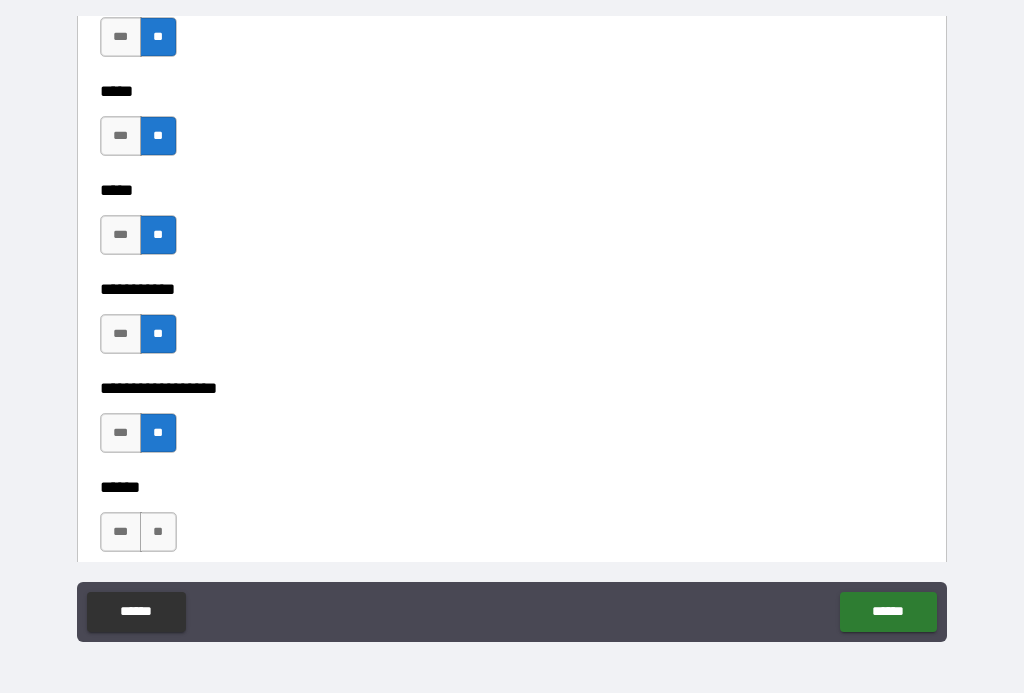 click on "**" at bounding box center (158, 532) 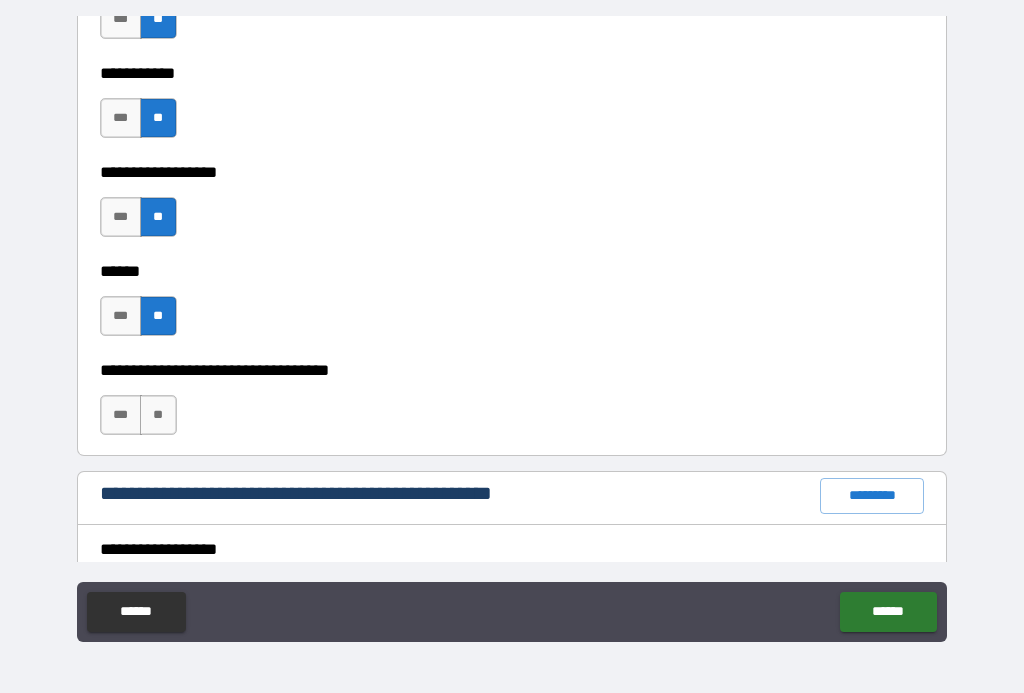 scroll, scrollTop: 2098, scrollLeft: 0, axis: vertical 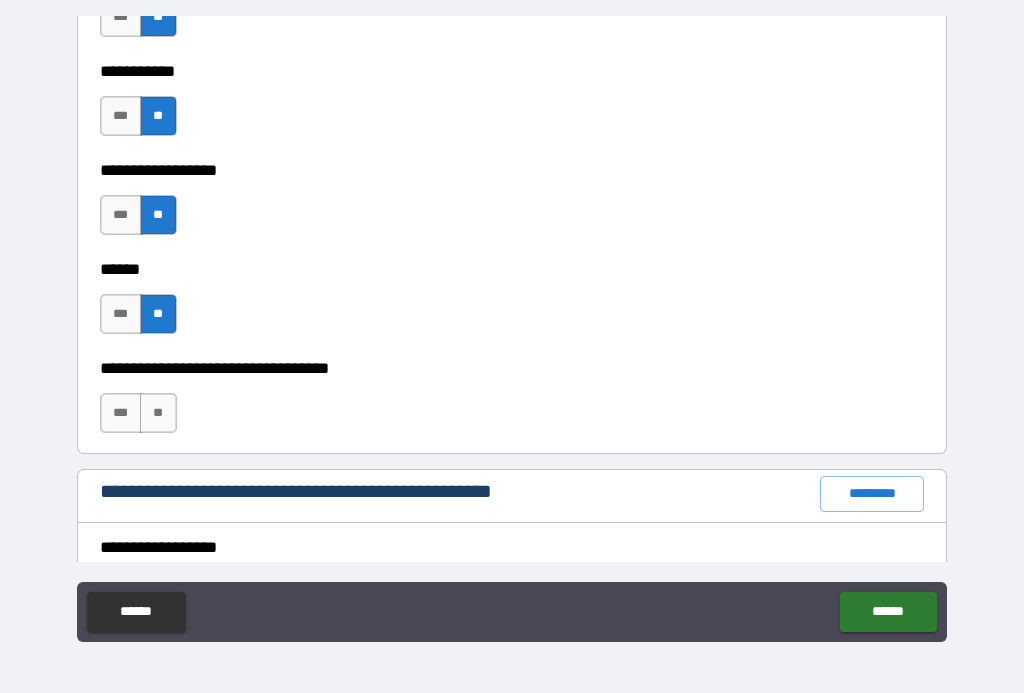 click on "**" at bounding box center [158, 413] 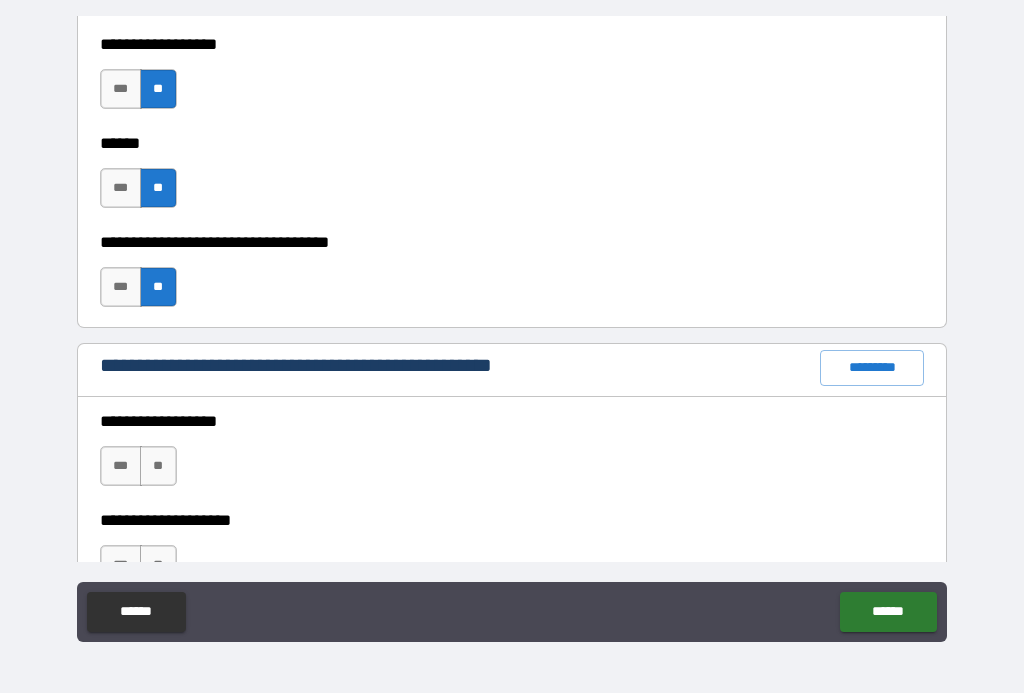 scroll, scrollTop: 2224, scrollLeft: 0, axis: vertical 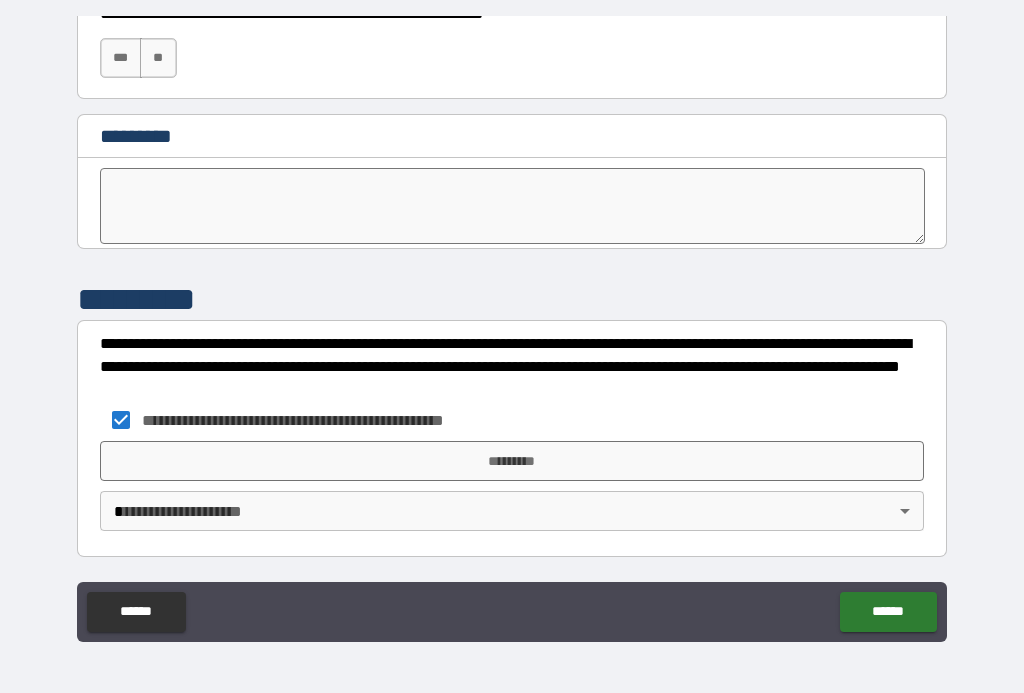 click on "**********" at bounding box center (512, 328) 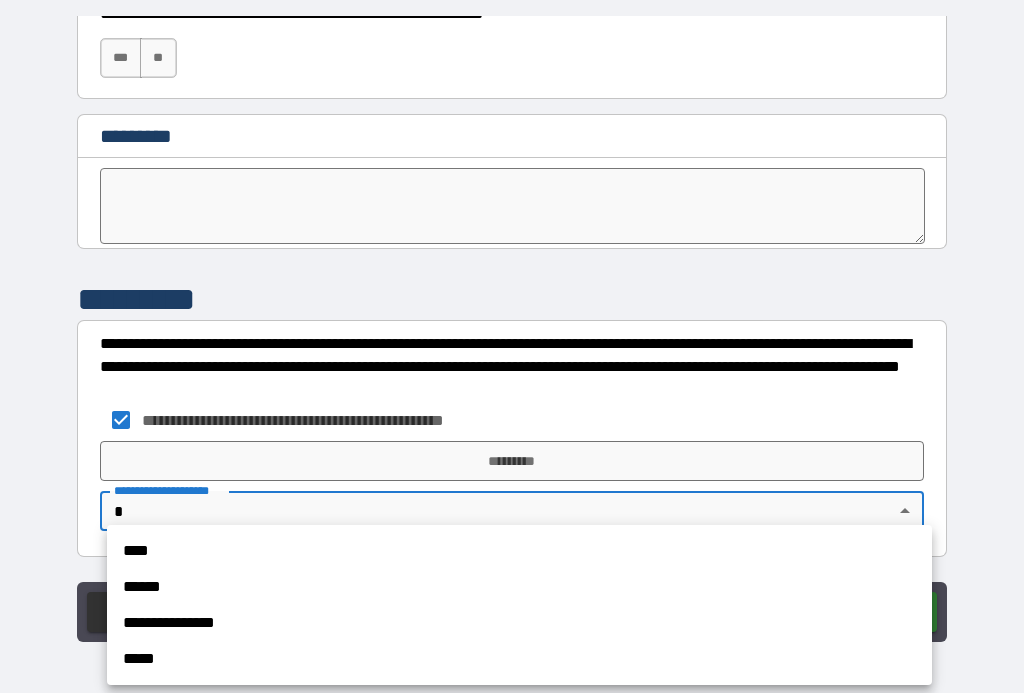 click on "****" at bounding box center (519, 551) 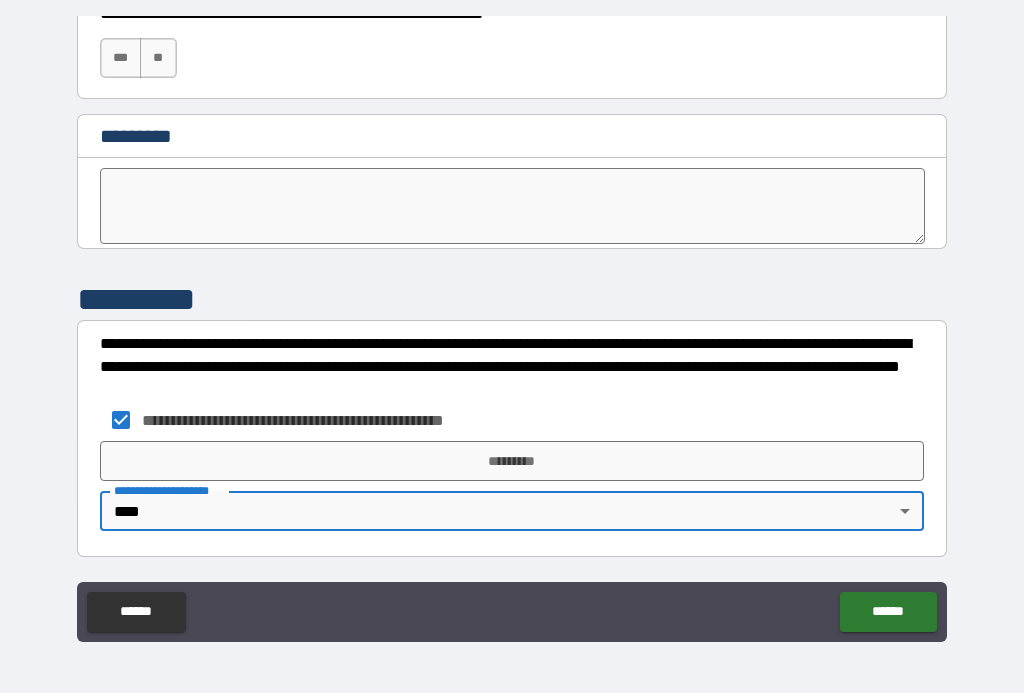 click on "*********" at bounding box center [512, 461] 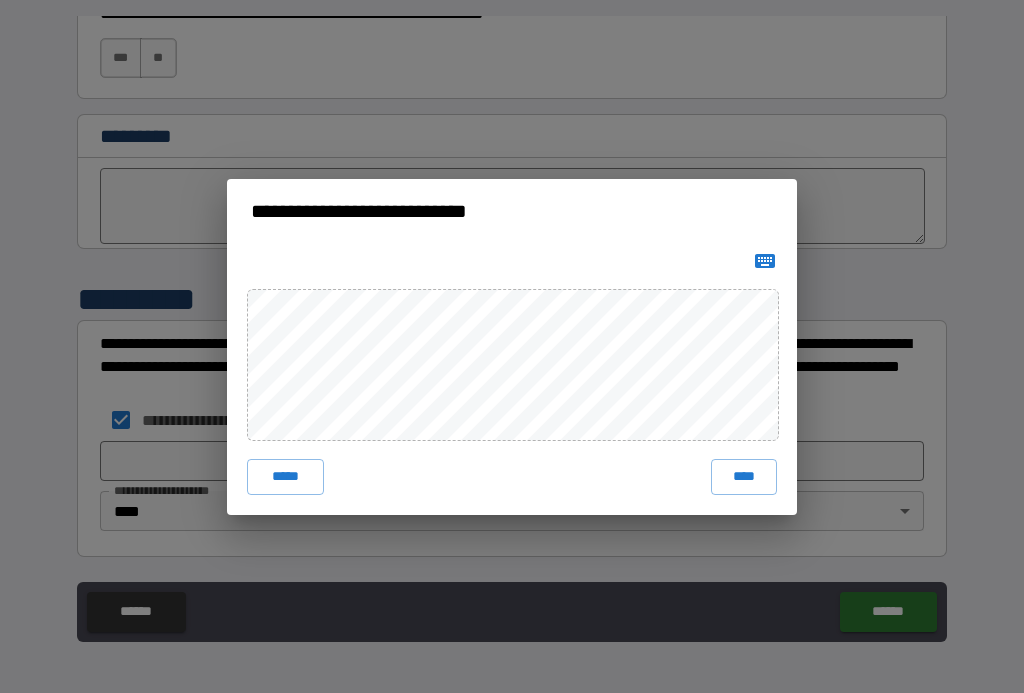 click on "****" at bounding box center (744, 477) 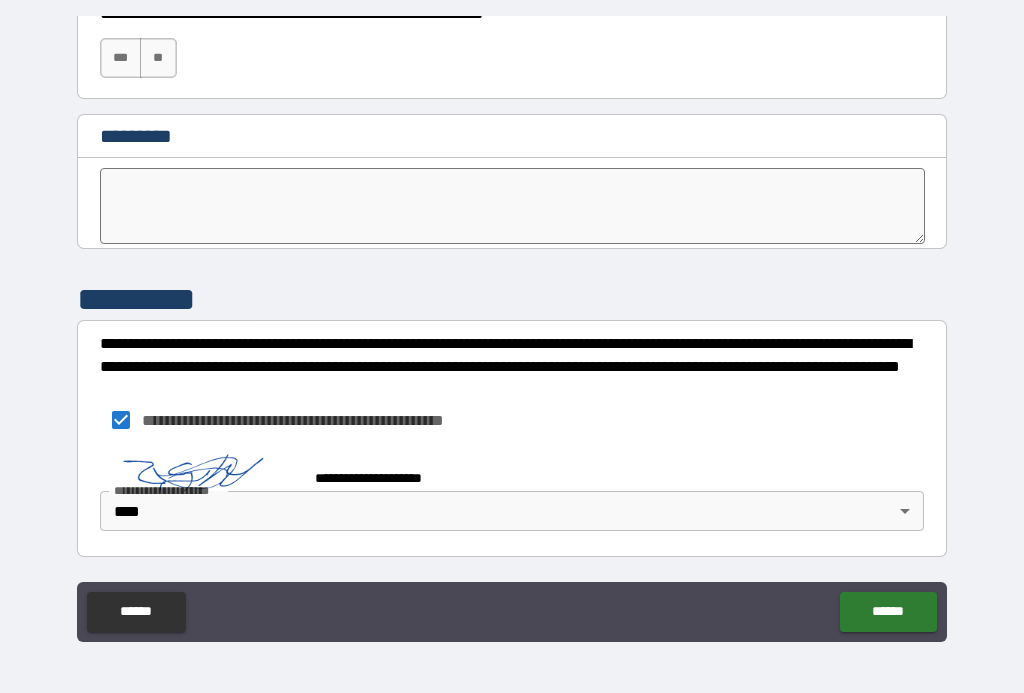 scroll, scrollTop: 10245, scrollLeft: 0, axis: vertical 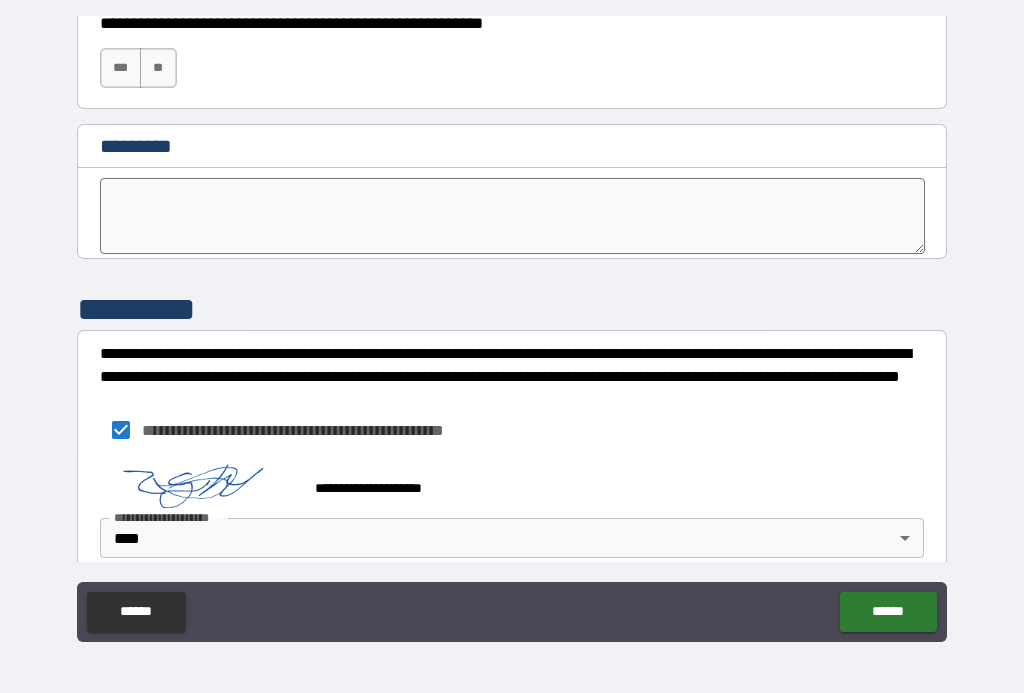 click on "******" at bounding box center (888, 612) 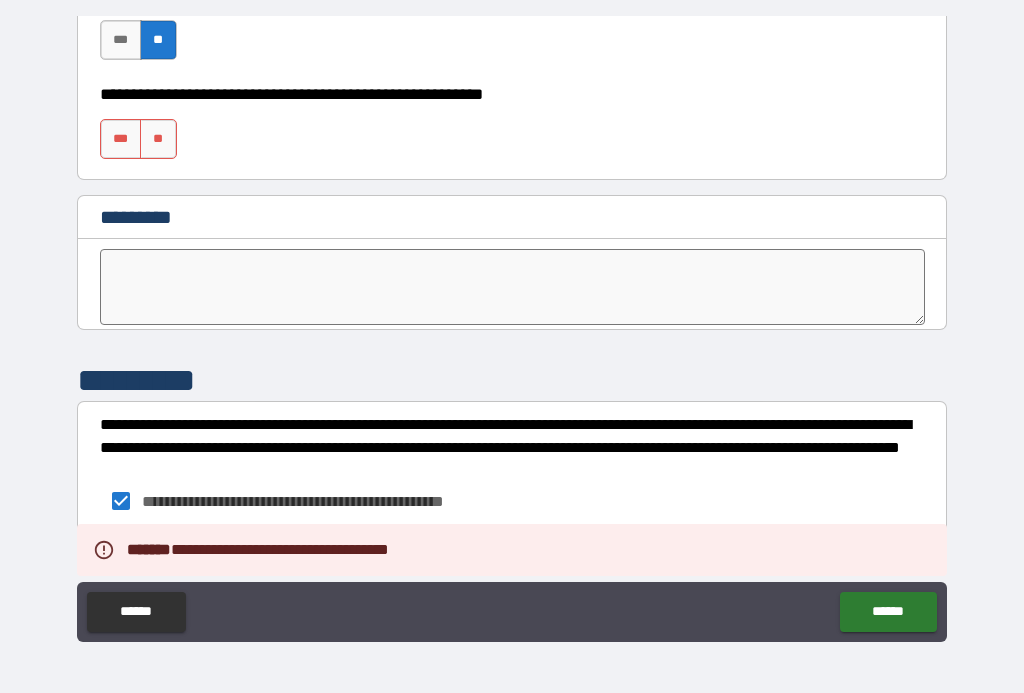 scroll, scrollTop: 10128, scrollLeft: 0, axis: vertical 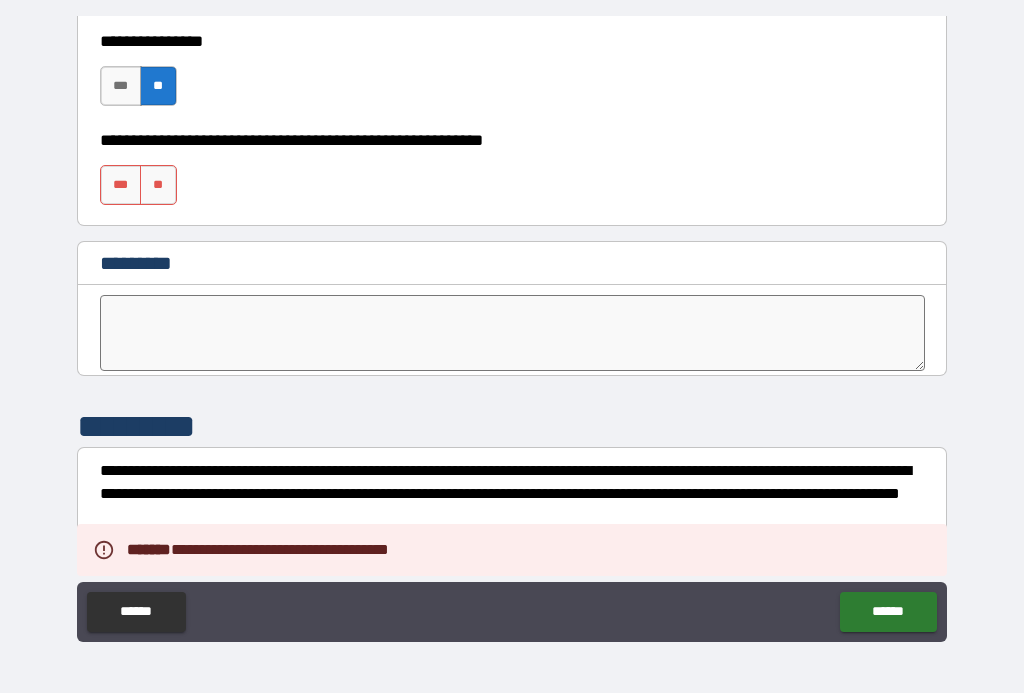 click on "**" at bounding box center (158, 185) 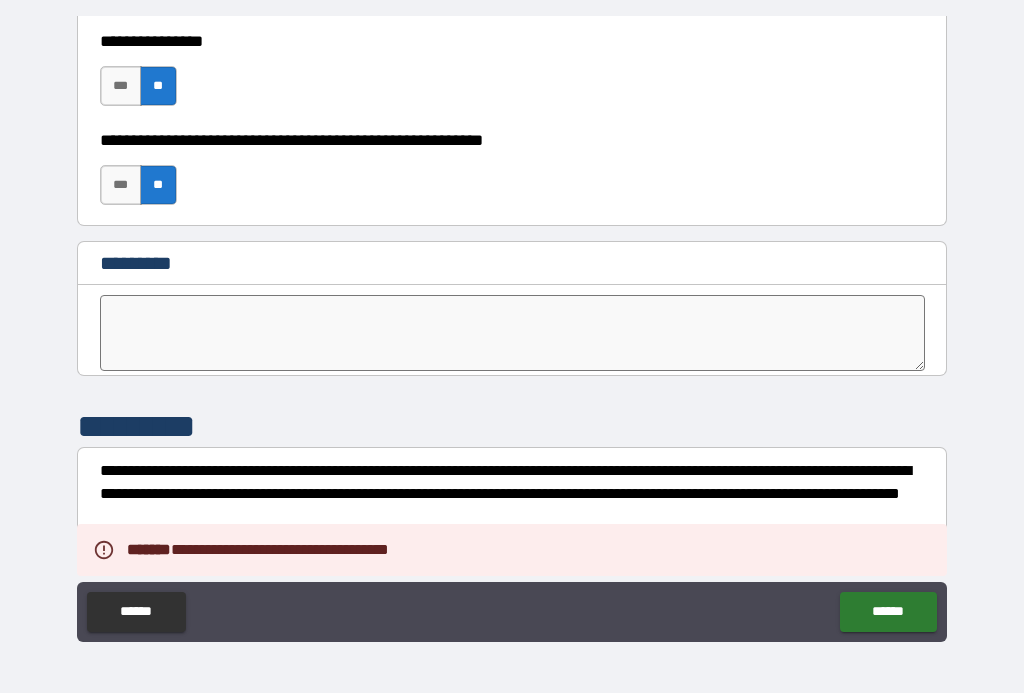 click on "**" at bounding box center [158, 185] 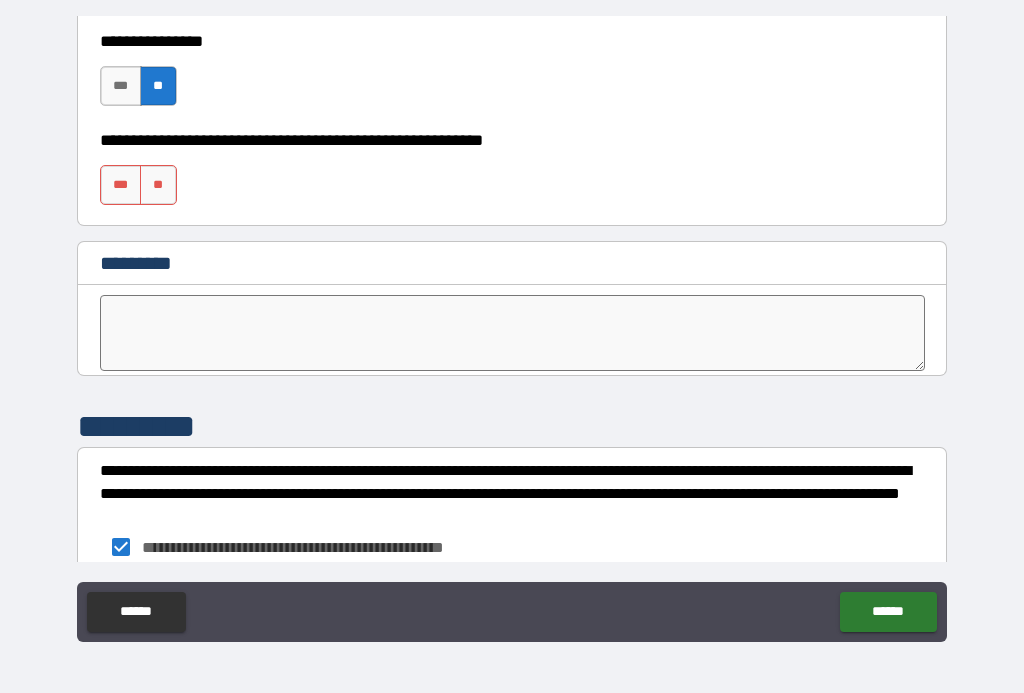 click on "******" at bounding box center (888, 612) 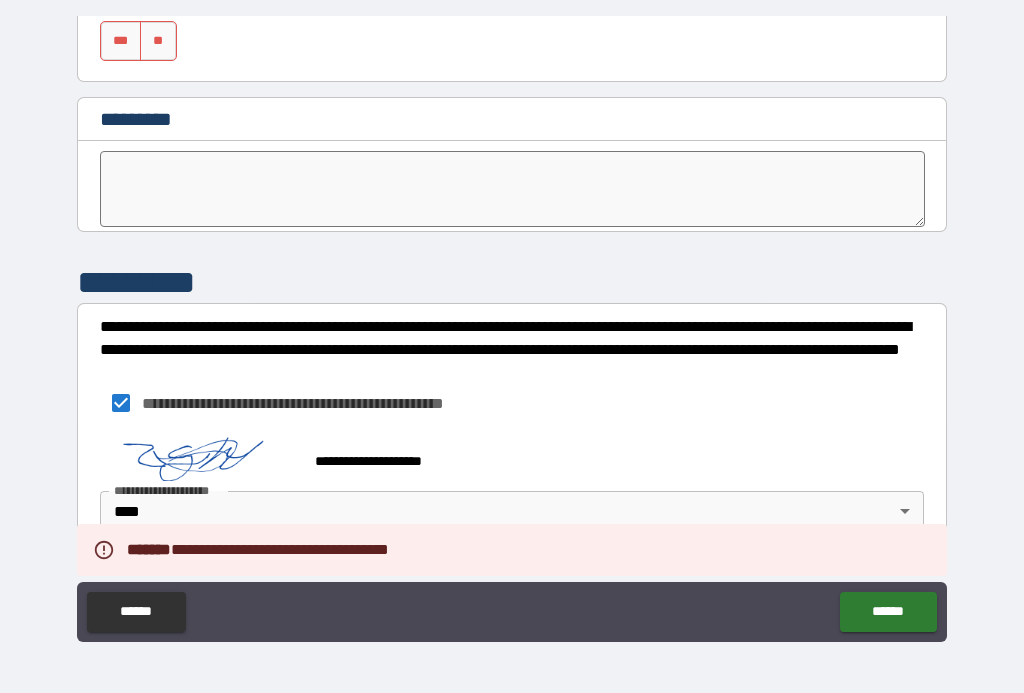 scroll, scrollTop: 10272, scrollLeft: 0, axis: vertical 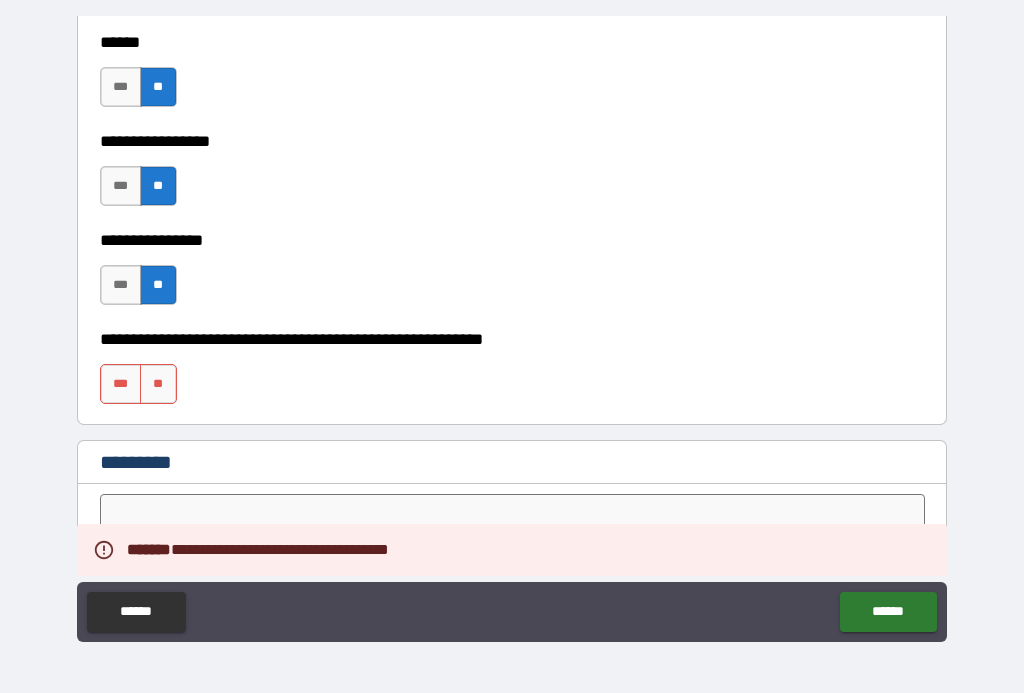 click on "**" at bounding box center [158, 384] 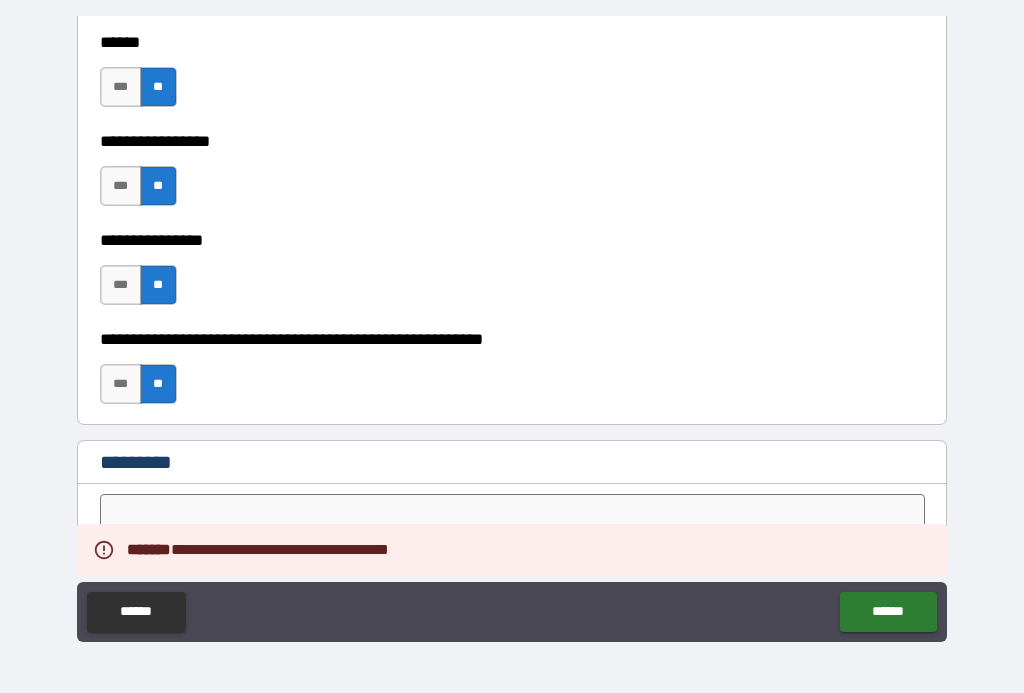 click on "******" at bounding box center [888, 612] 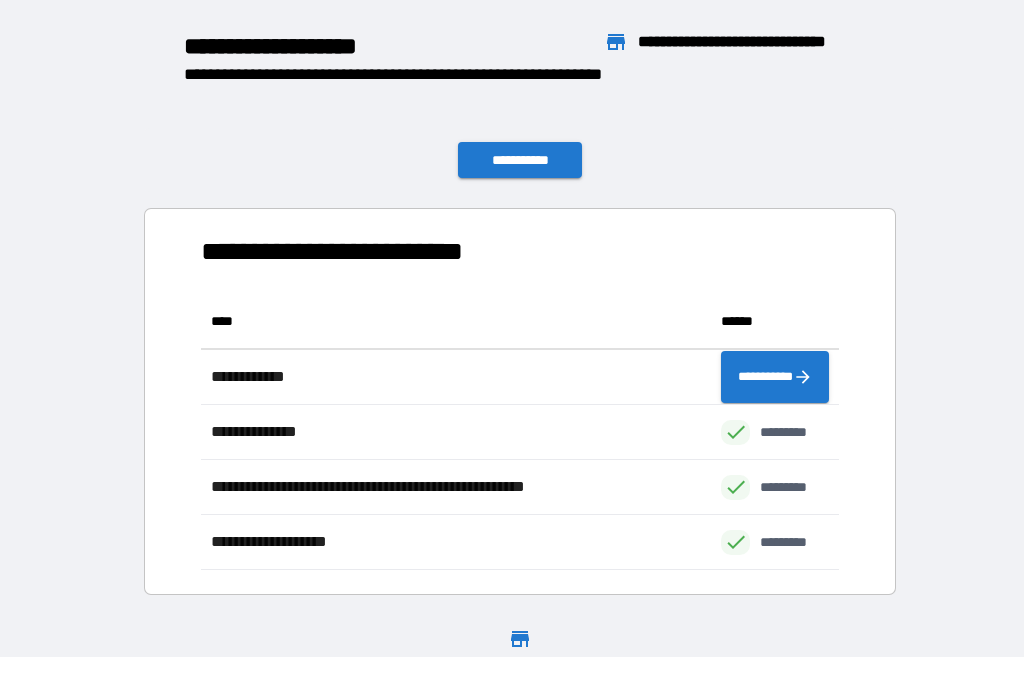 scroll, scrollTop: 276, scrollLeft: 638, axis: both 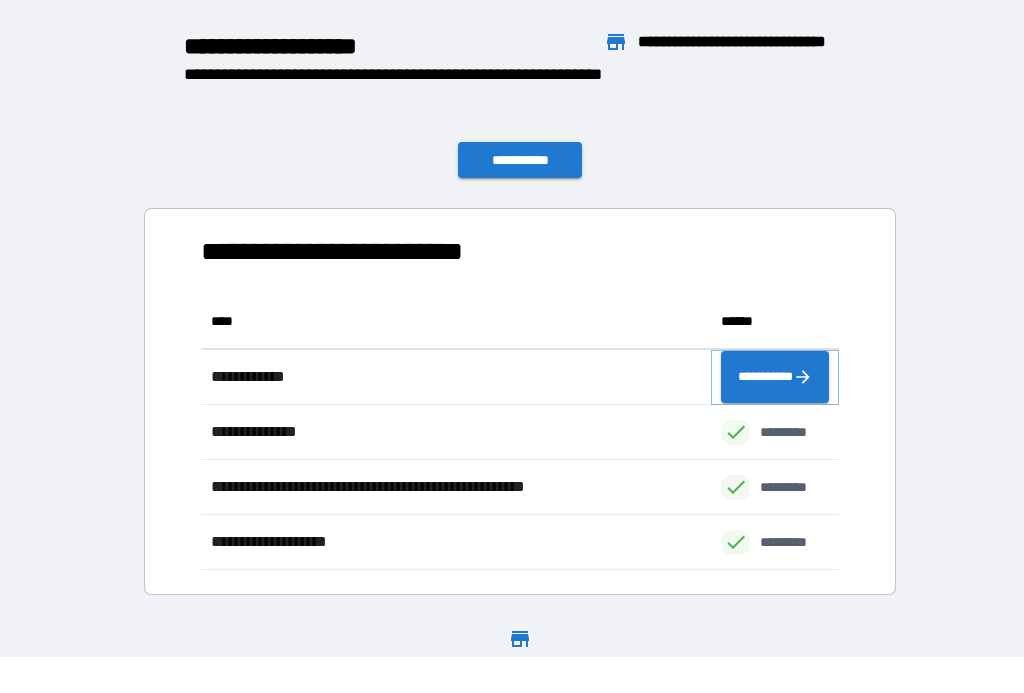 click 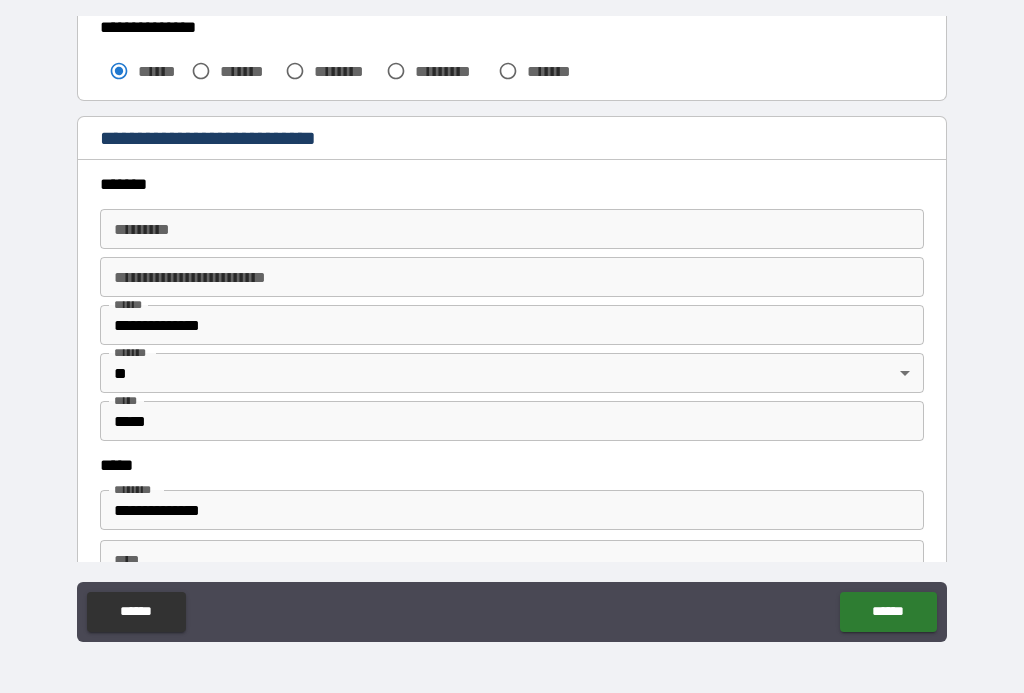 scroll, scrollTop: 629, scrollLeft: 0, axis: vertical 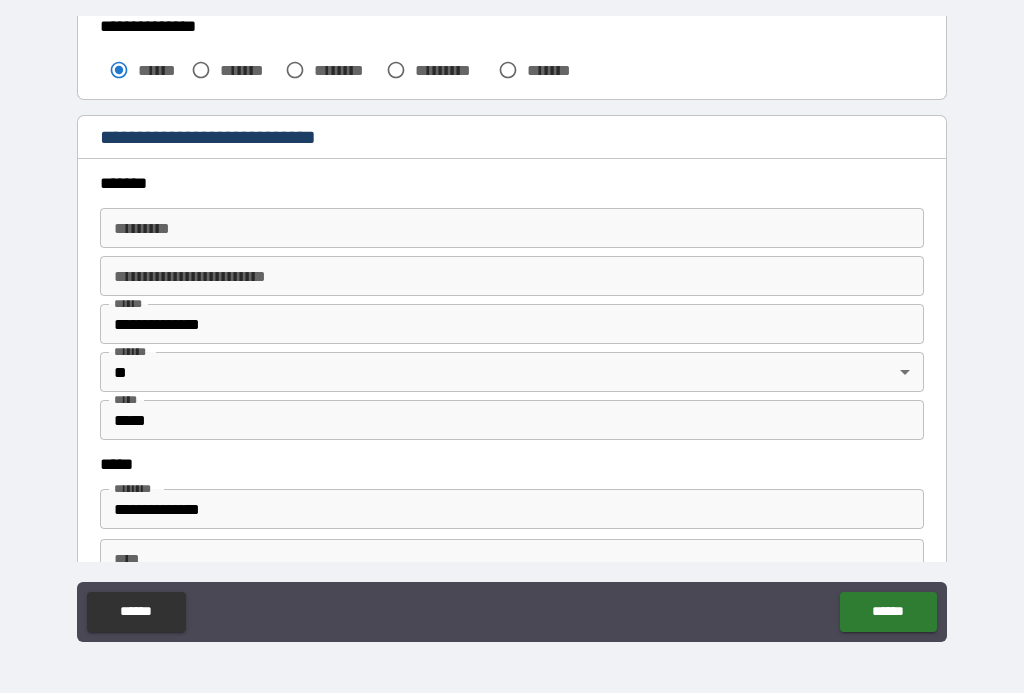 click on "*******   * *******   *" at bounding box center (512, 228) 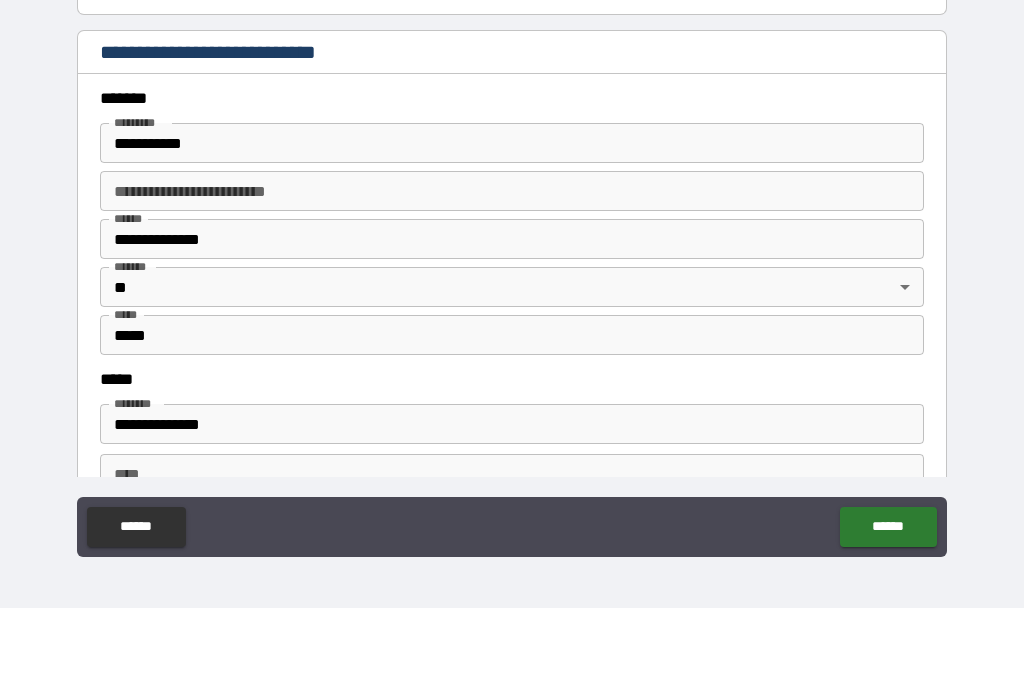 type on "**********" 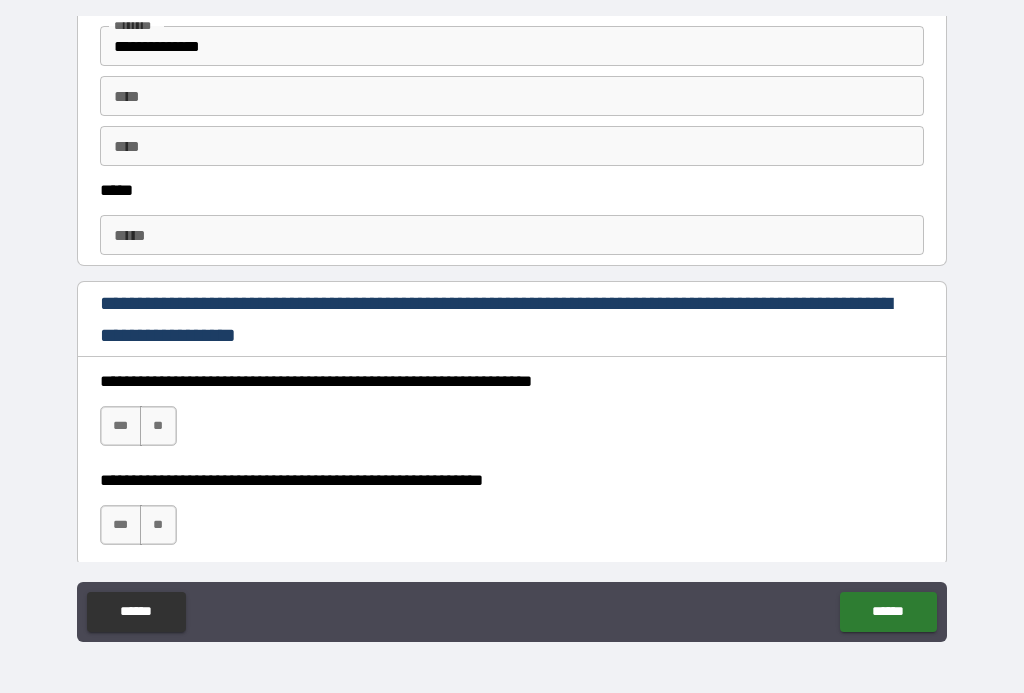 scroll, scrollTop: 1093, scrollLeft: 0, axis: vertical 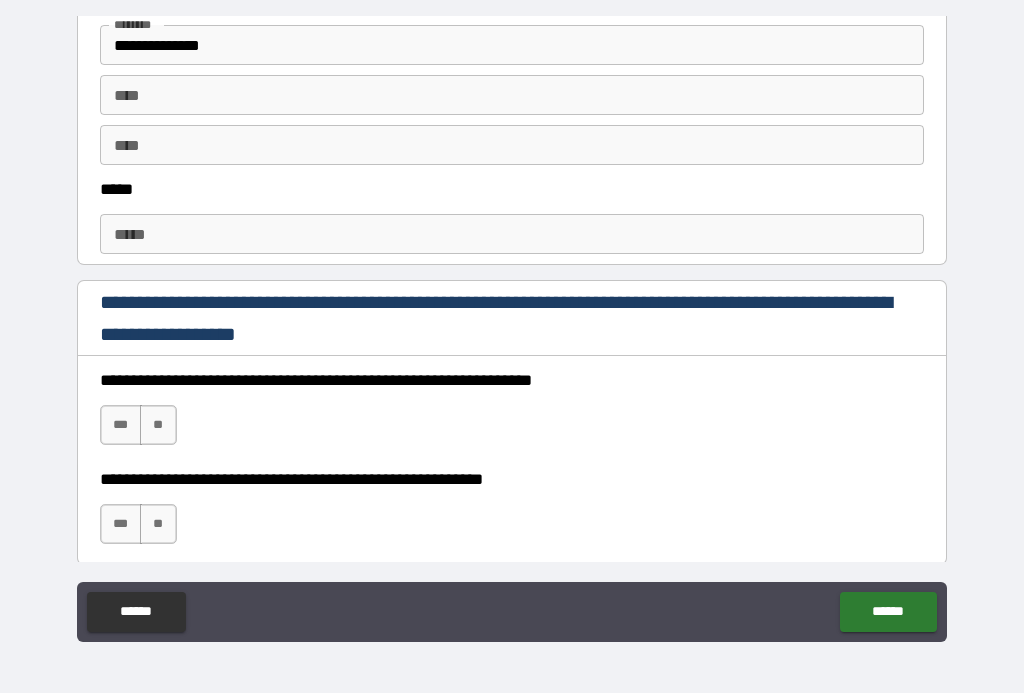 click on "***" at bounding box center (121, 425) 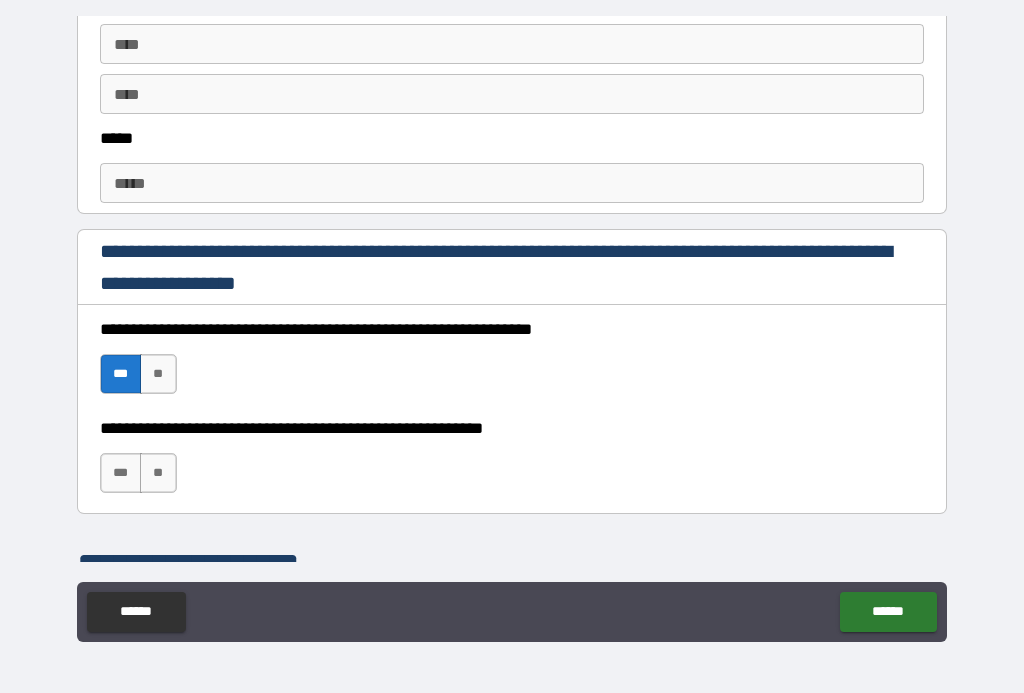 scroll, scrollTop: 1145, scrollLeft: 0, axis: vertical 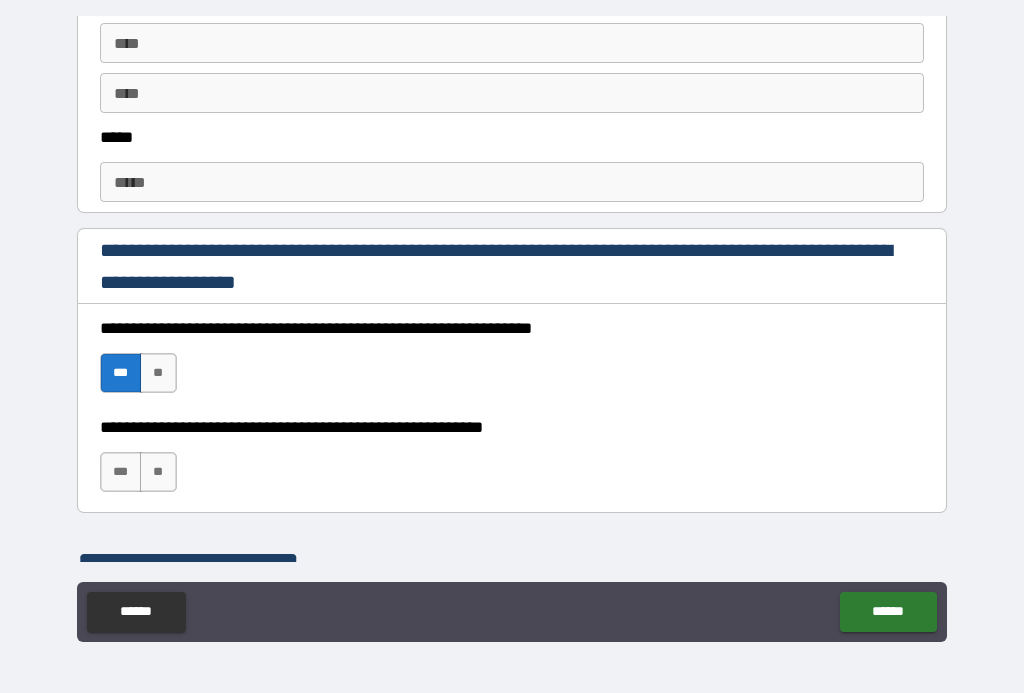 click on "***" at bounding box center (121, 472) 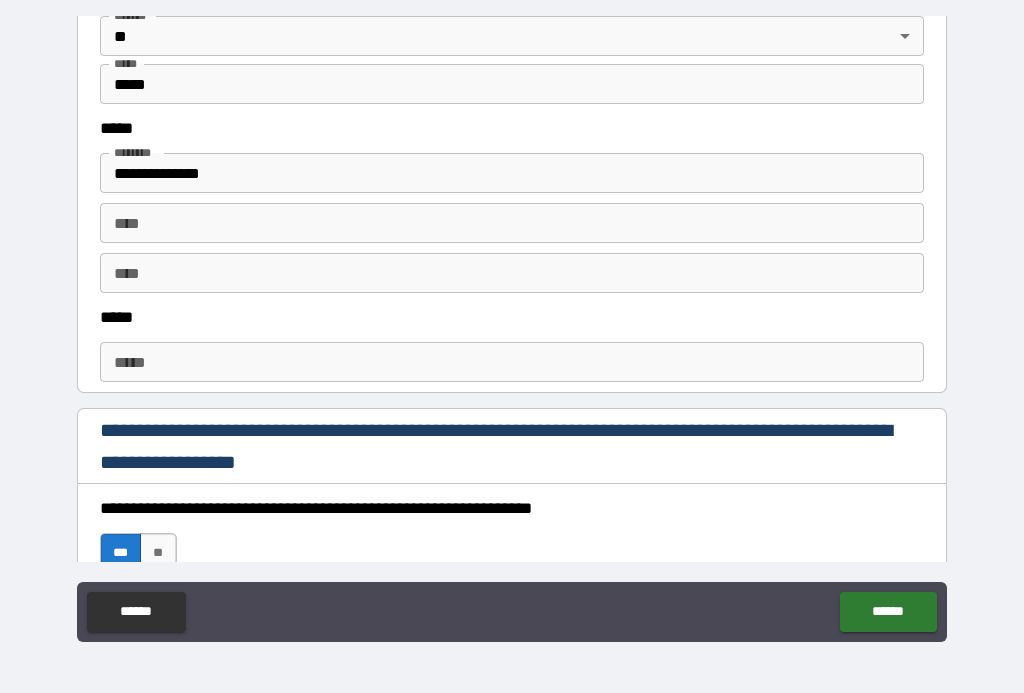 scroll, scrollTop: 965, scrollLeft: 0, axis: vertical 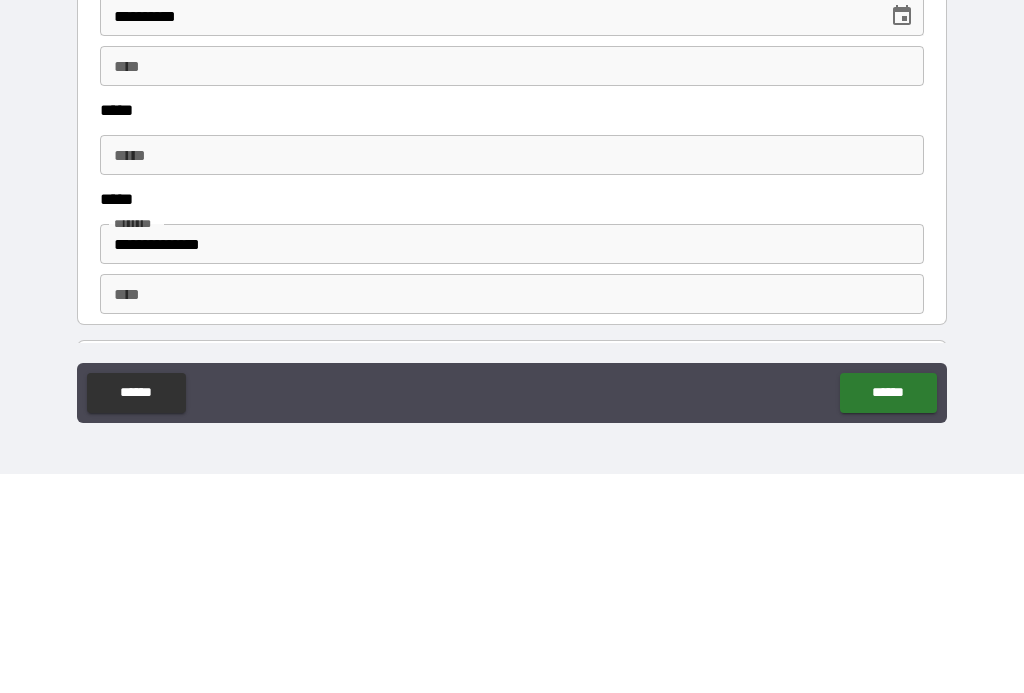 type on "**********" 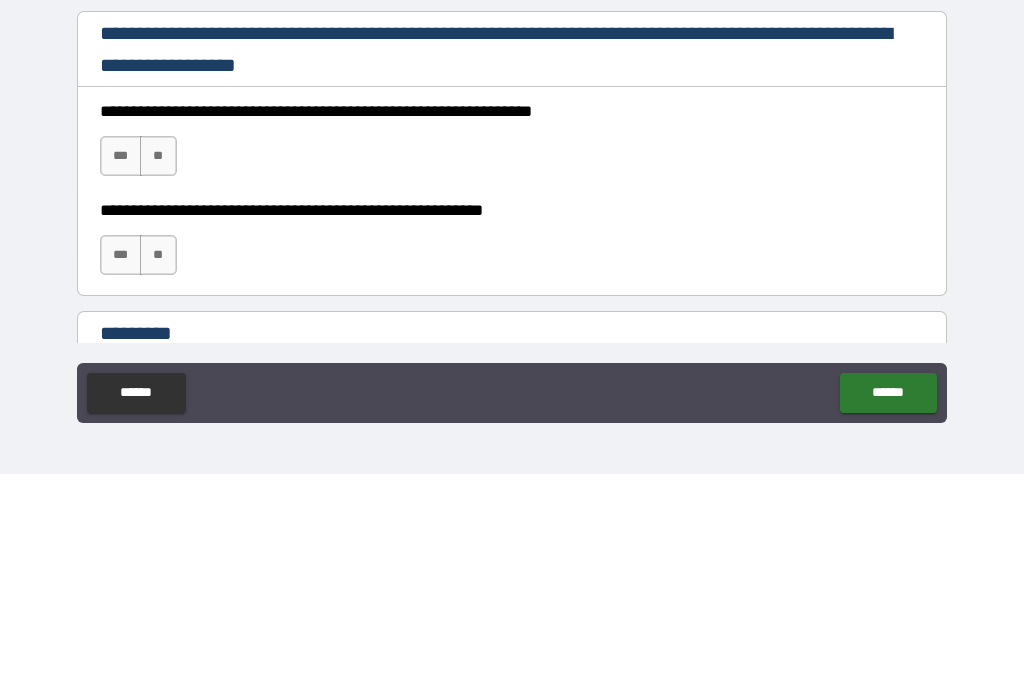 scroll, scrollTop: 2326, scrollLeft: 0, axis: vertical 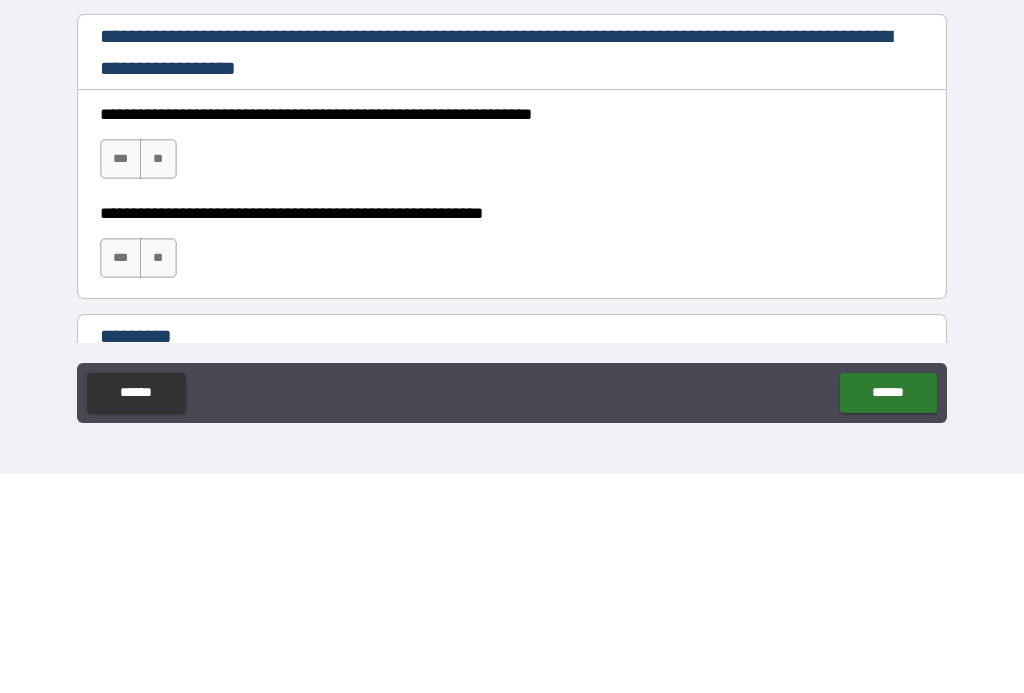 type on "**********" 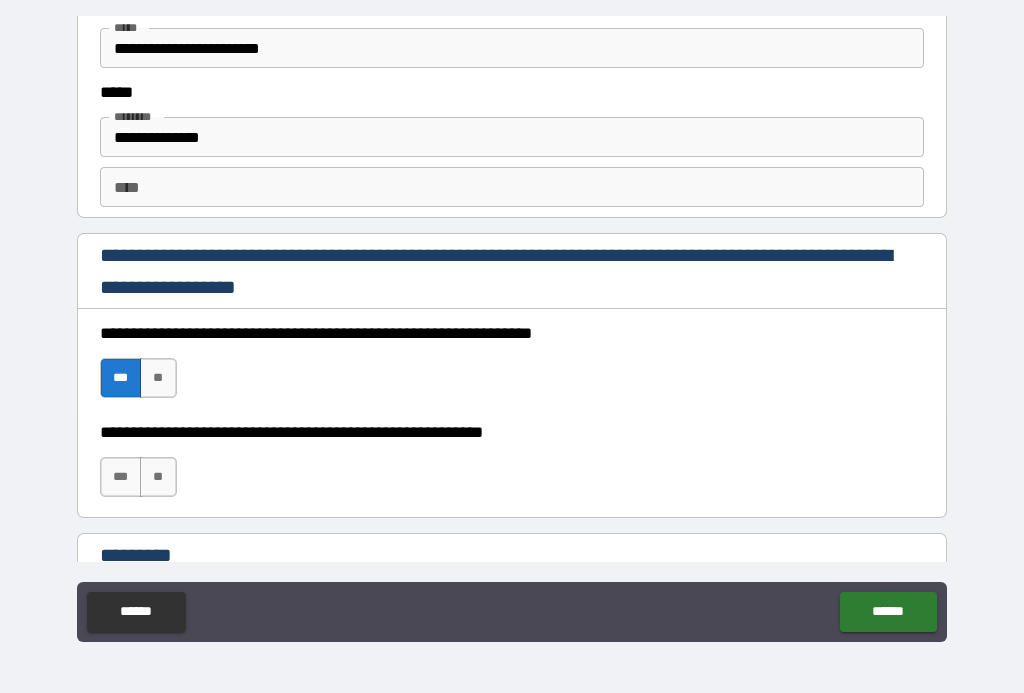 click on "***" at bounding box center [121, 477] 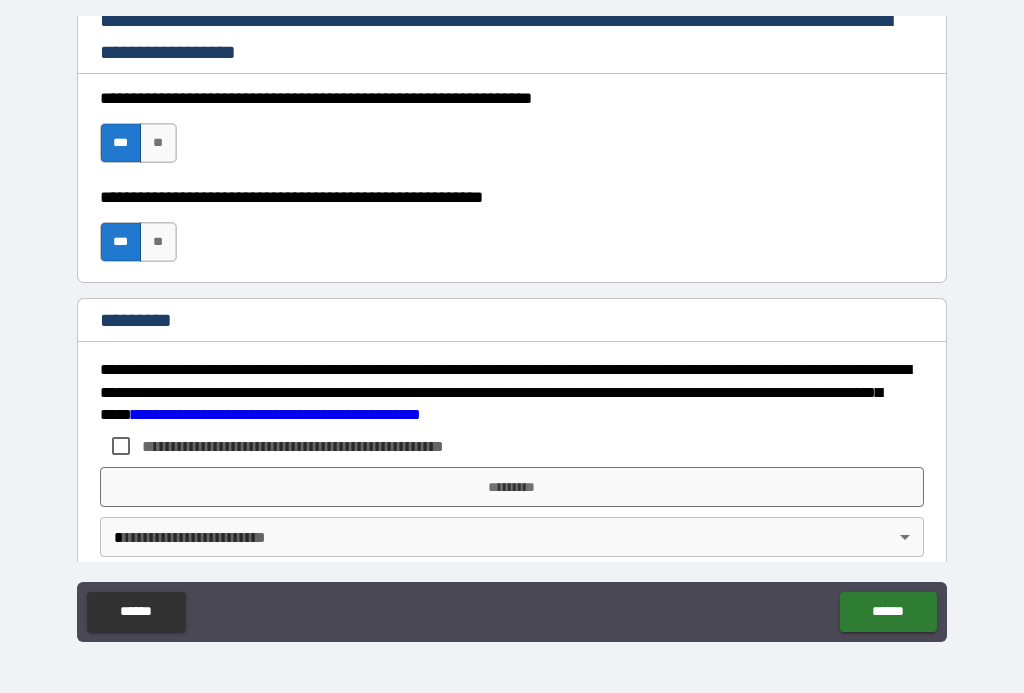 scroll, scrollTop: 2565, scrollLeft: 0, axis: vertical 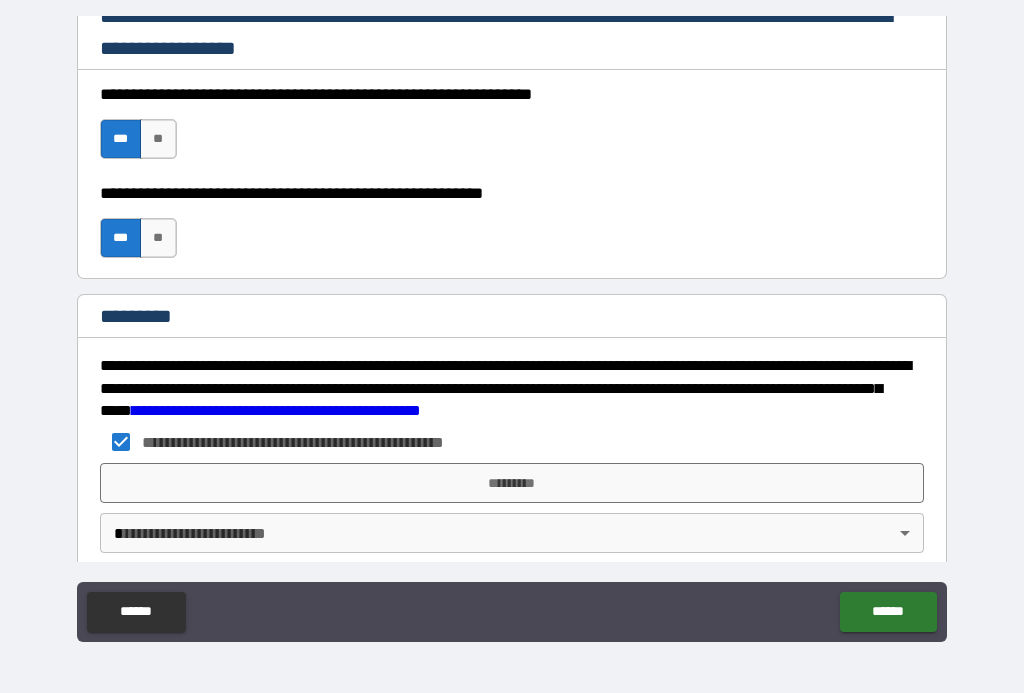 click on "**********" at bounding box center [512, 328] 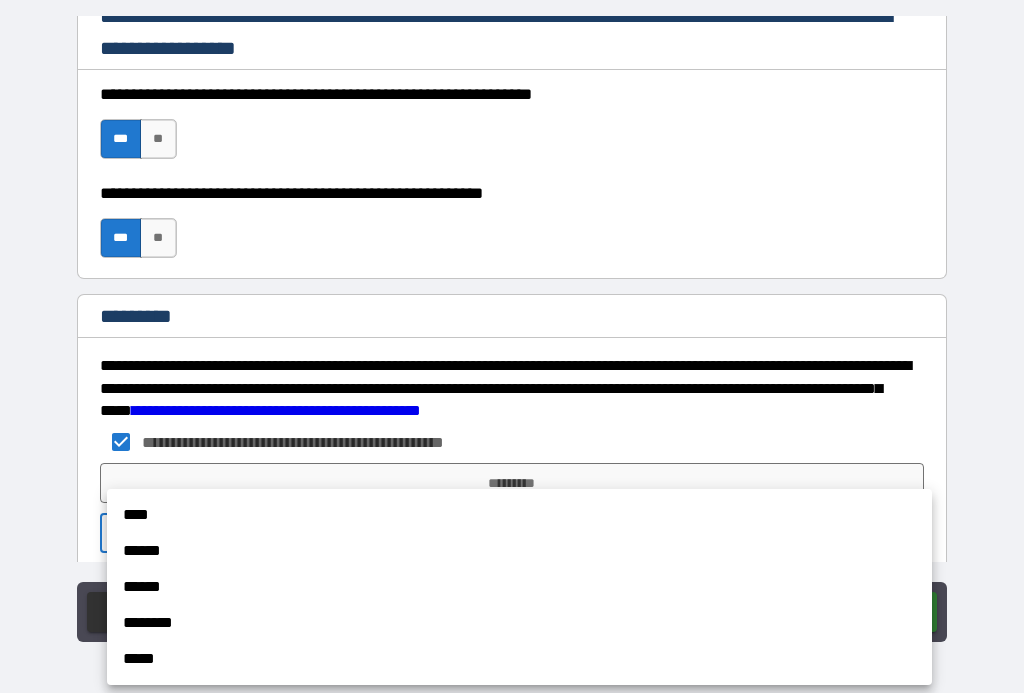 click on "****" at bounding box center [519, 515] 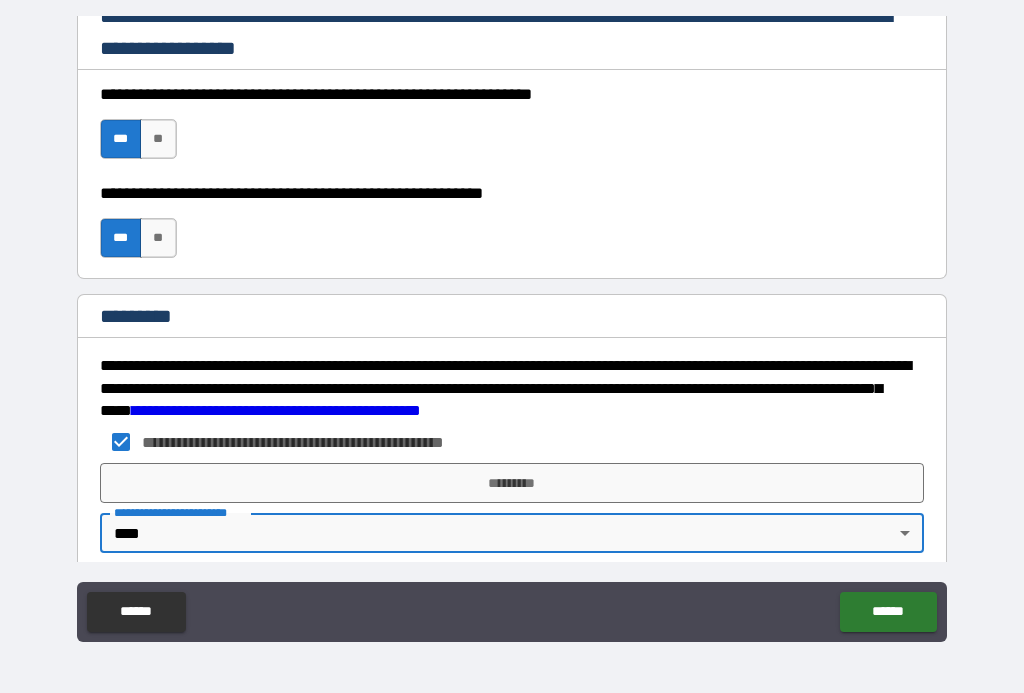 type on "*" 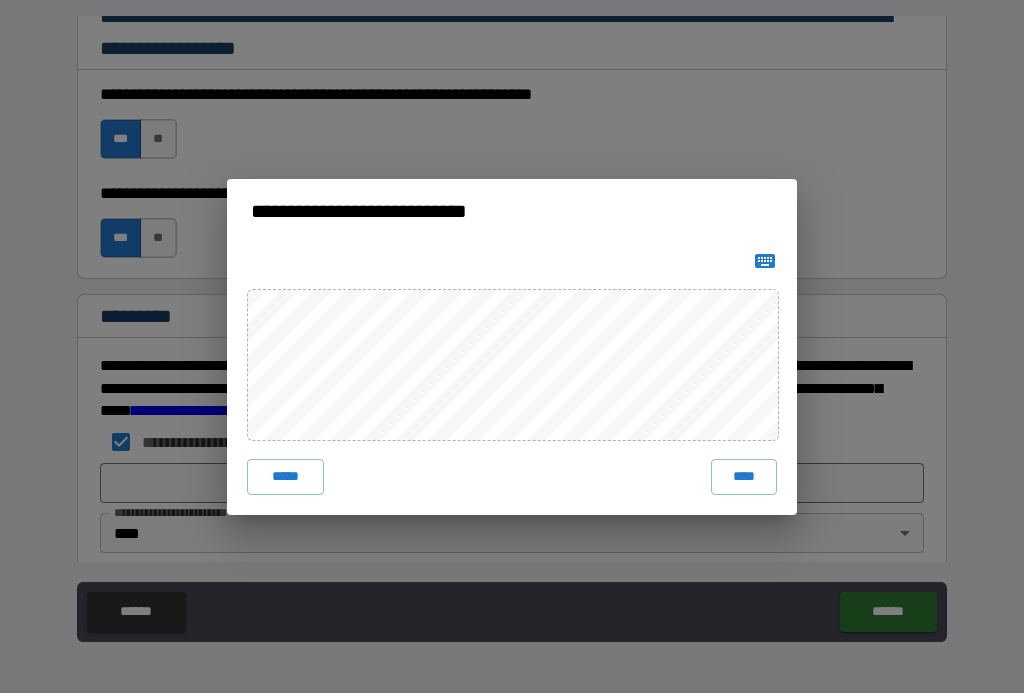 click on "****" at bounding box center [744, 477] 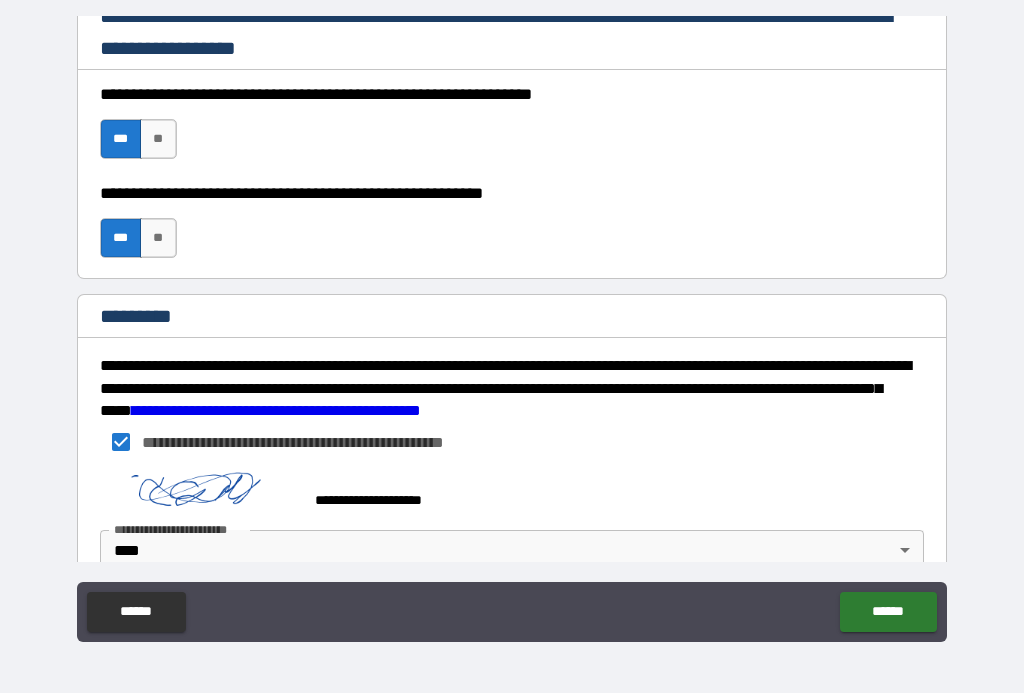 click on "******" at bounding box center [888, 612] 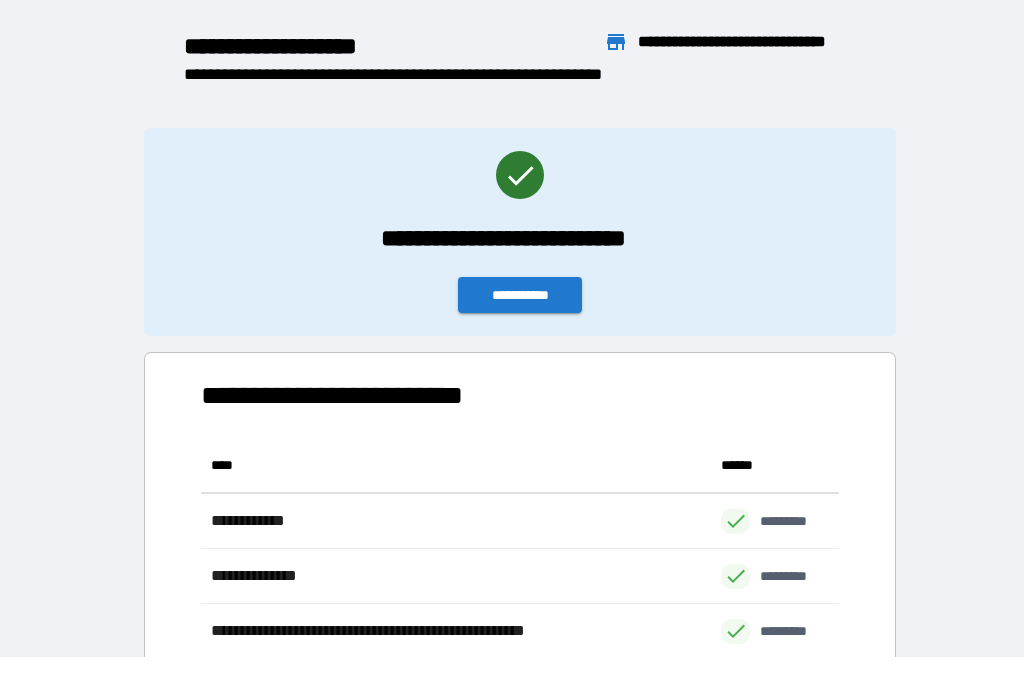 scroll, scrollTop: 1, scrollLeft: 1, axis: both 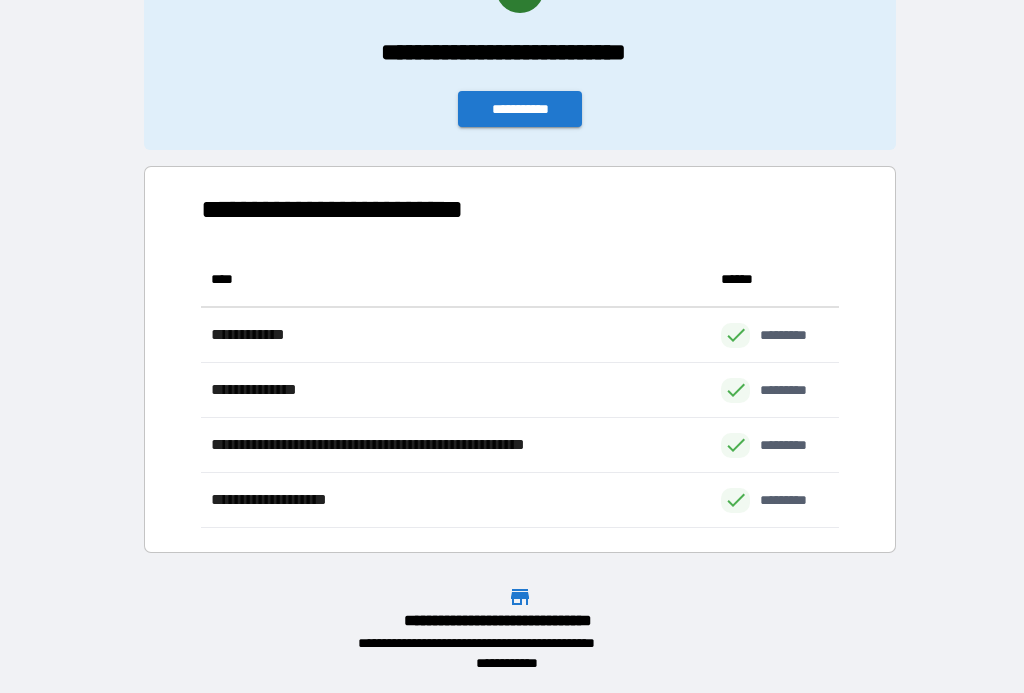 click on "**********" at bounding box center (520, 109) 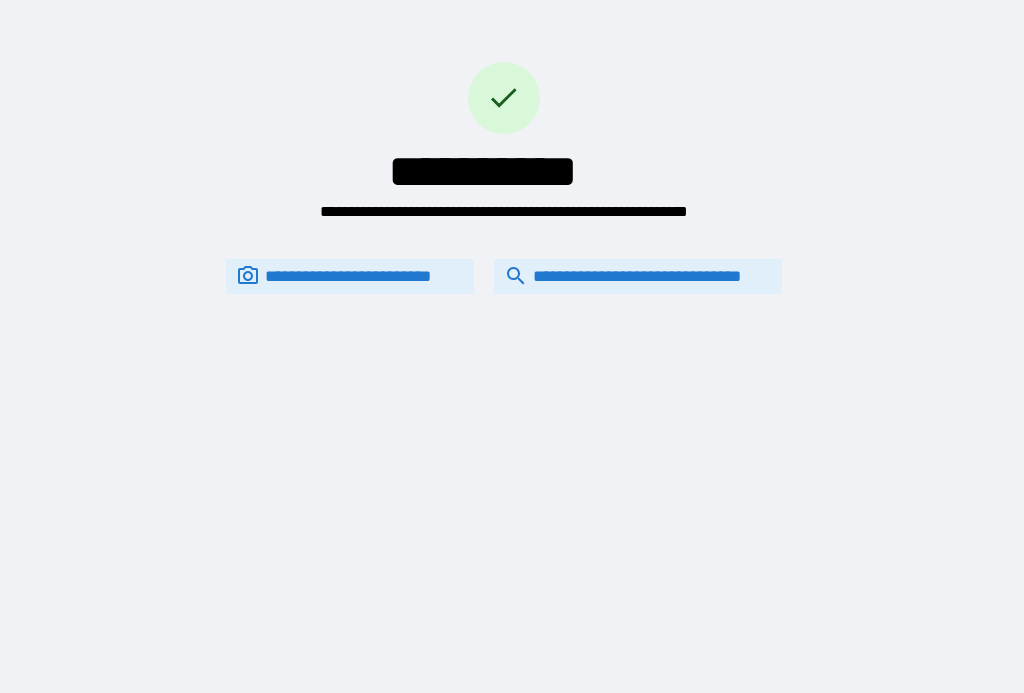scroll, scrollTop: 0, scrollLeft: 0, axis: both 